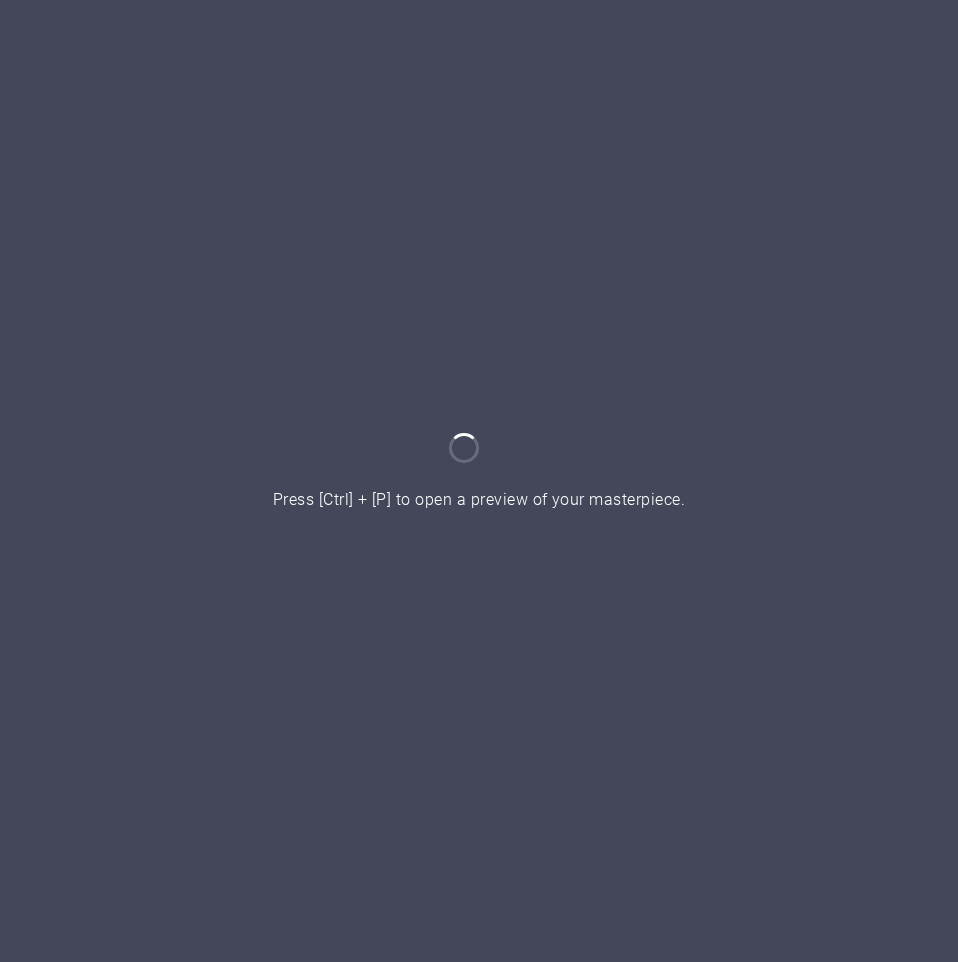 scroll, scrollTop: 0, scrollLeft: 0, axis: both 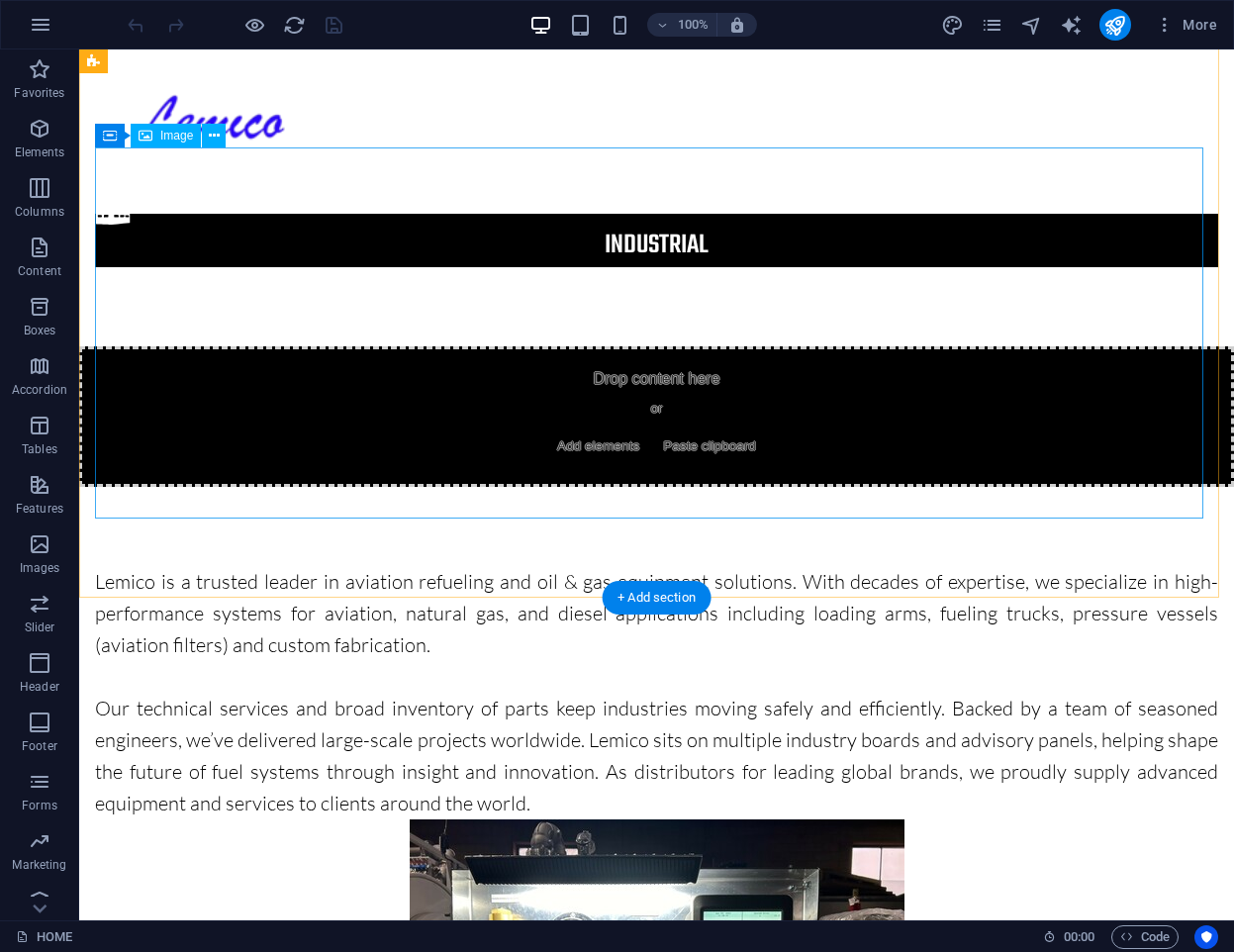 click at bounding box center [656, 1004] 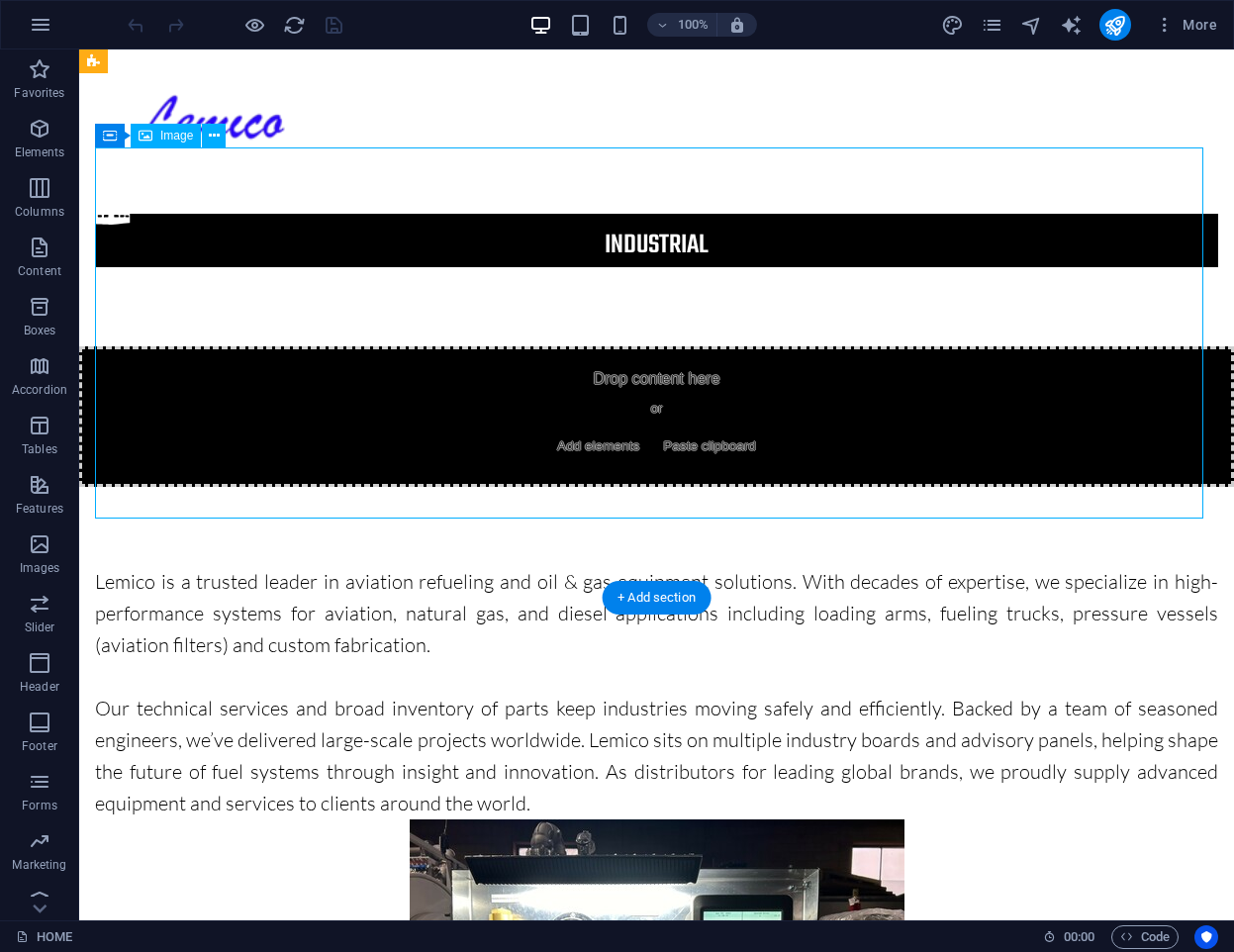 click at bounding box center [656, 1004] 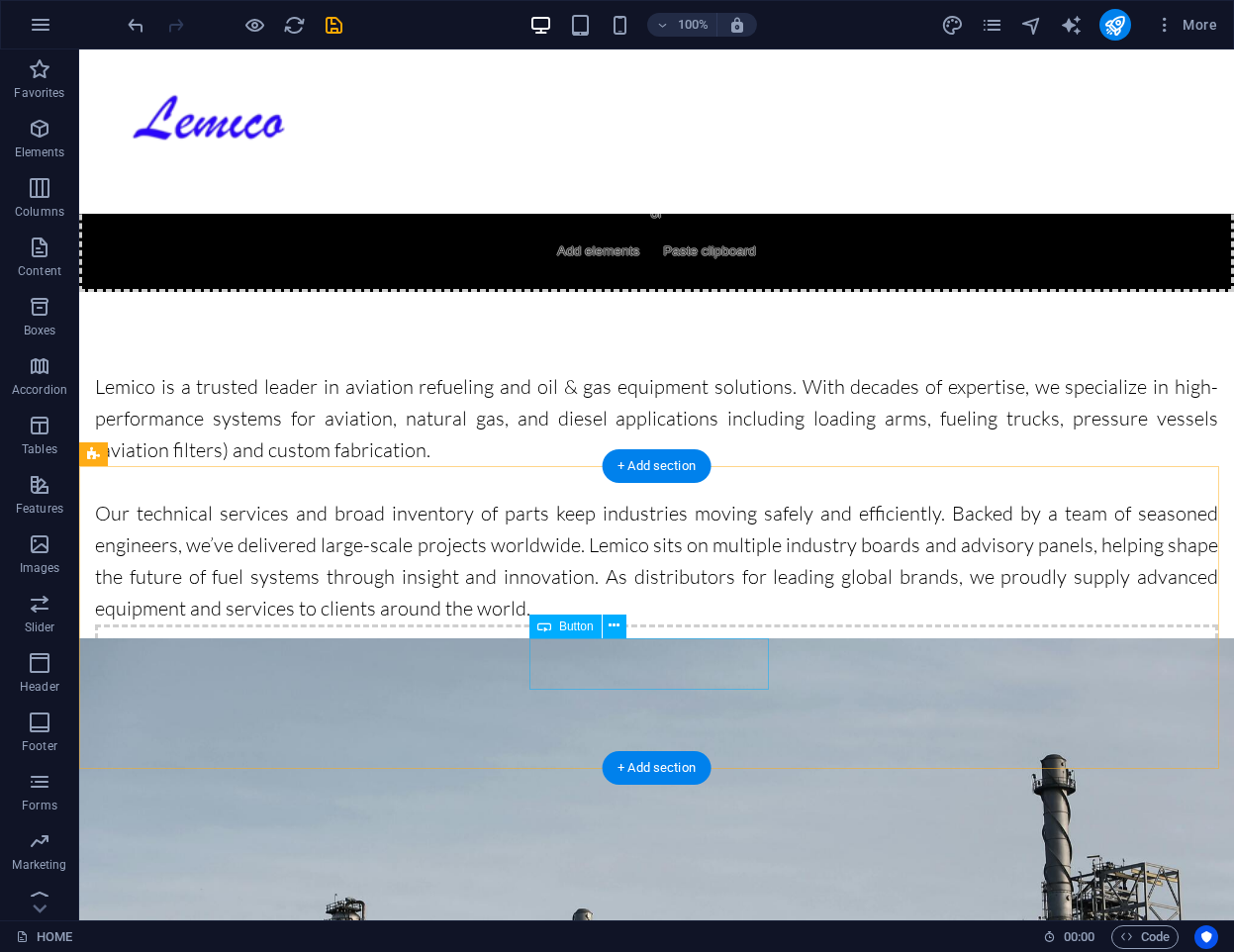 scroll, scrollTop: 1979, scrollLeft: 0, axis: vertical 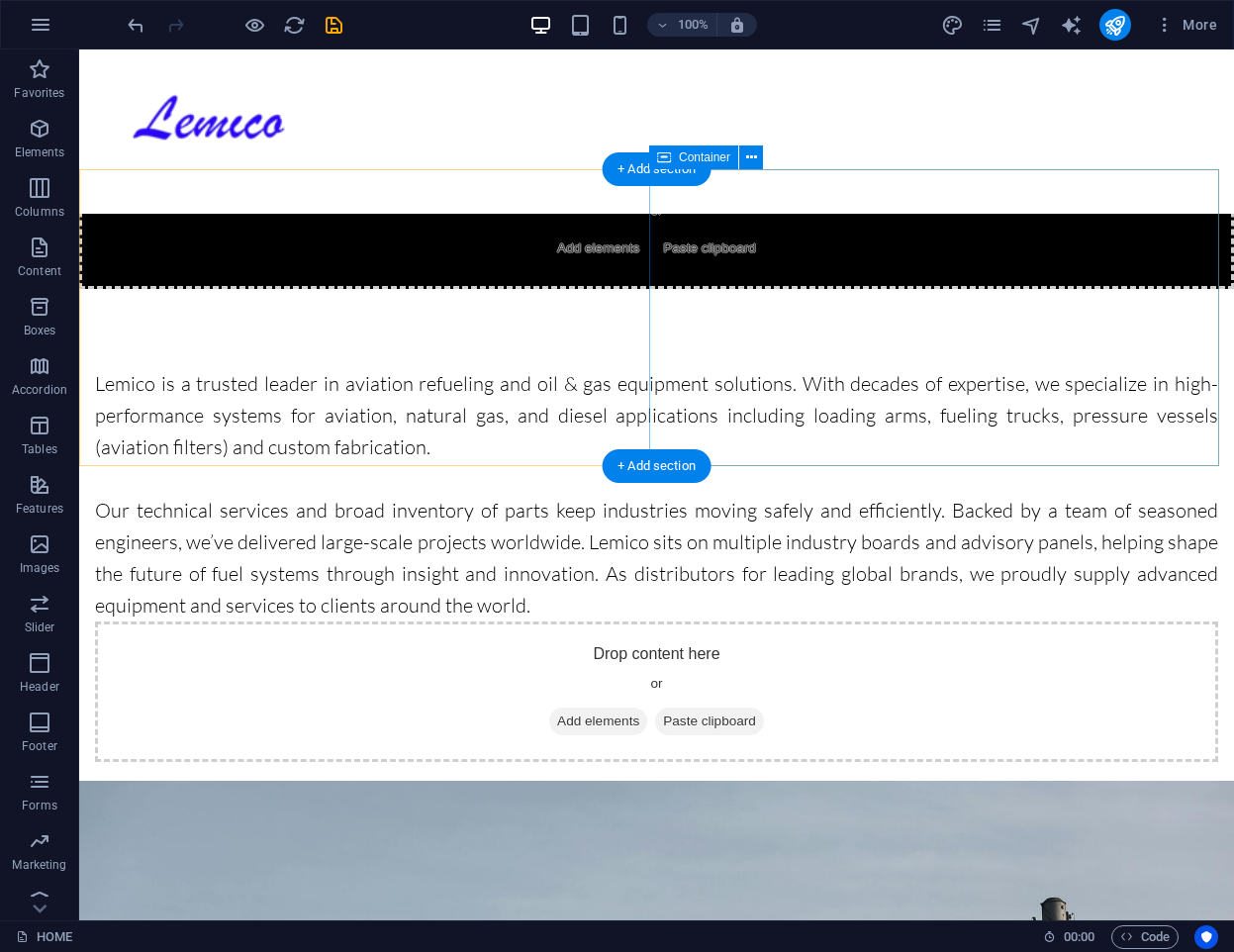 click on "LEMICO is  a certified" at bounding box center [656, 1694] 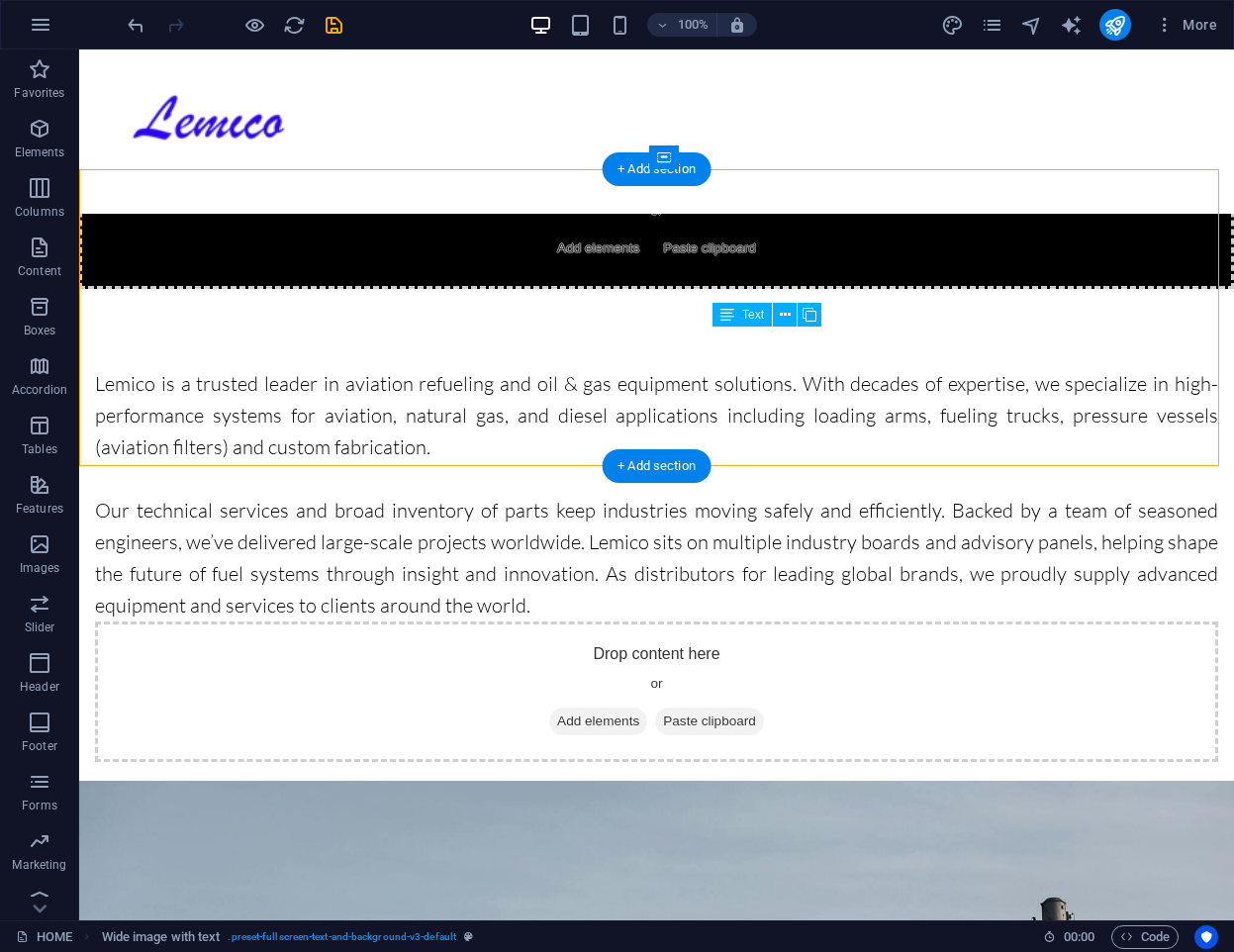 click on "LEMICO is  a certified" at bounding box center [656, 1694] 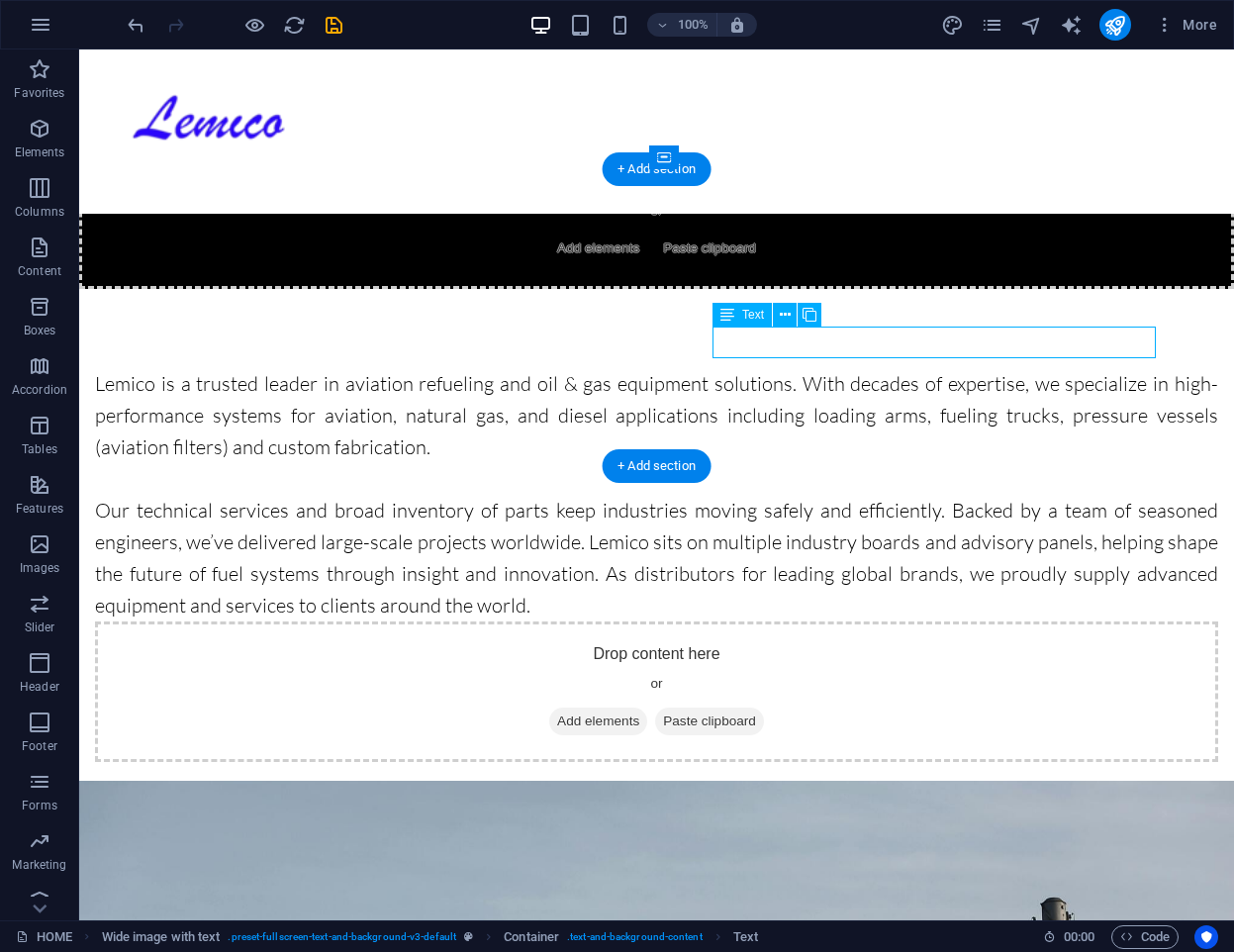 click on "LEMICO is  a certified" at bounding box center [656, 1694] 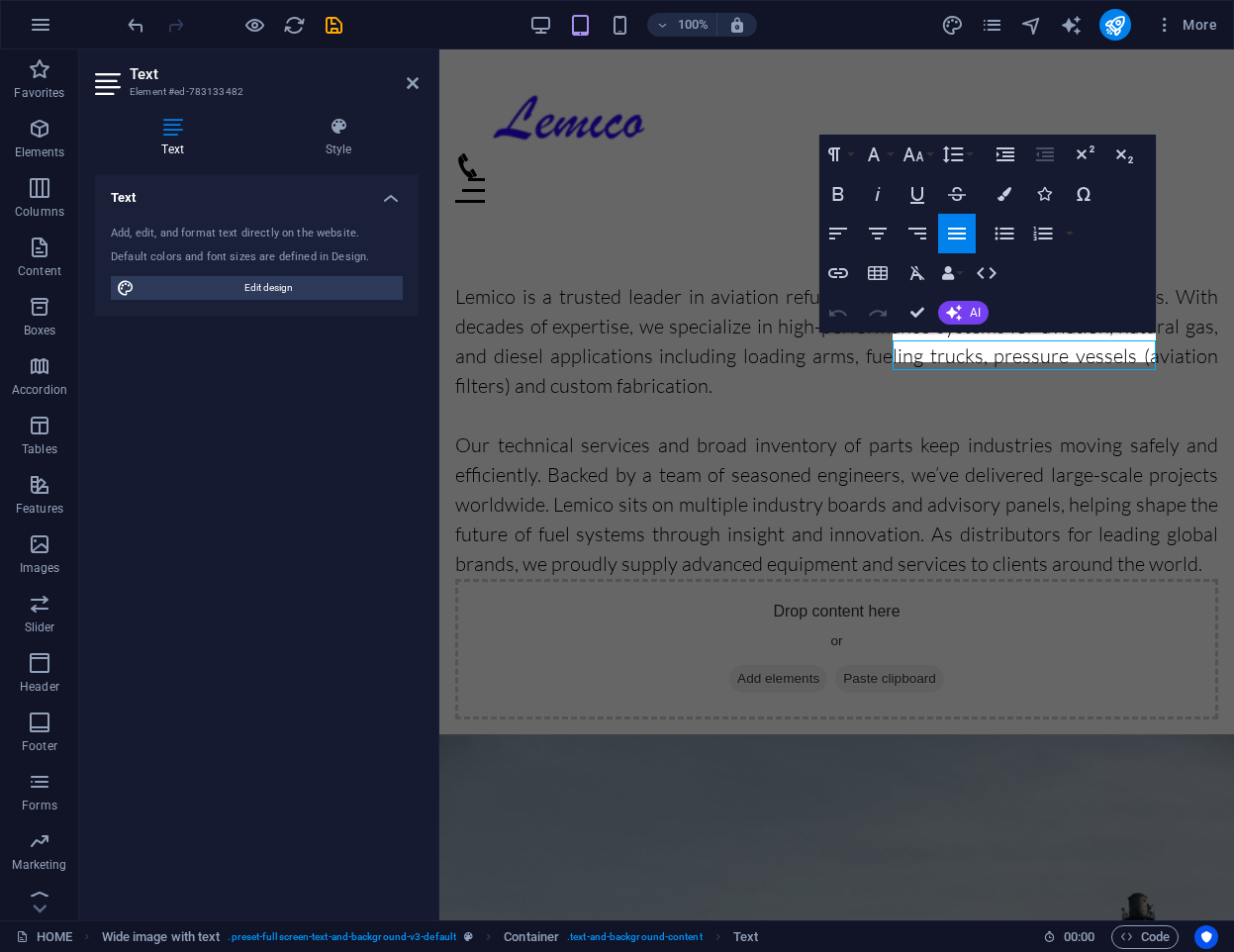 scroll, scrollTop: 1961, scrollLeft: 0, axis: vertical 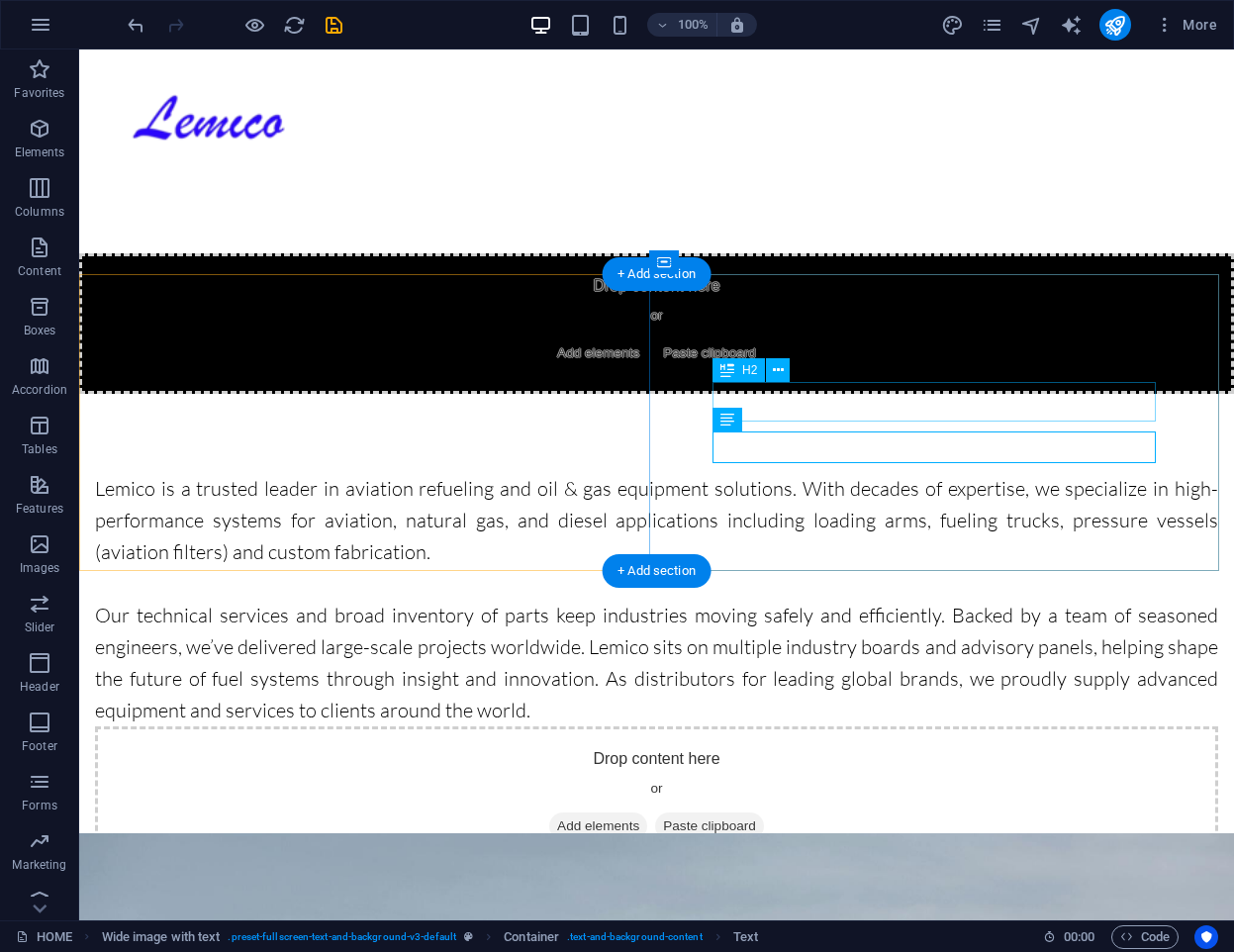 click on "Certified" at bounding box center (656, 1754) 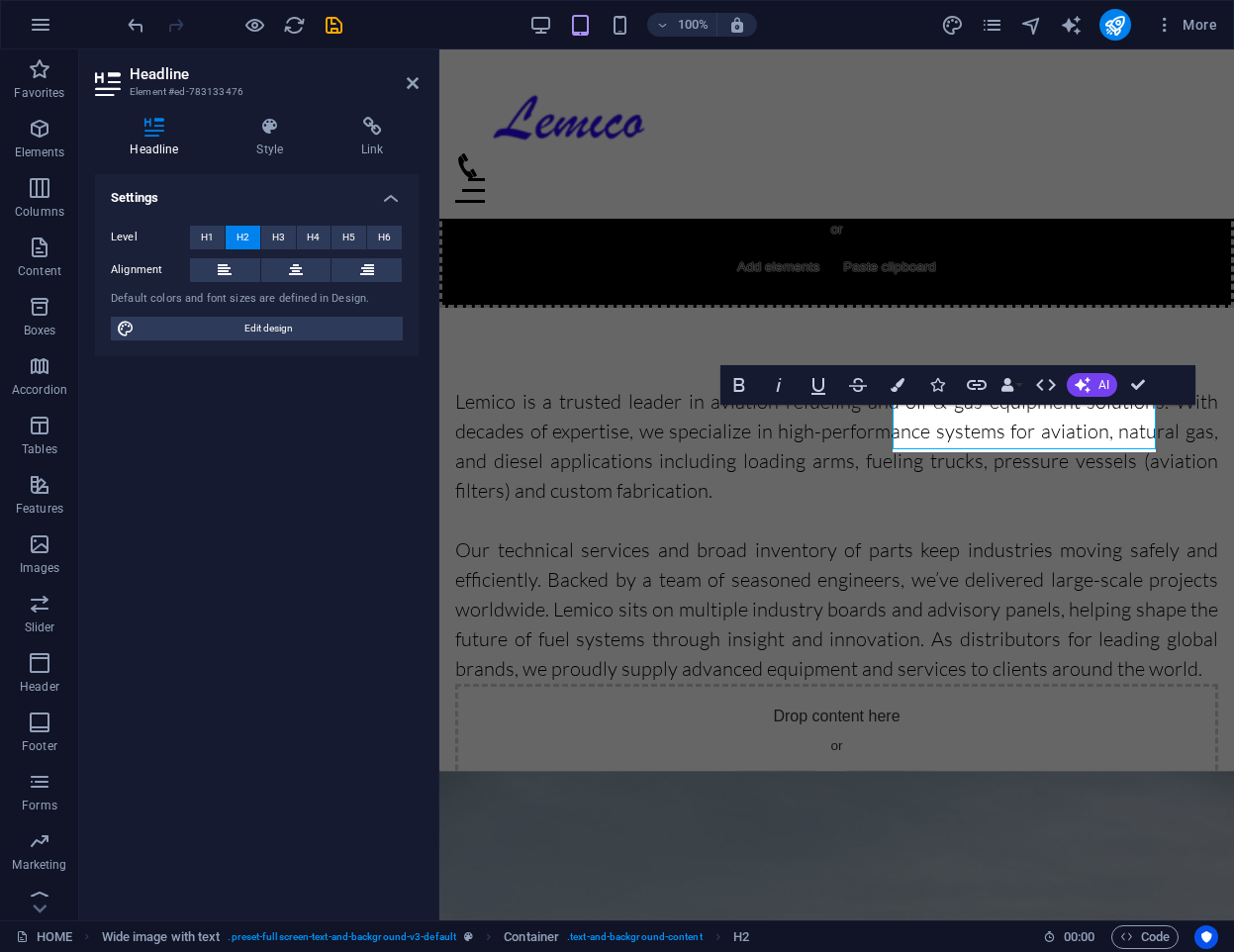scroll, scrollTop: 1835, scrollLeft: 0, axis: vertical 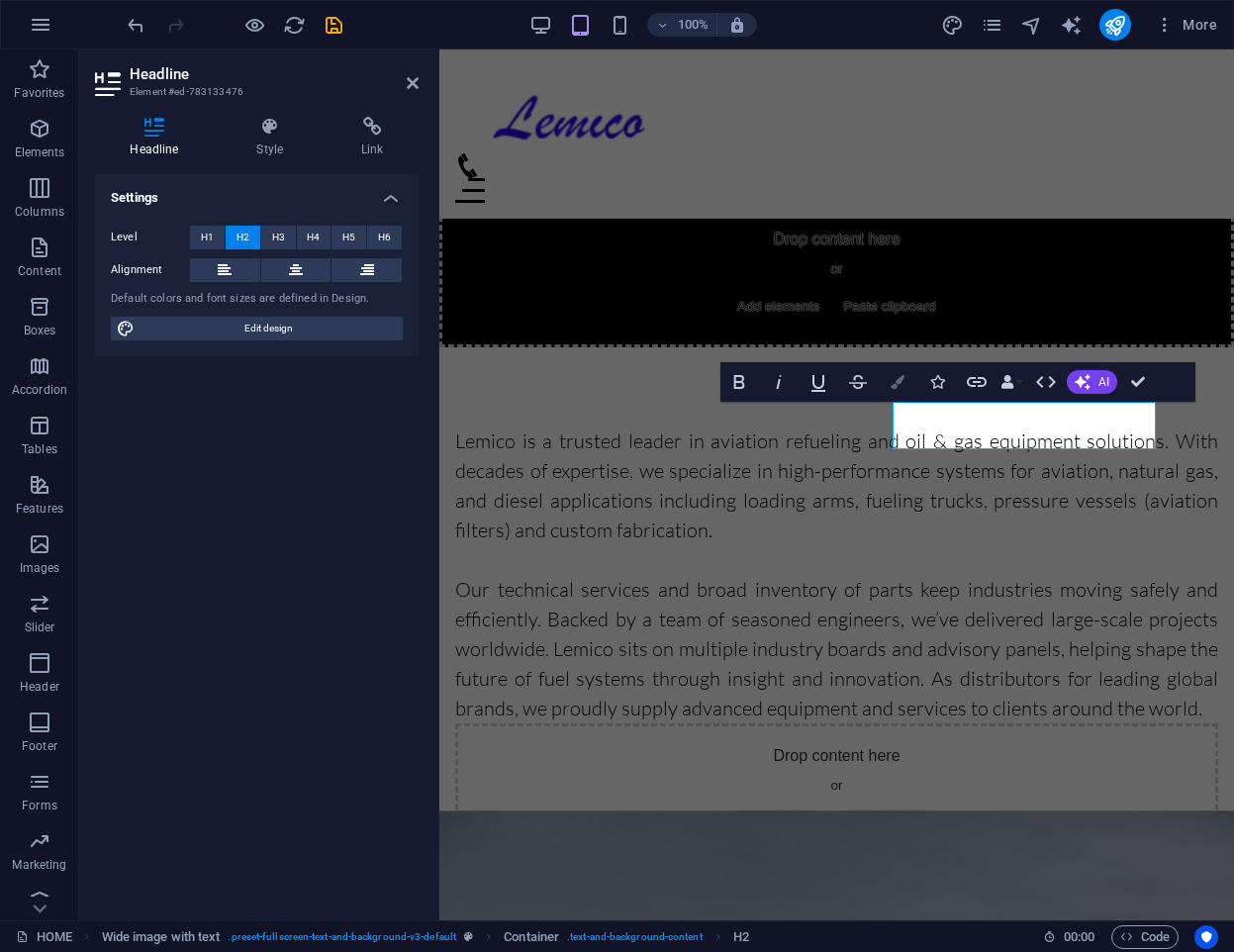 drag, startPoint x: 882, startPoint y: 396, endPoint x: 425, endPoint y: 353, distance: 459.01852 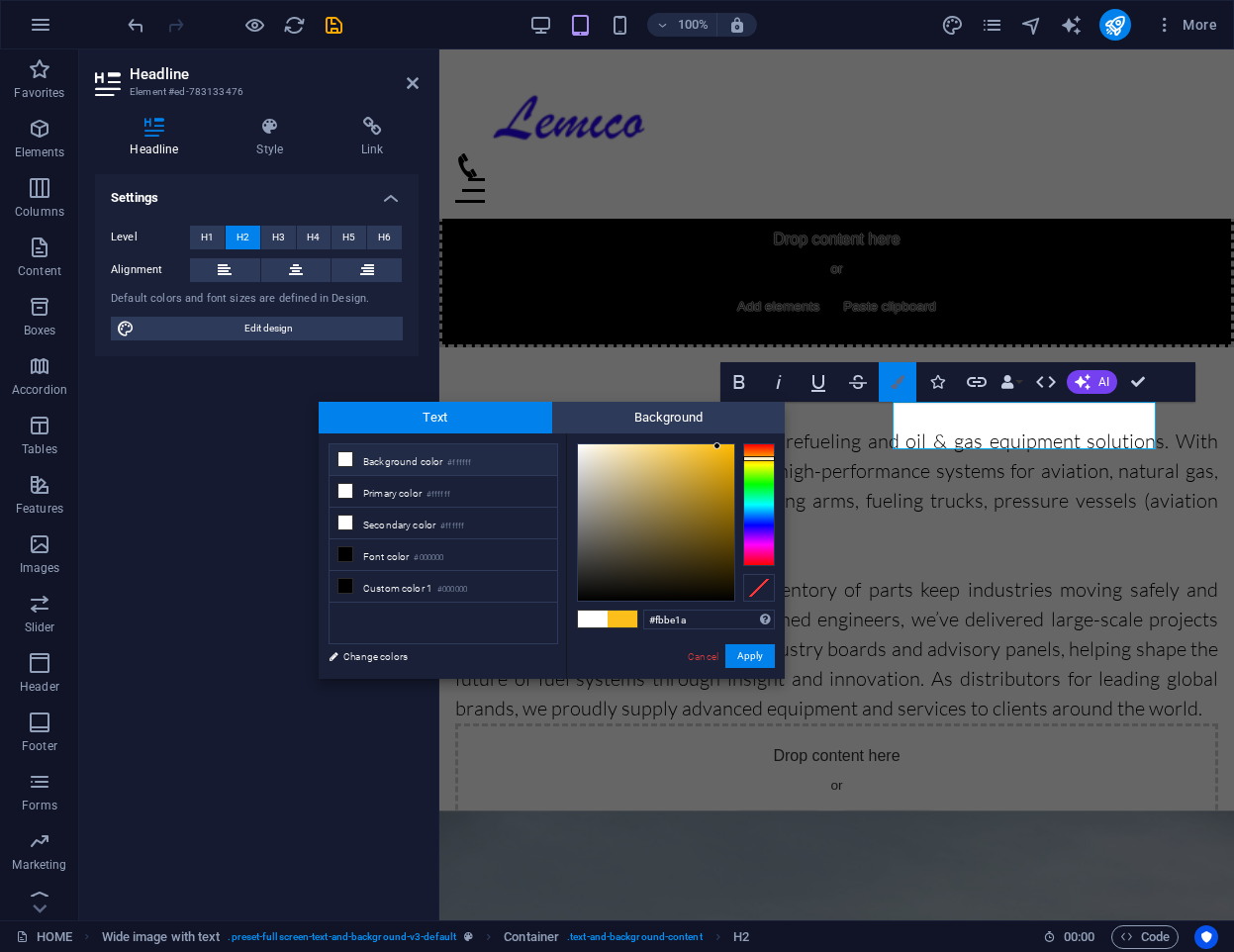 click on "Colors" at bounding box center (898, 382) 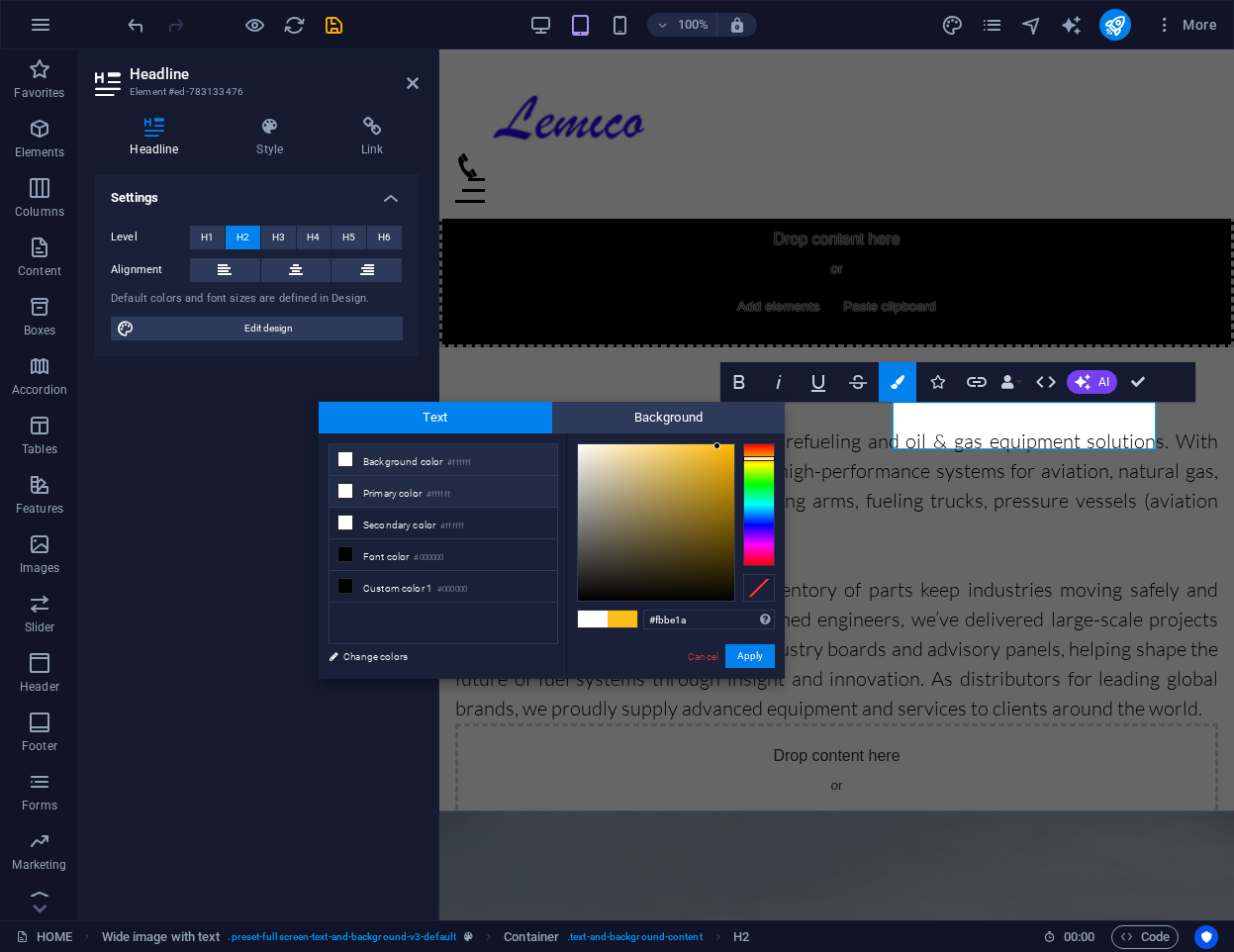 click on "Primary color
#ffffff" at bounding box center (443, 492) 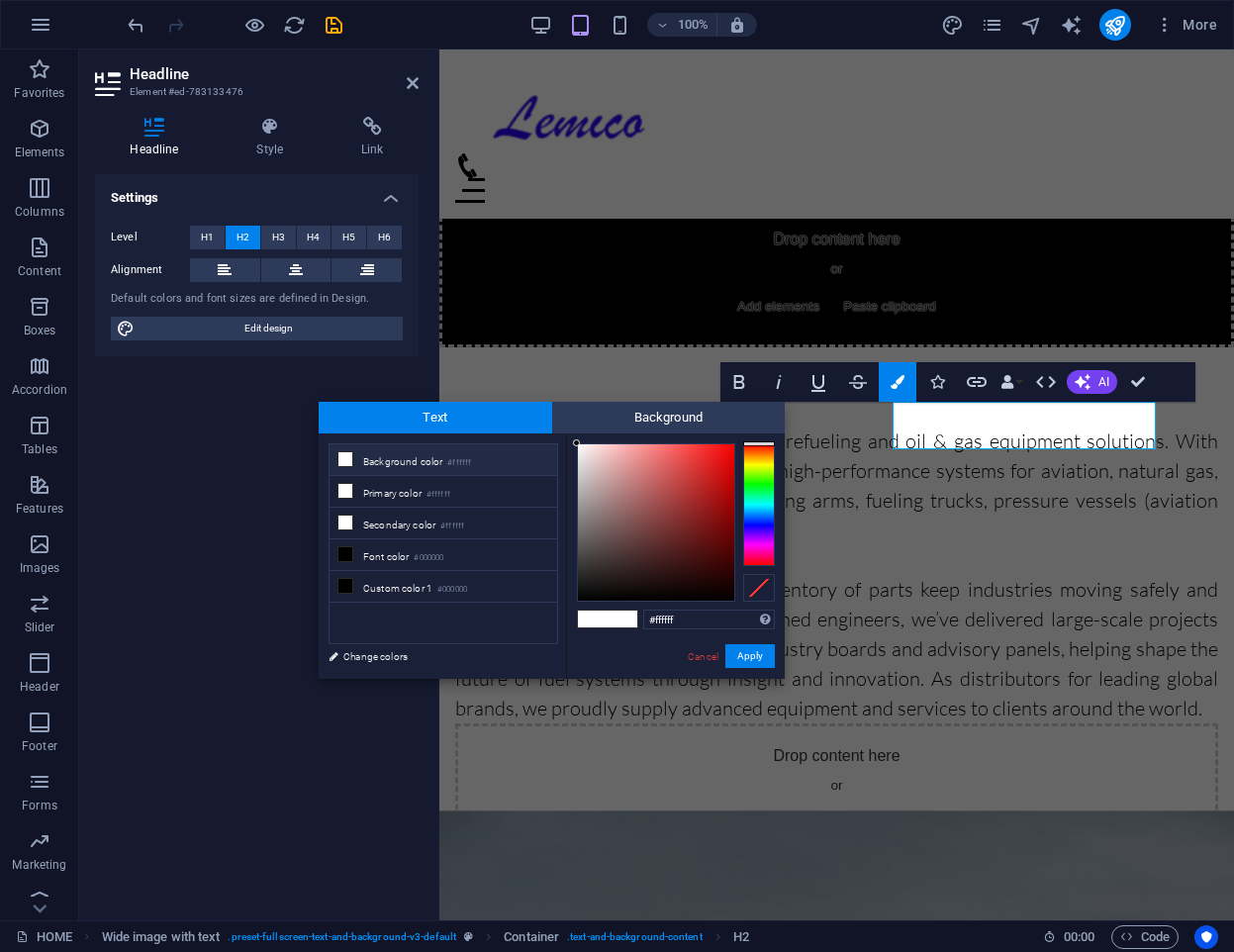 click on "#ffffff" at bounding box center [459, 463] 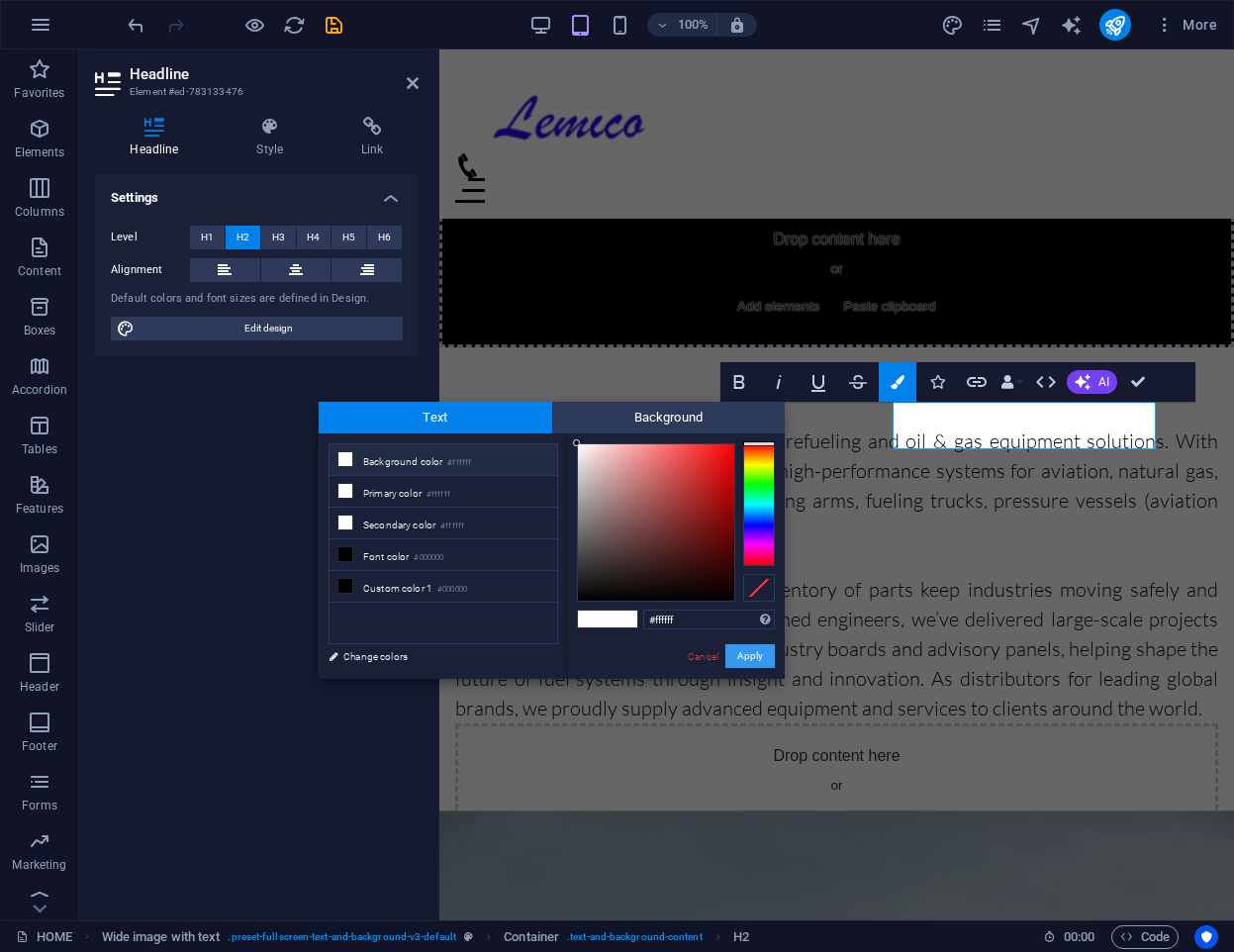 click on "Apply" at bounding box center [750, 656] 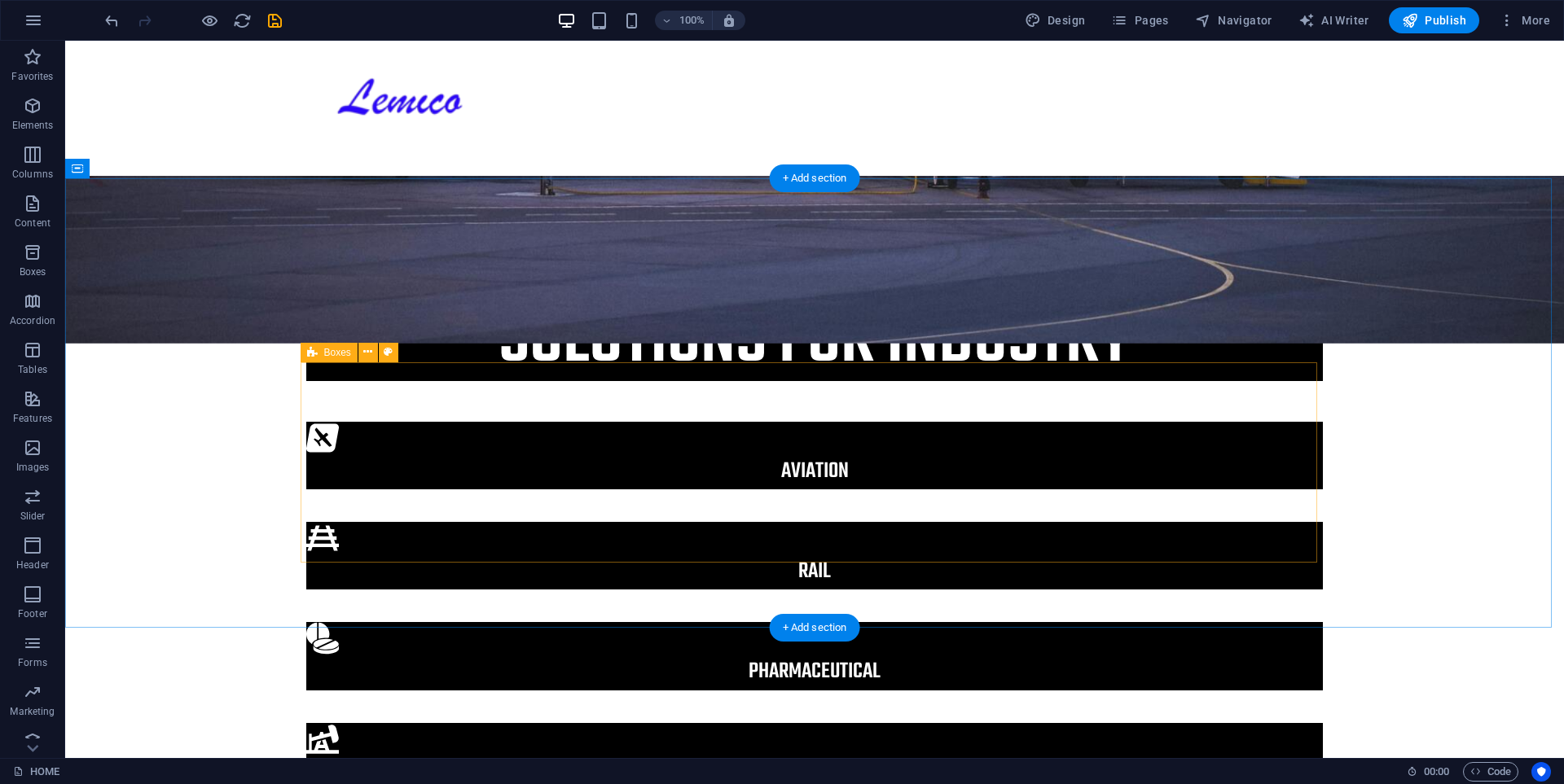 scroll, scrollTop: 896, scrollLeft: 0, axis: vertical 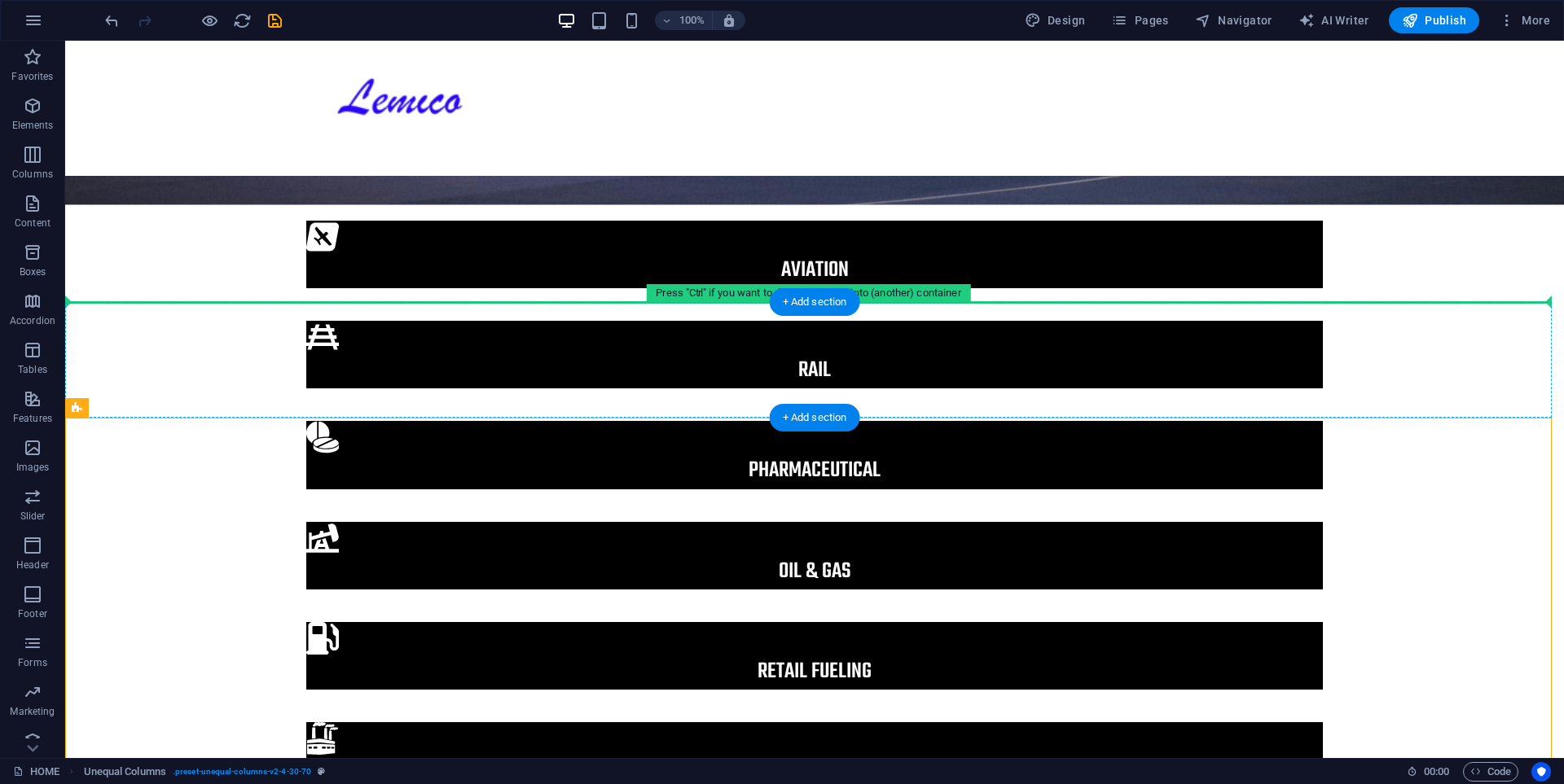 drag, startPoint x: 212, startPoint y: 456, endPoint x: 188, endPoint y: 358, distance: 100.895986 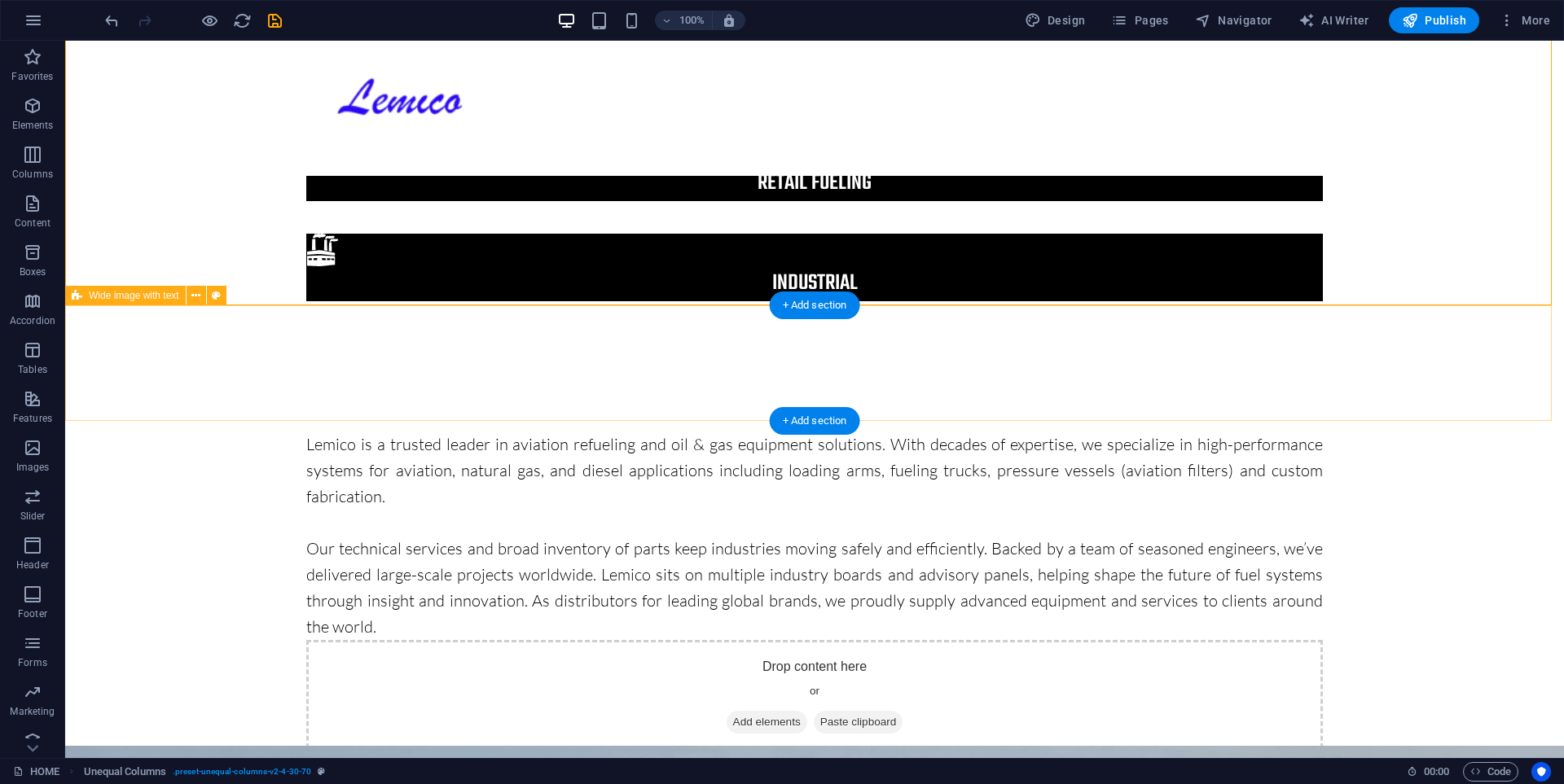 scroll, scrollTop: 896, scrollLeft: 0, axis: vertical 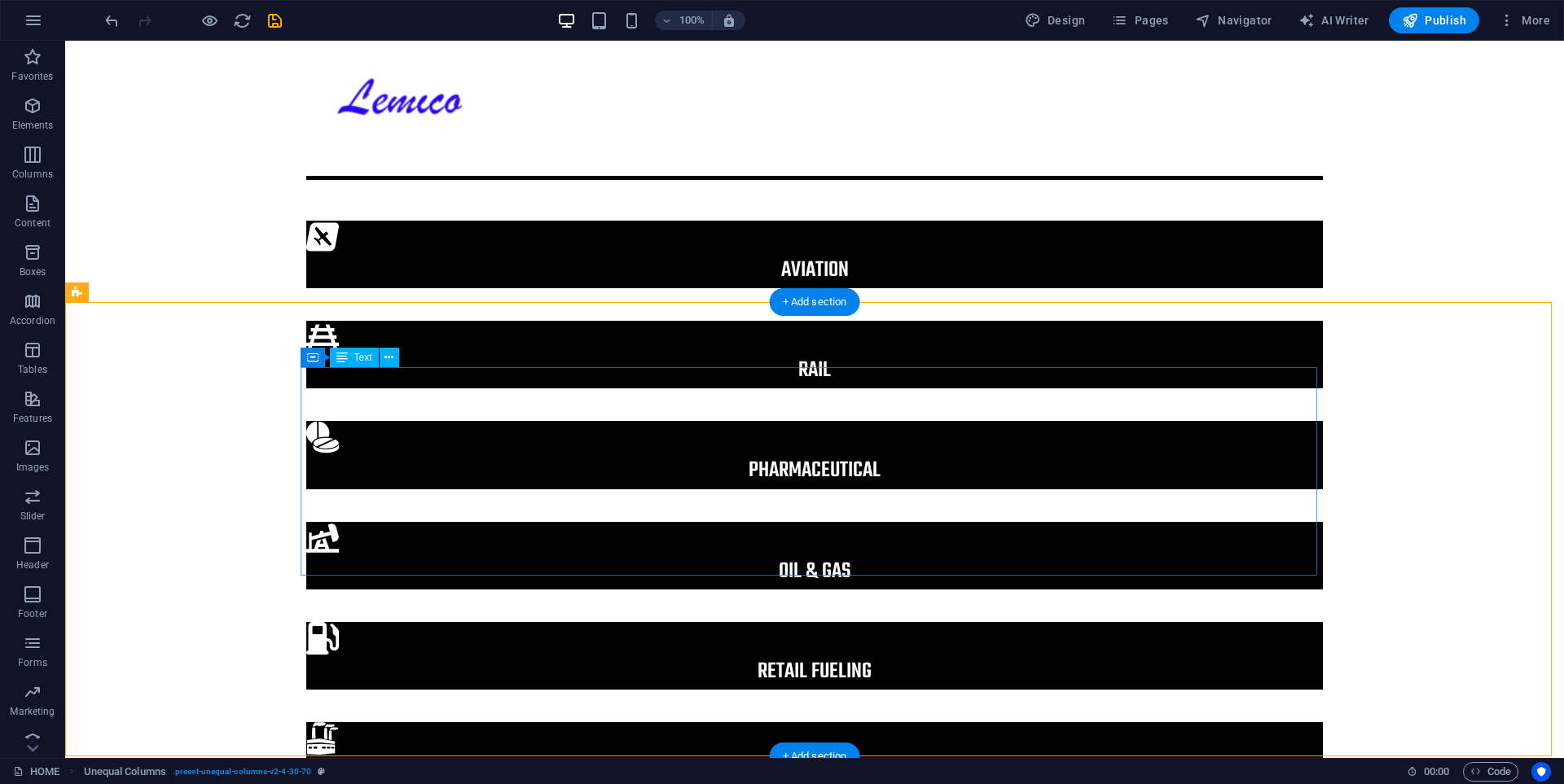 click on "Lemico is a trusted leader in aviation refueling and oil & gas equipment solutions. With decades of expertise, we specialize in high-performance systems for aviation, natural gas, and diesel applications including loading arms, fueling trucks, pressure vessels (aviation filters) and custom fabrication.   Our technical services and broad inventory of parts keep industries moving safely and efficiently. Backed by a team of seasoned engineers, we’ve delivered large-scale projects worldwide. Lemico sits on multiple industry boards and advisory panels, helping shape the future of fuel systems through insight and innovation. As distributors for leading global brands, we proudly supply advanced equipment and services to clients around the world." at bounding box center [815, 1024] 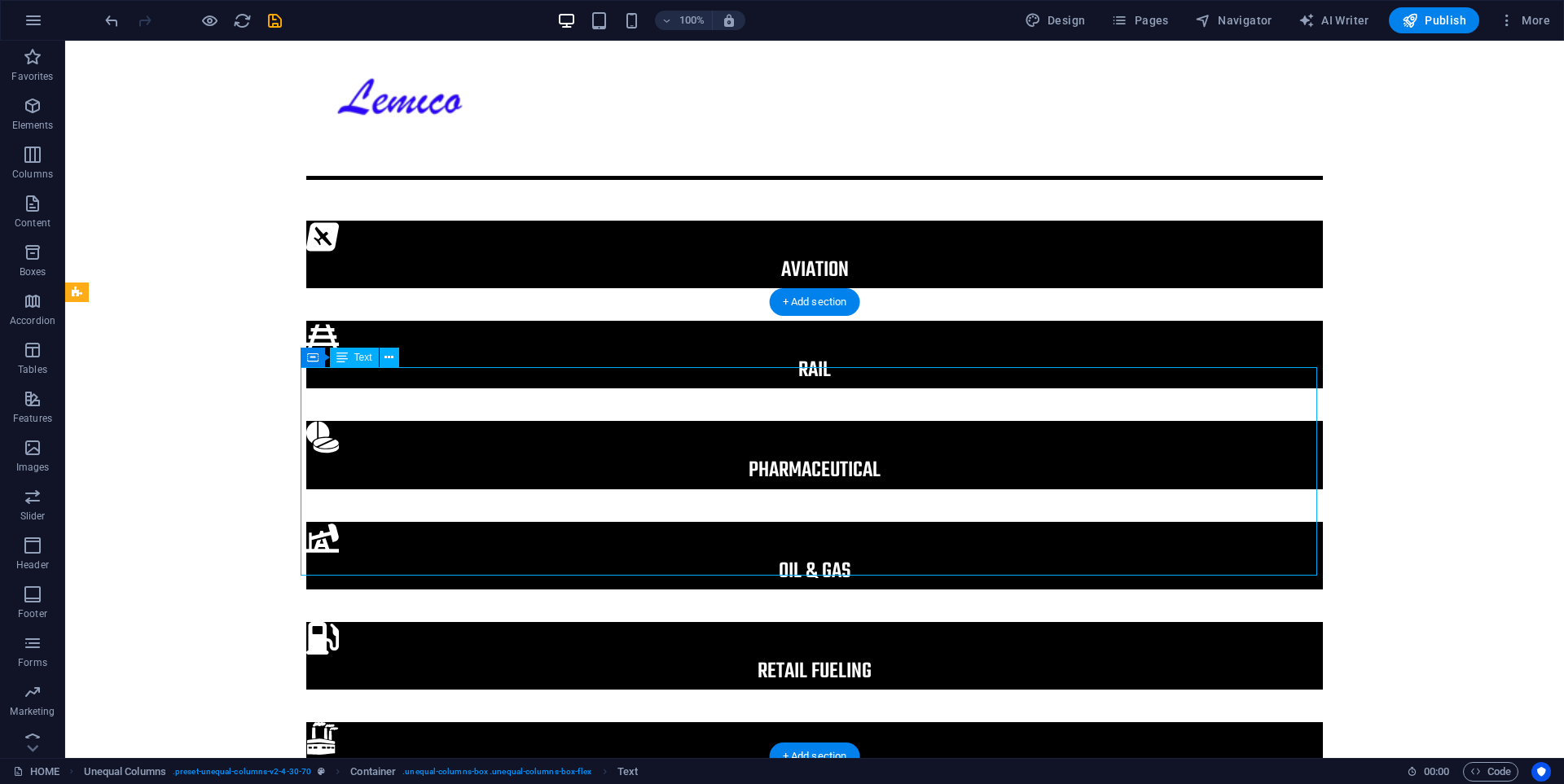 click on "Lemico is a trusted leader in aviation refueling and oil & gas equipment solutions. With decades of expertise, we specialize in high-performance systems for aviation, natural gas, and diesel applications including loading arms, fueling trucks, pressure vessels (aviation filters) and custom fabrication.   Our technical services and broad inventory of parts keep industries moving safely and efficiently. Backed by a team of seasoned engineers, we’ve delivered large-scale projects worldwide. Lemico sits on multiple industry boards and advisory panels, helping shape the future of fuel systems through insight and innovation. As distributors for leading global brands, we proudly supply advanced equipment and services to clients around the world." at bounding box center (815, 1024) 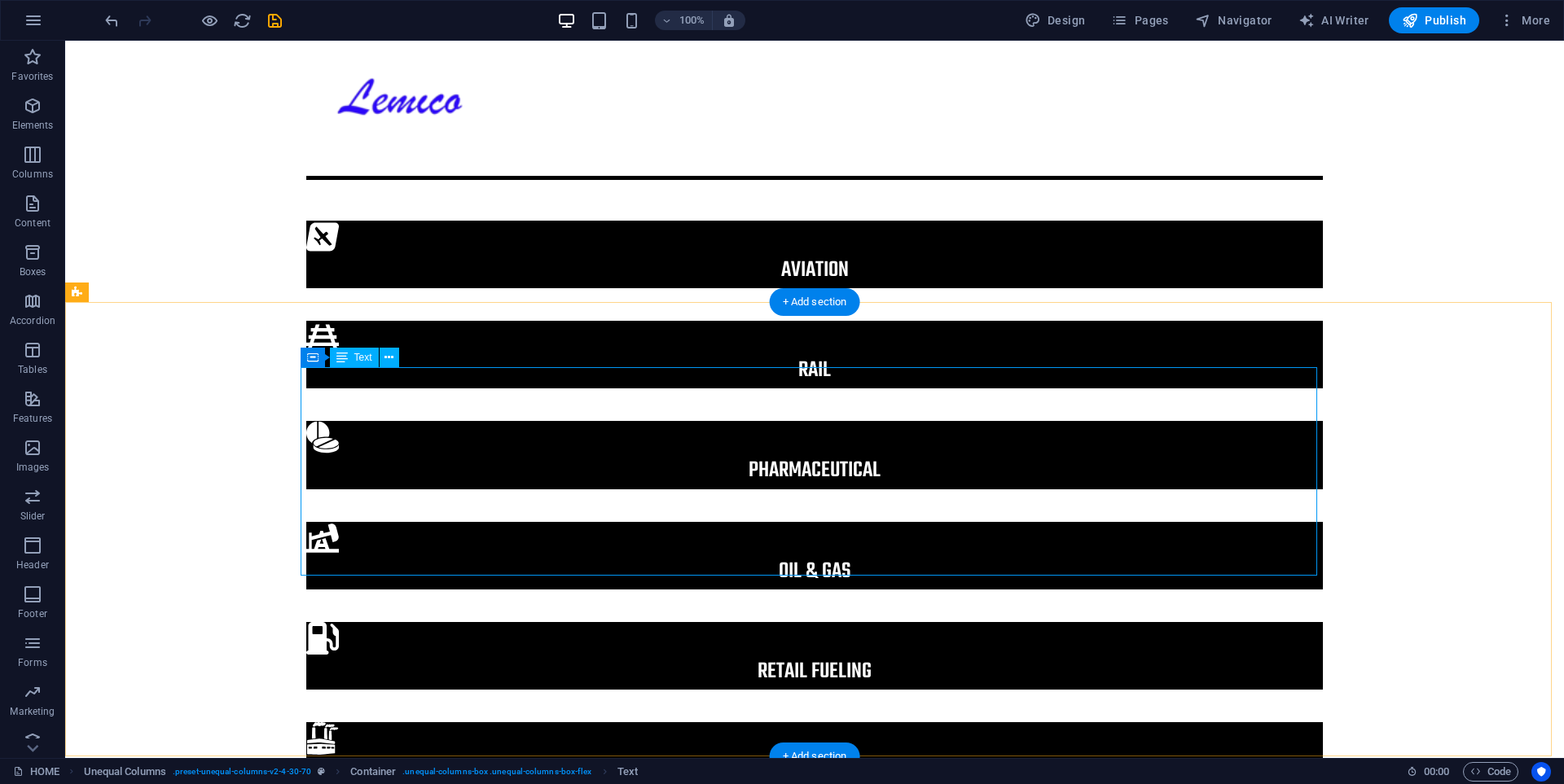 click on "Lemico is a trusted leader in aviation refueling and oil & gas equipment solutions. With decades of expertise, we specialize in high-performance systems for aviation, natural gas, and diesel applications including loading arms, fueling trucks, pressure vessels (aviation filters) and custom fabrication.   Our technical services and broad inventory of parts keep industries moving safely and efficiently. Backed by a team of seasoned engineers, we’ve delivered large-scale projects worldwide. Lemico sits on multiple industry boards and advisory panels, helping shape the future of fuel systems through insight and innovation. As distributors for leading global brands, we proudly supply advanced equipment and services to clients around the world." at bounding box center (815, 1024) 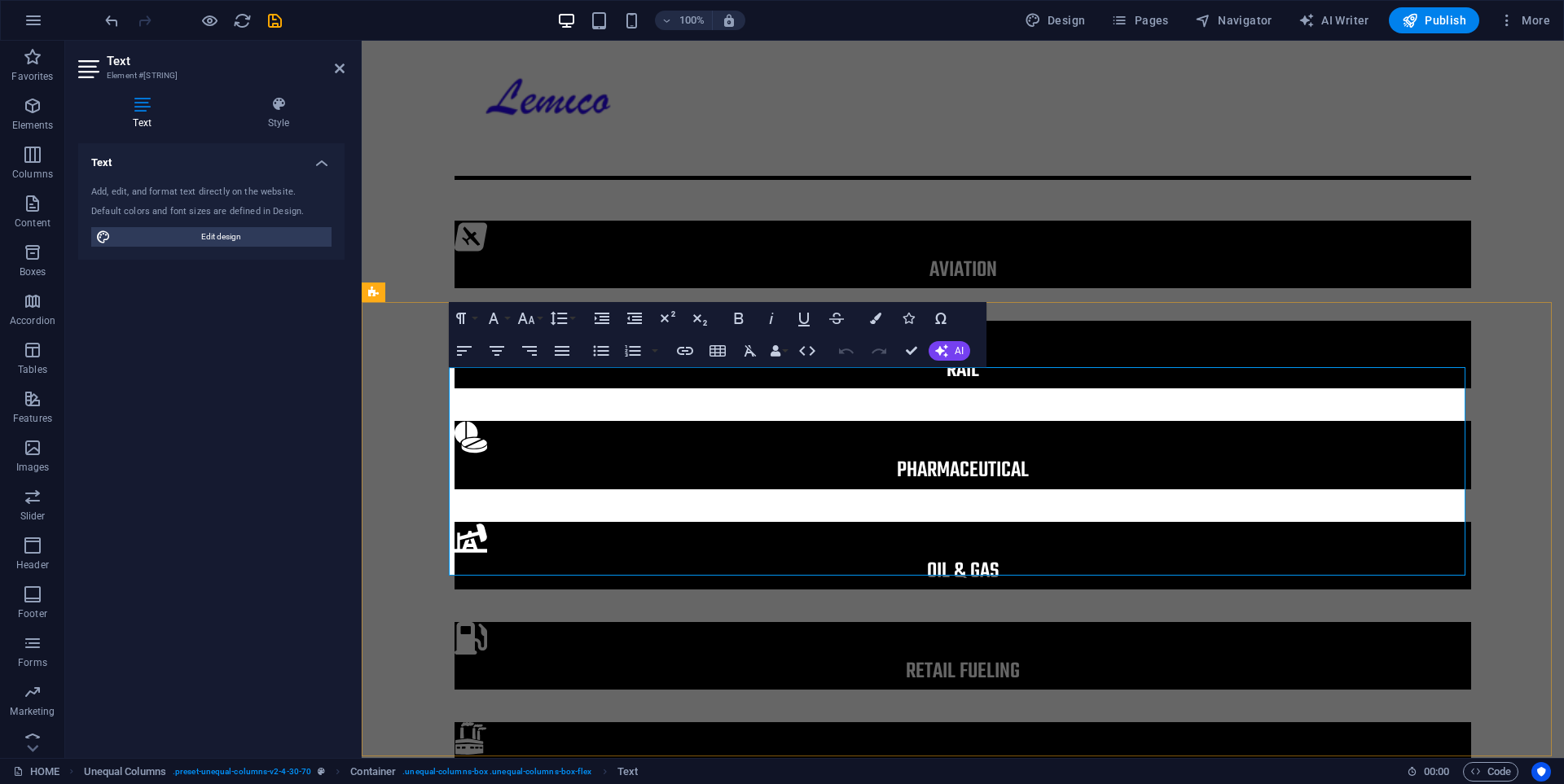 click on "Lemico is a trusted leader in aviation refueling and oil & gas equipment solutions. With decades of expertise, we specialize in high-performance systems for aviation, natural gas, and diesel applications including loading arms, fueling trucks, pressure vessels (aviation filters) and custom fabrication." at bounding box center (963, 959) 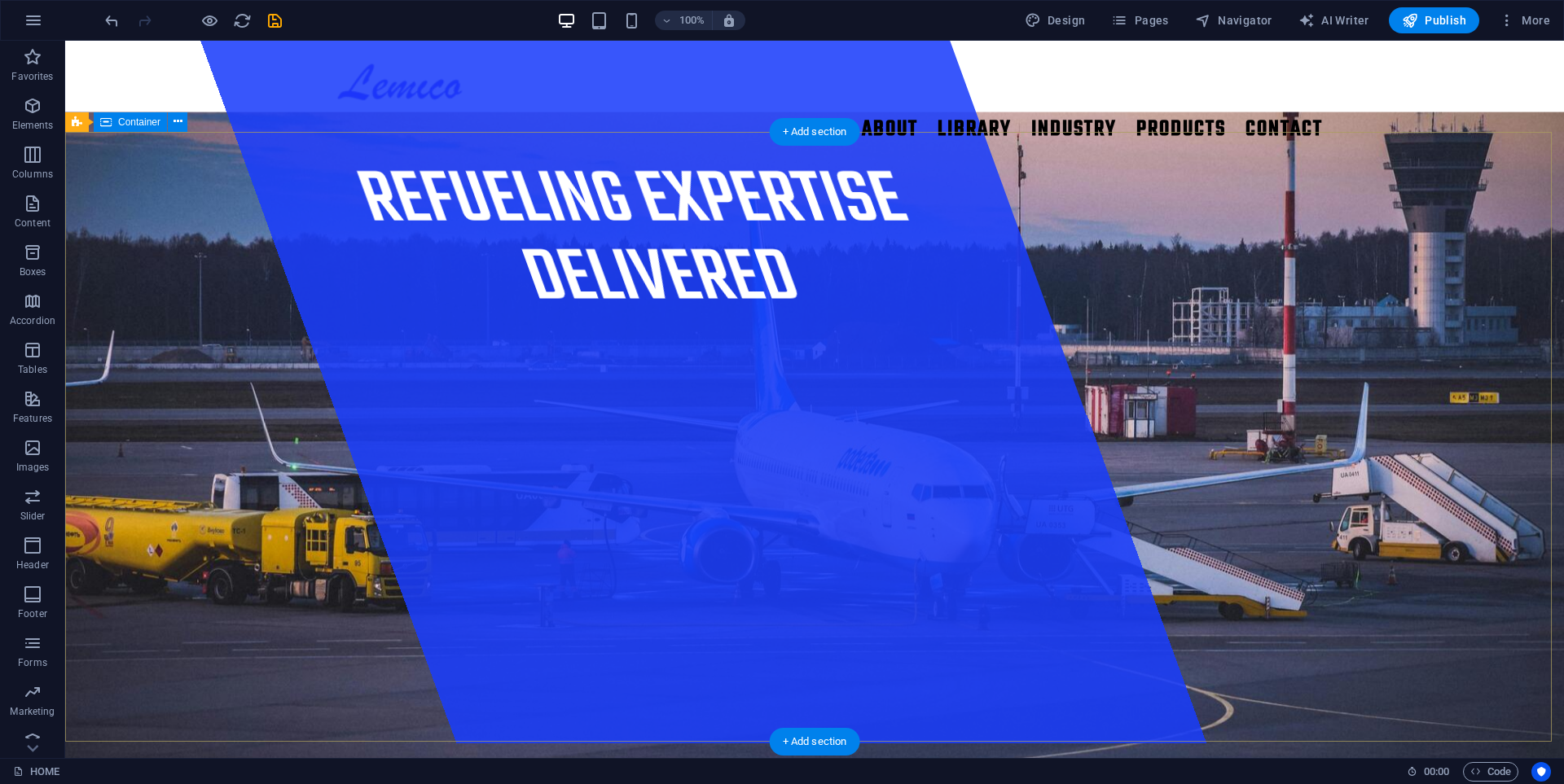 scroll, scrollTop: 0, scrollLeft: 0, axis: both 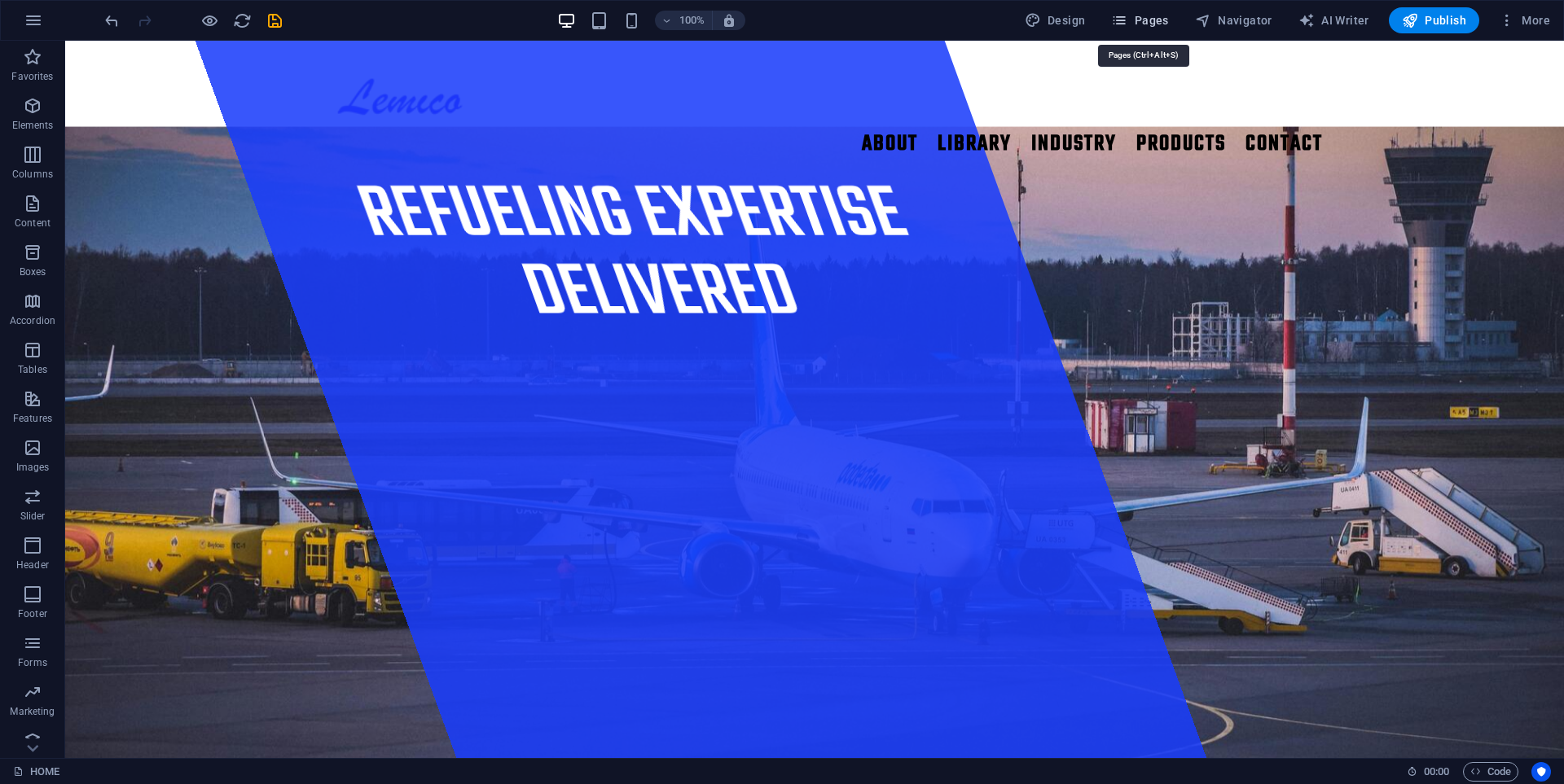 click at bounding box center (1119, 20) 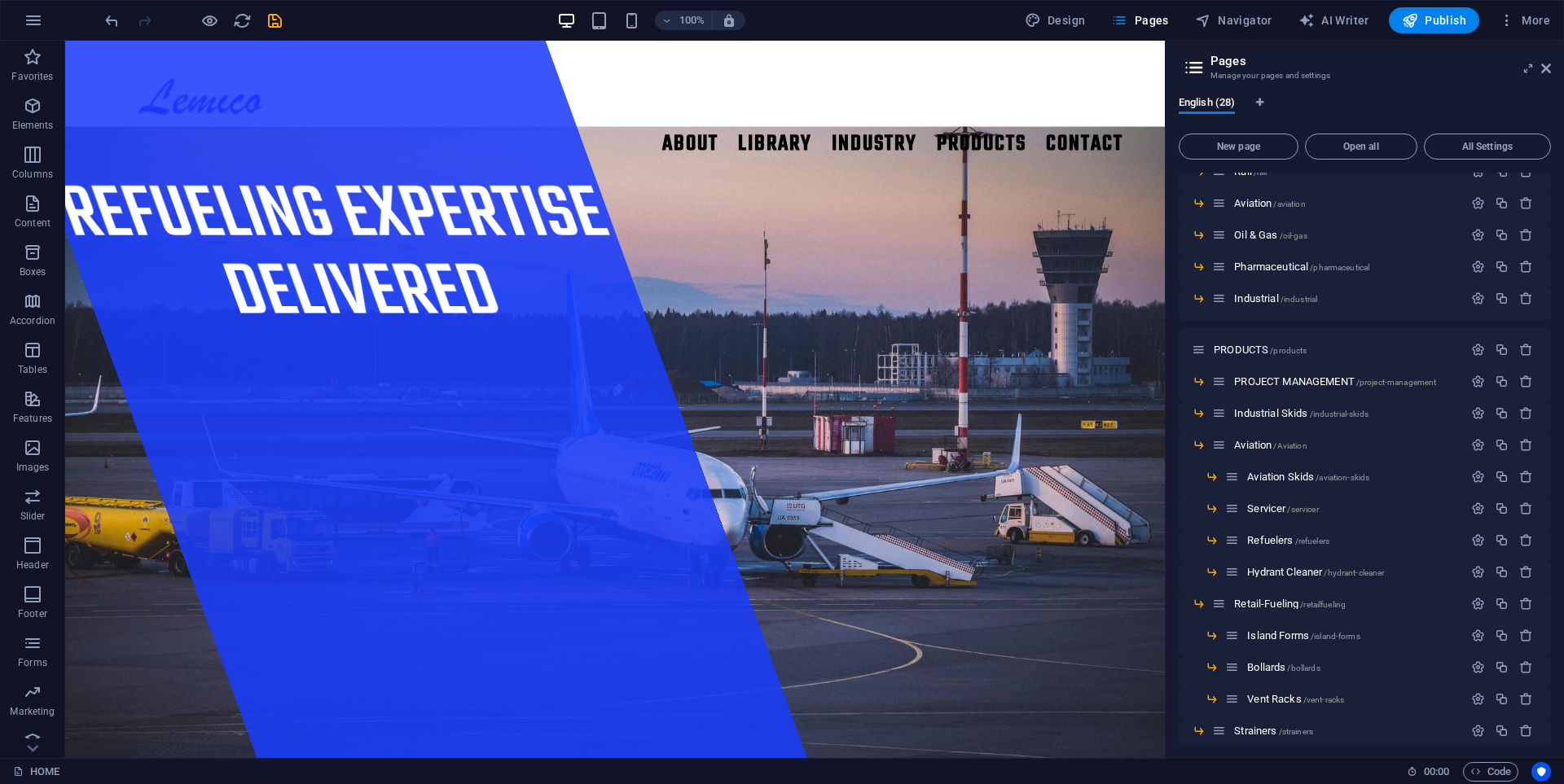 scroll, scrollTop: 473, scrollLeft: 0, axis: vertical 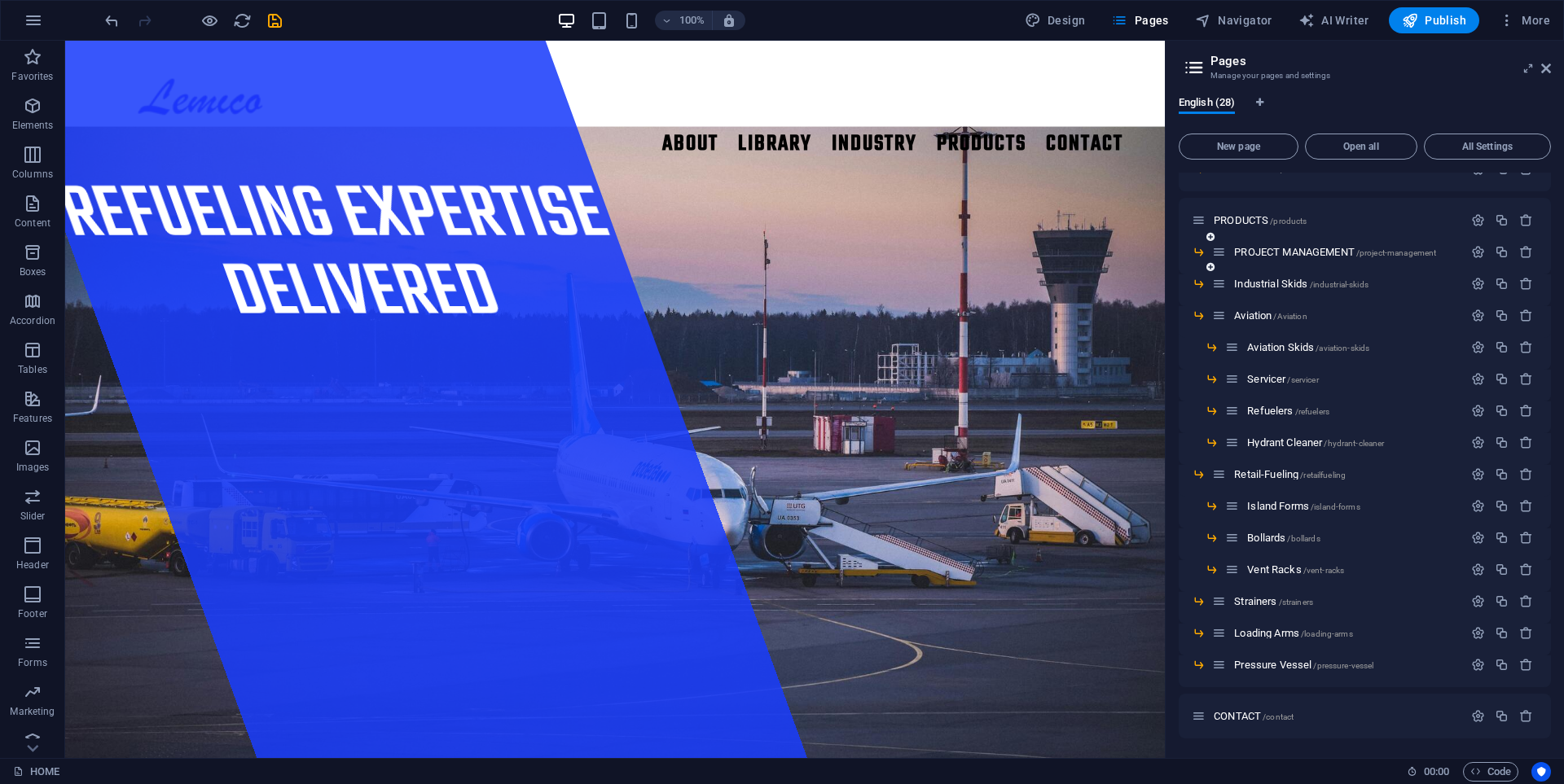 click on "PROJECT MANAGEMENT /project-management" at bounding box center (1338, 252) 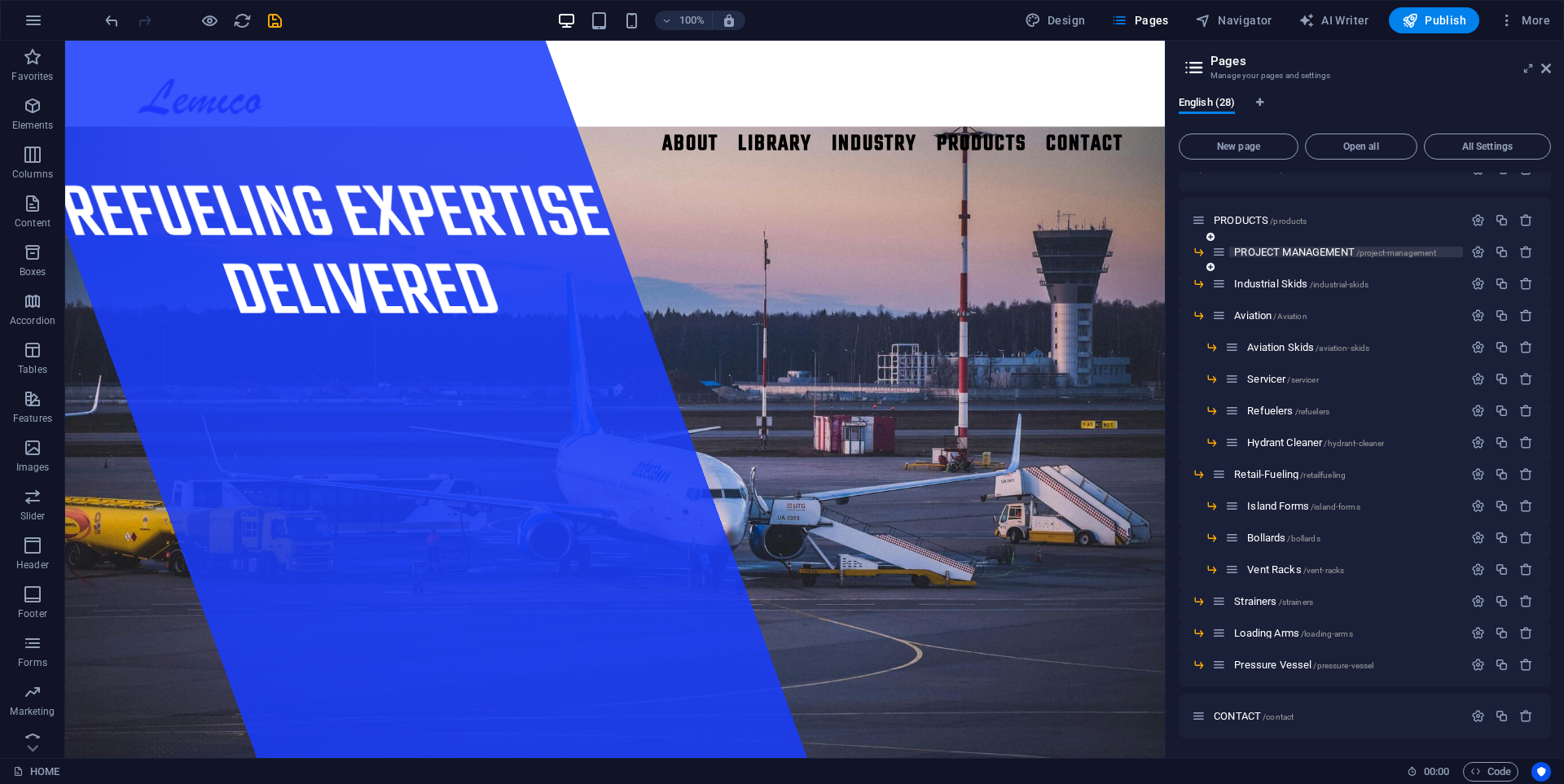 click on "PROJECT MANAGEMENT /project-management" at bounding box center [1335, 252] 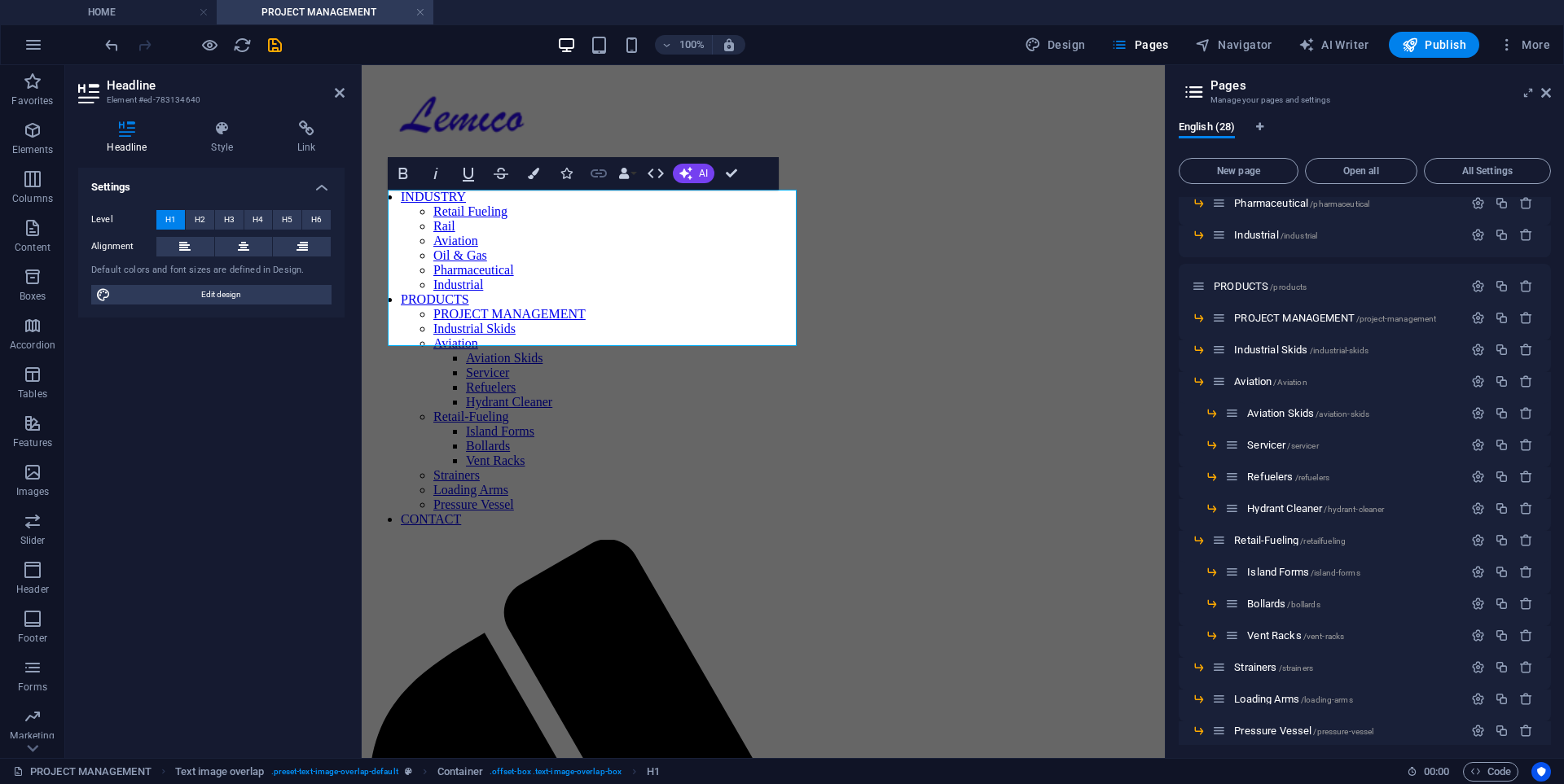 scroll, scrollTop: 0, scrollLeft: 0, axis: both 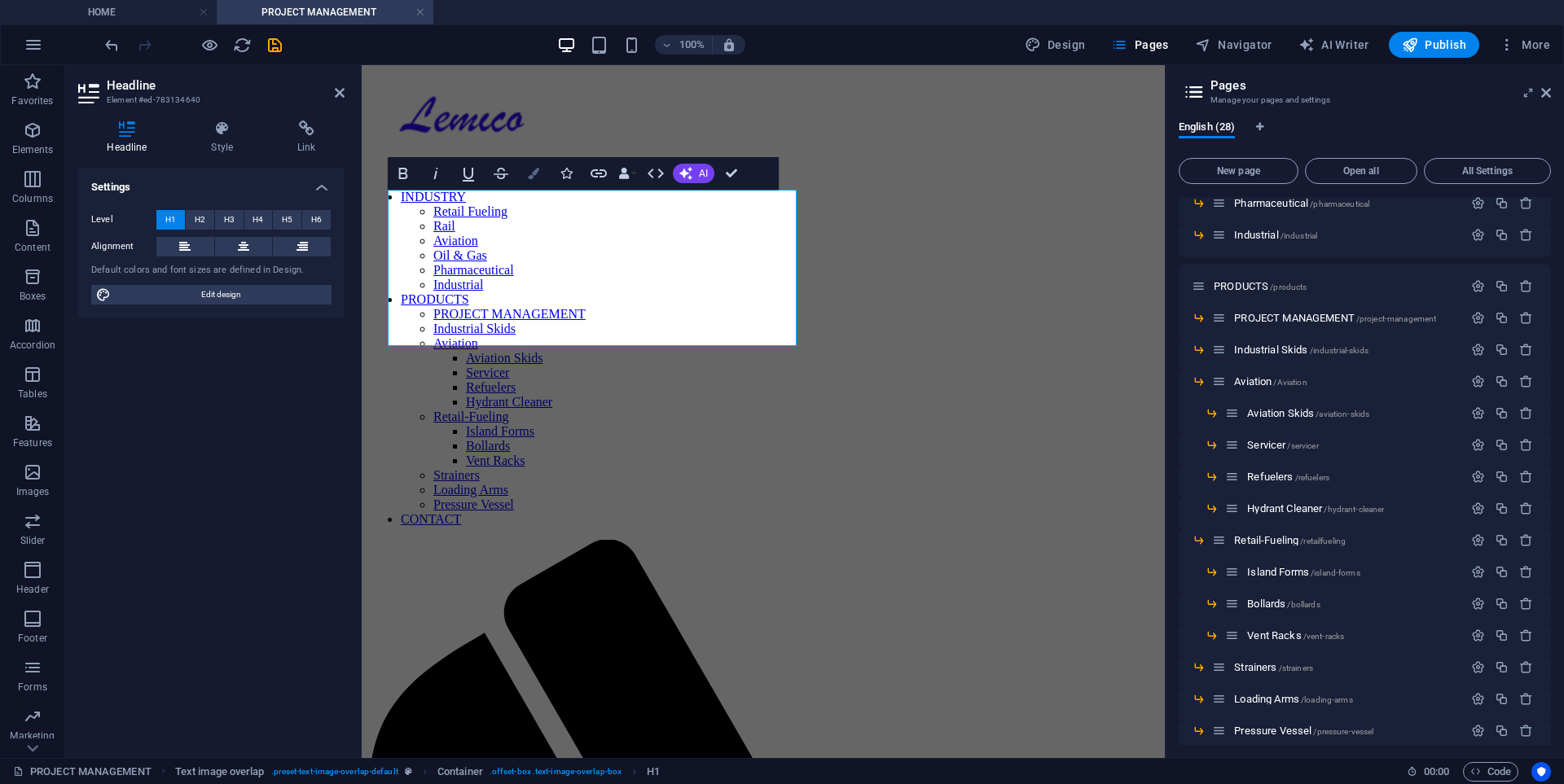 click on "Colors" at bounding box center [534, 173] 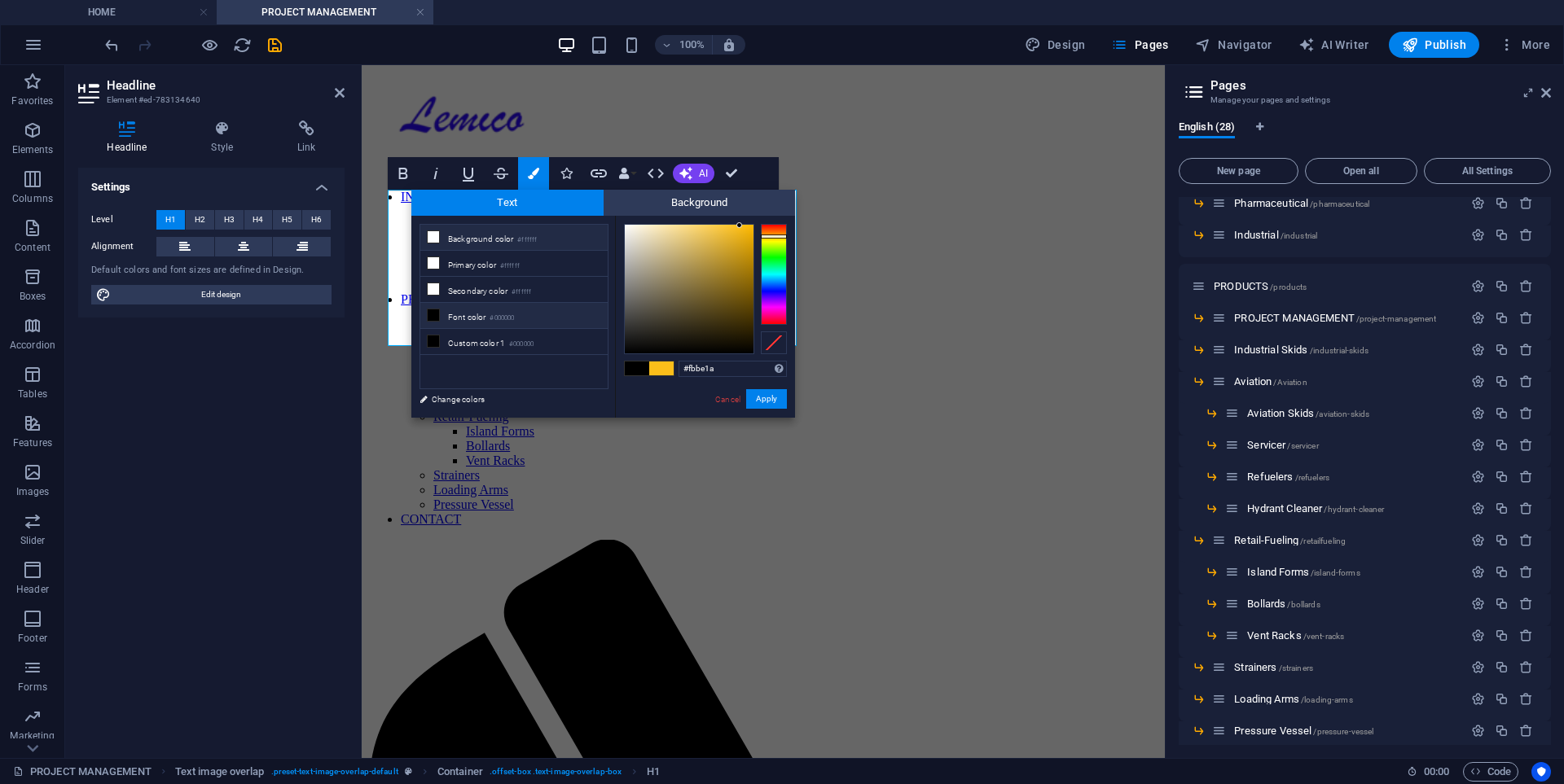click on "Background color
#ffffff" at bounding box center [514, 238] 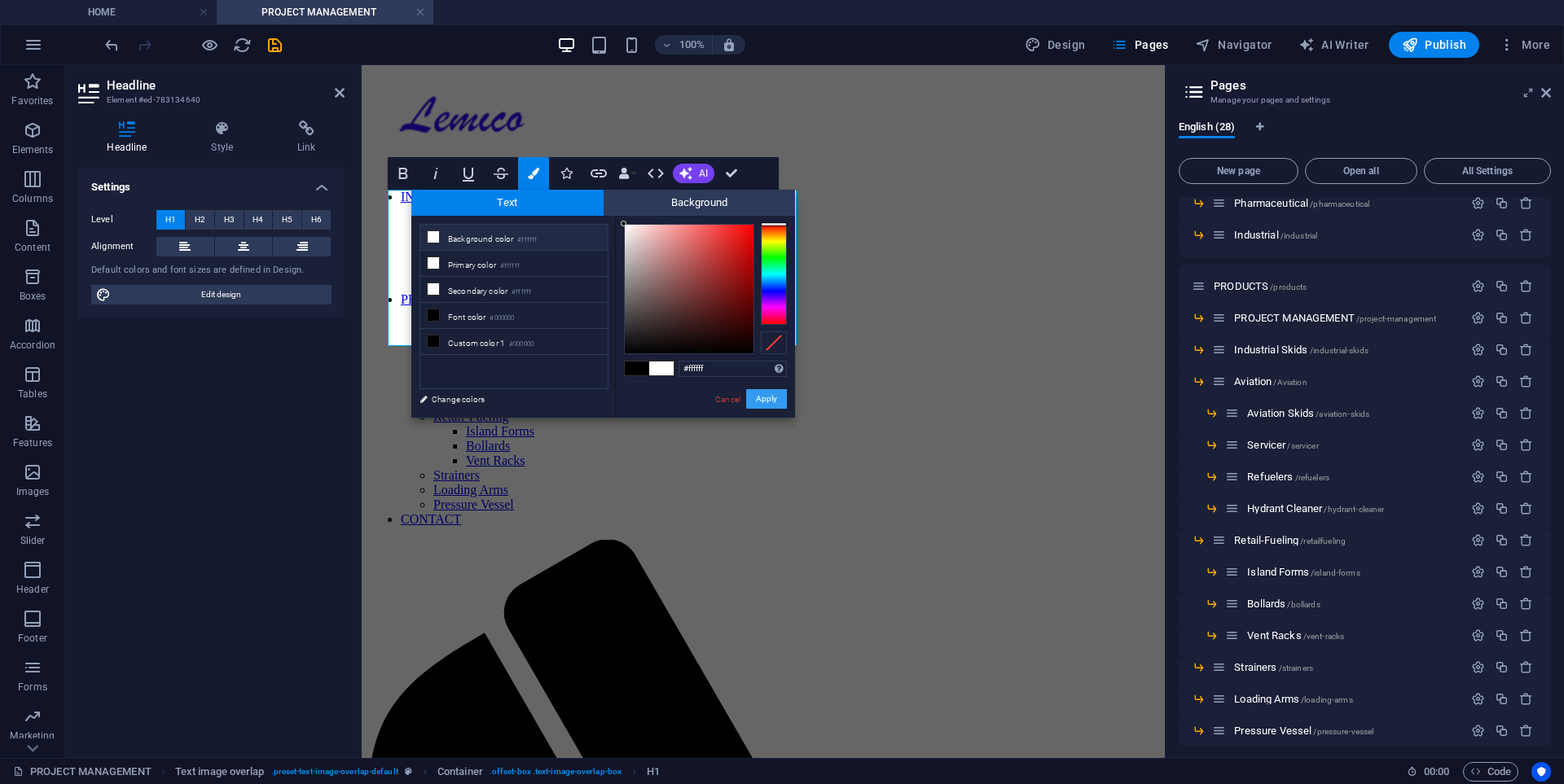 click on "Apply" at bounding box center (767, 399) 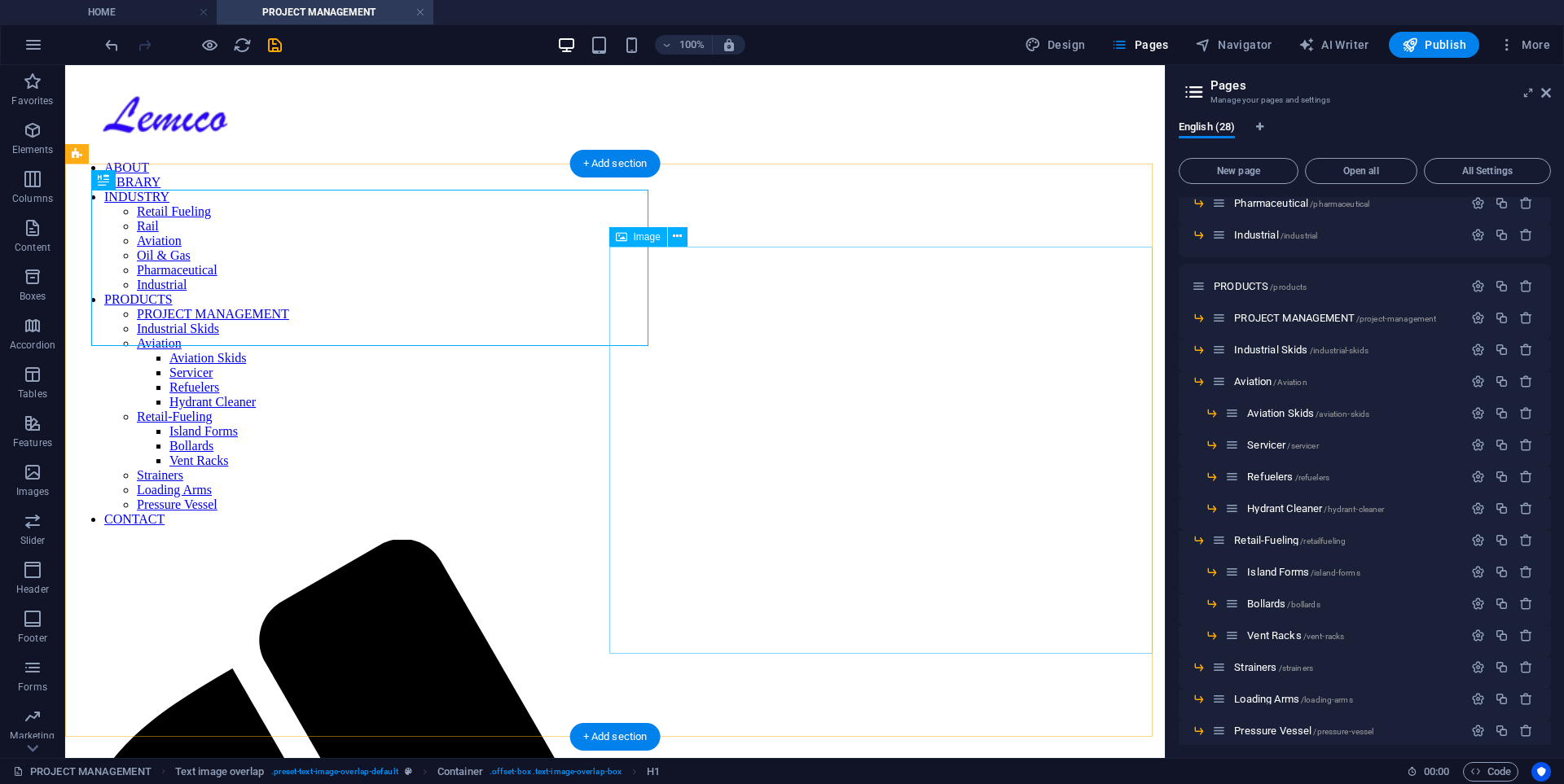 click at bounding box center (615, 2624) 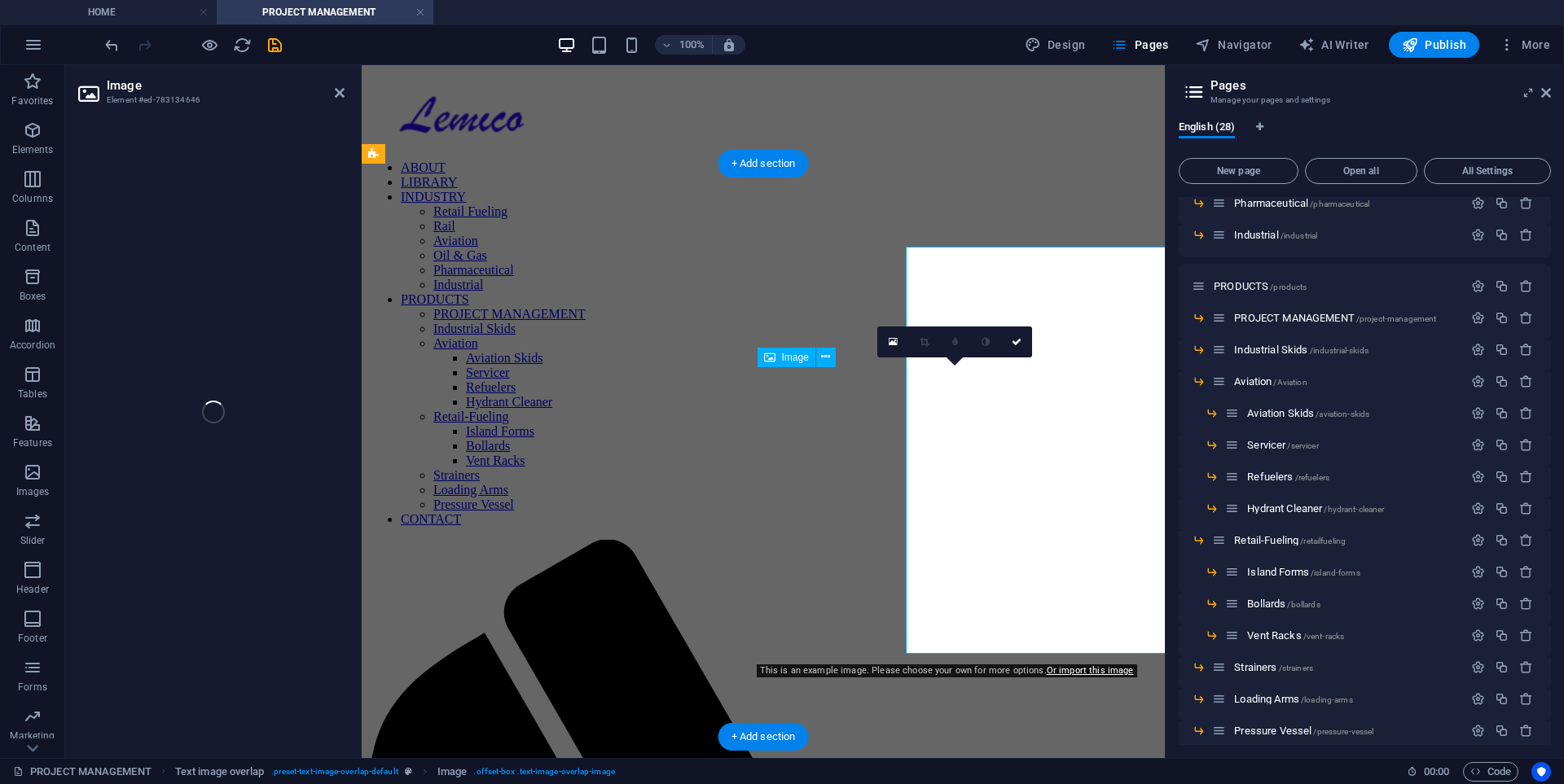 select on "%" 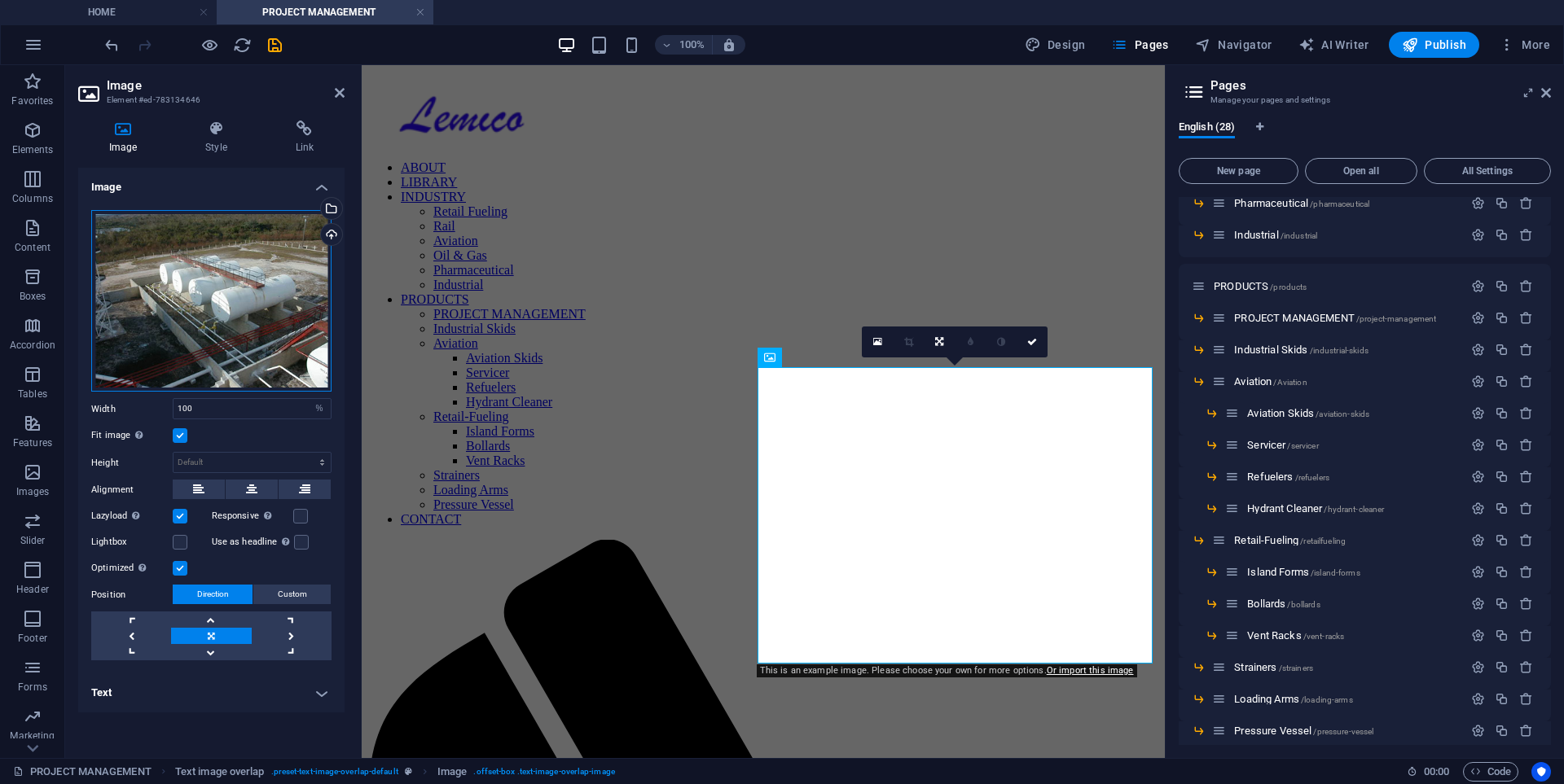 click on "Drag files here, click to choose files or select files from Files or our free stock photos & videos" at bounding box center (211, 301) 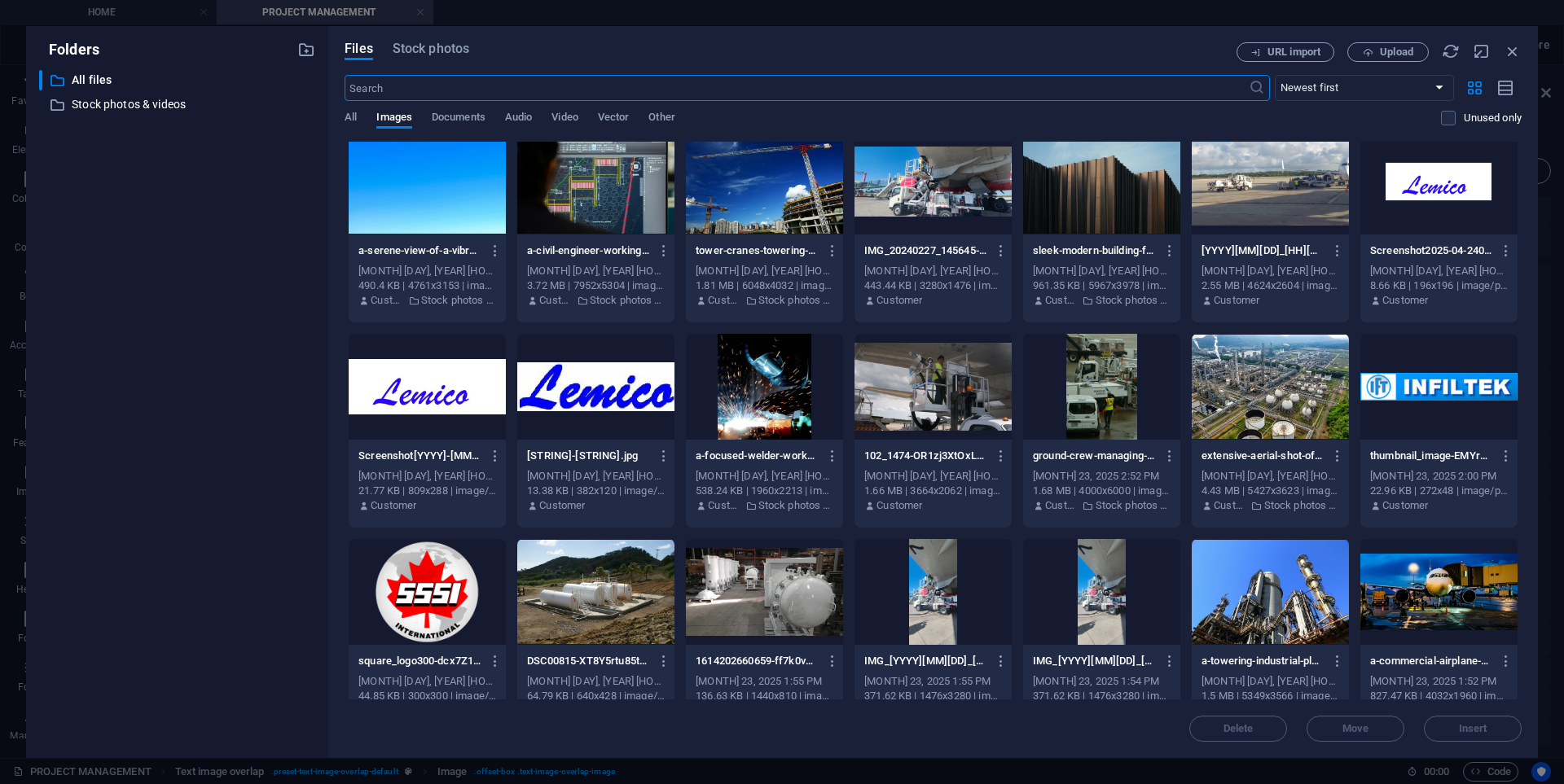 scroll, scrollTop: 664, scrollLeft: 0, axis: vertical 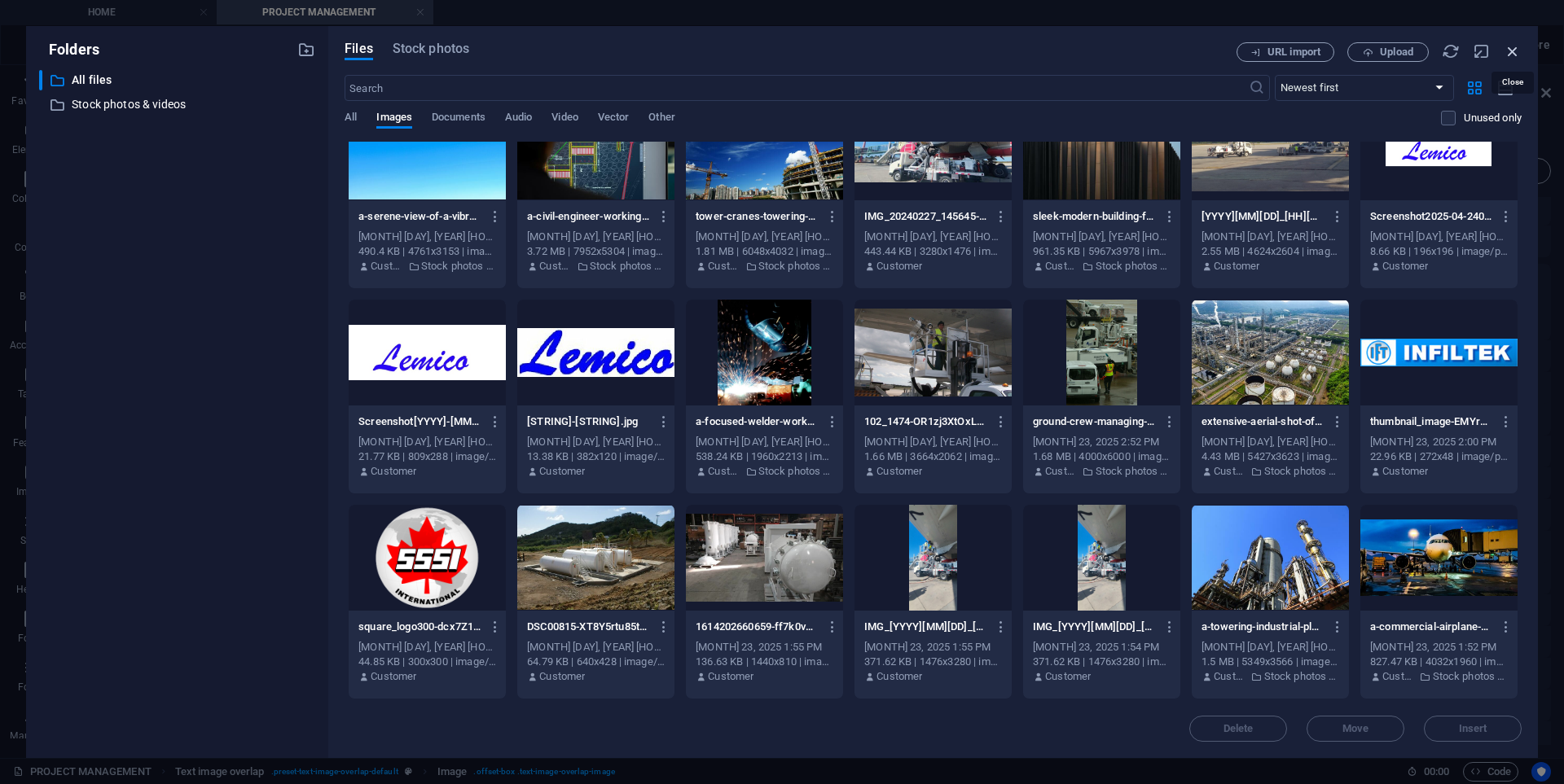 click at bounding box center [1513, 51] 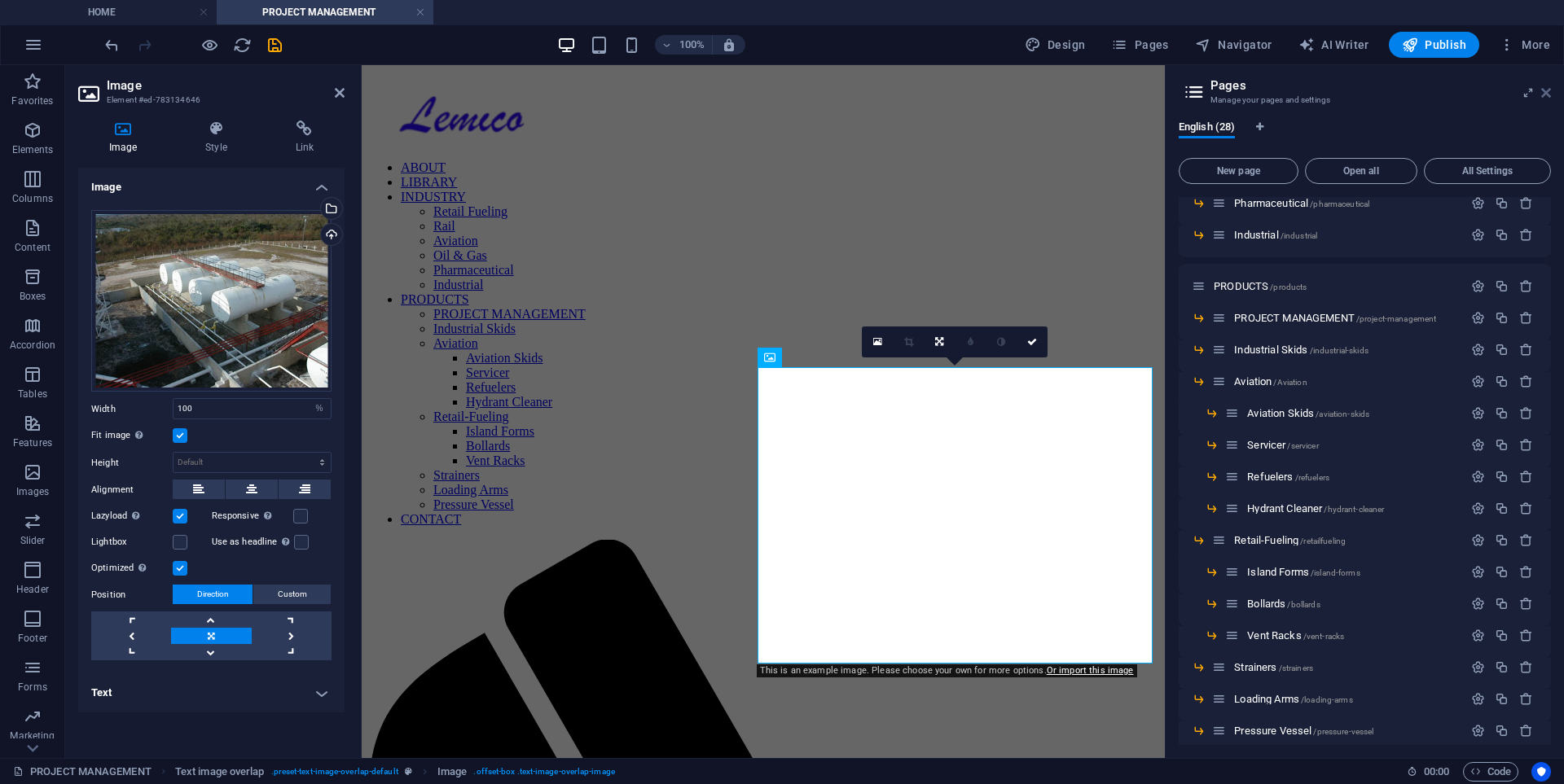 drag, startPoint x: 1545, startPoint y: 92, endPoint x: 962, endPoint y: 147, distance: 585.5886 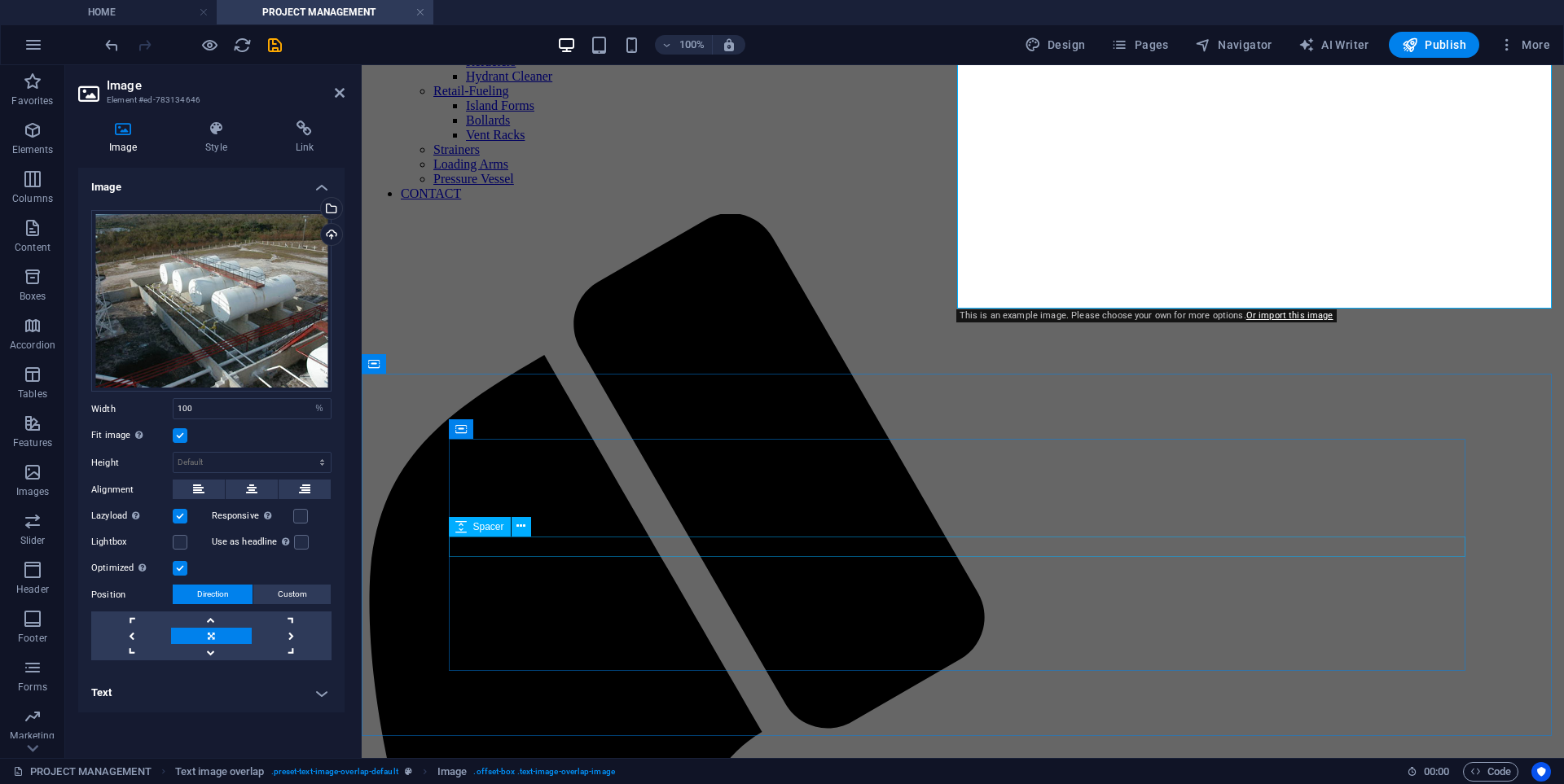scroll, scrollTop: 0, scrollLeft: 0, axis: both 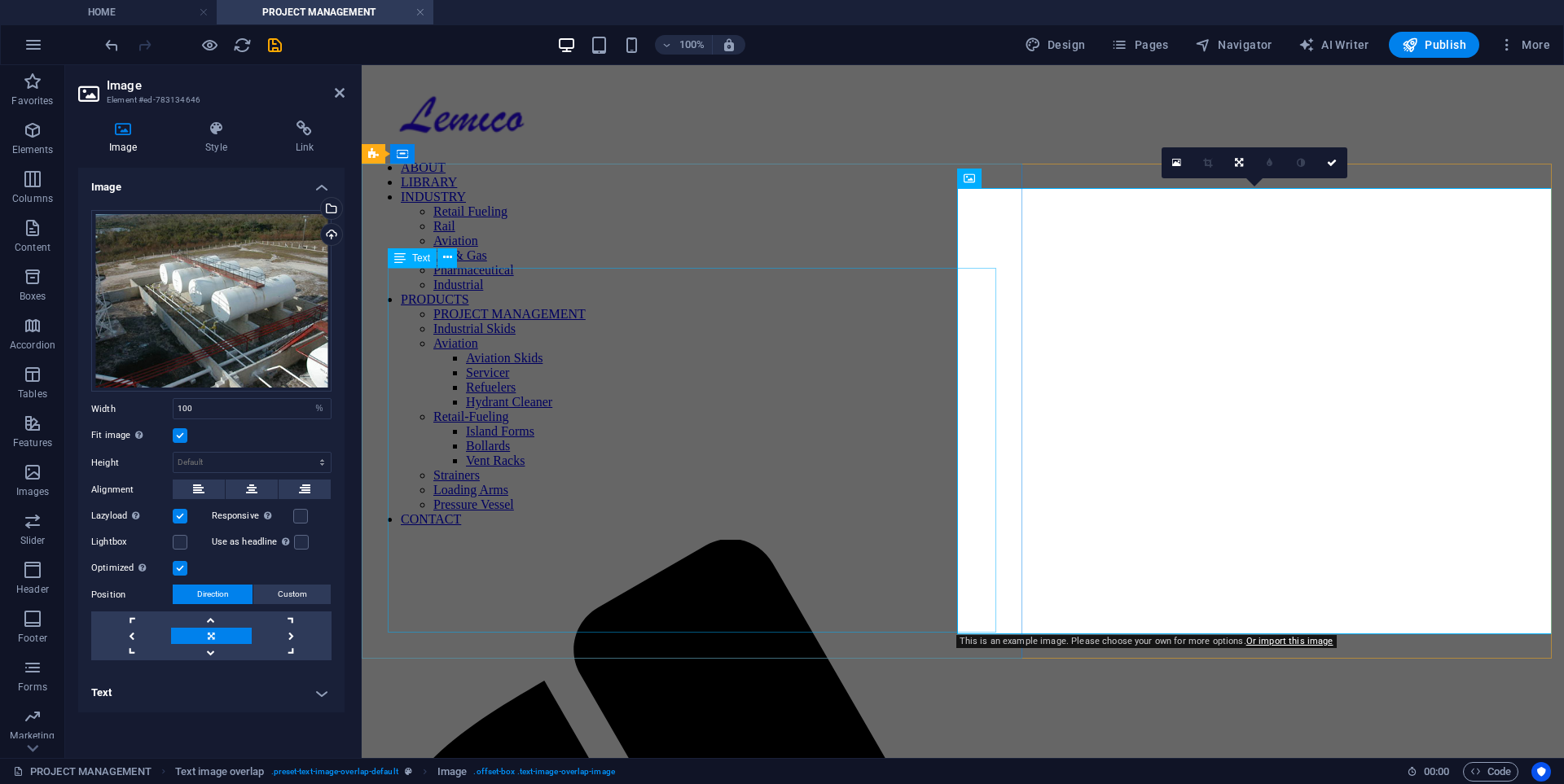 click on "Whether your project is large-scale or more modest in scope, we have the expertise, experience, and capabilities to meet your needs. At the core of our services is a deep understanding of liquid transfer processes, enabling us to deliver tailored, efficient solutions for a wide range of industries. Our expertise extends across critical sectors, including aviation fueling, where precision and safety are paramount, as well as oil and gas operations that demand robust, high-performance systems. We are also leaders in advanced filtration solutions, ensuring the purity and quality of fluids for a variety of applications.  No matter the complexity or scale of your requirements, we are dedicated to delivering reliable, high-quality solutions that prioritize efficiency, safety, and innovation. With our comprehensive knowledge and commitment to excellence, we are your trusted partner for all liquid transfer needs." at bounding box center [963, 2253] 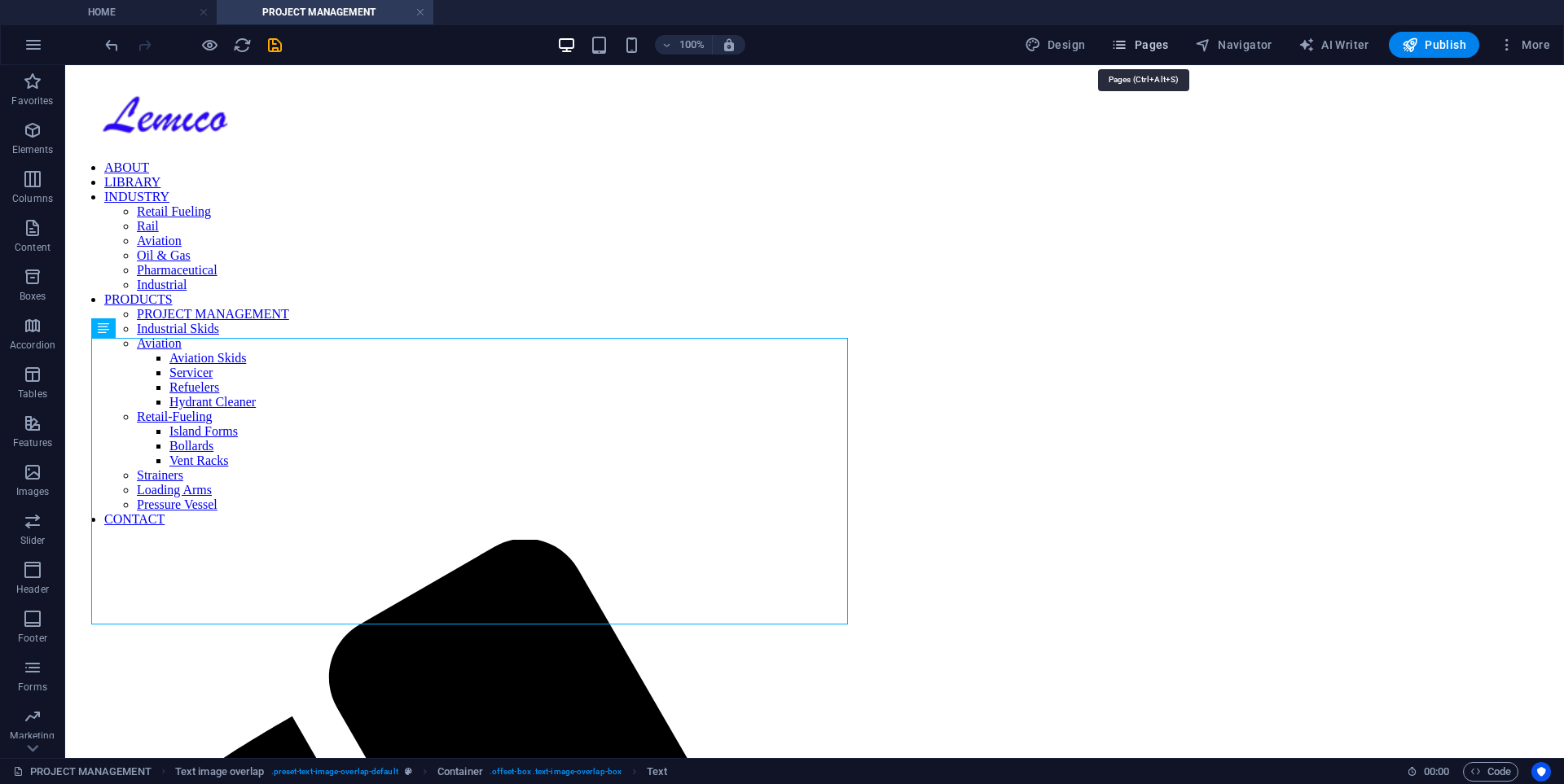 click on "Pages" at bounding box center [1140, 45] 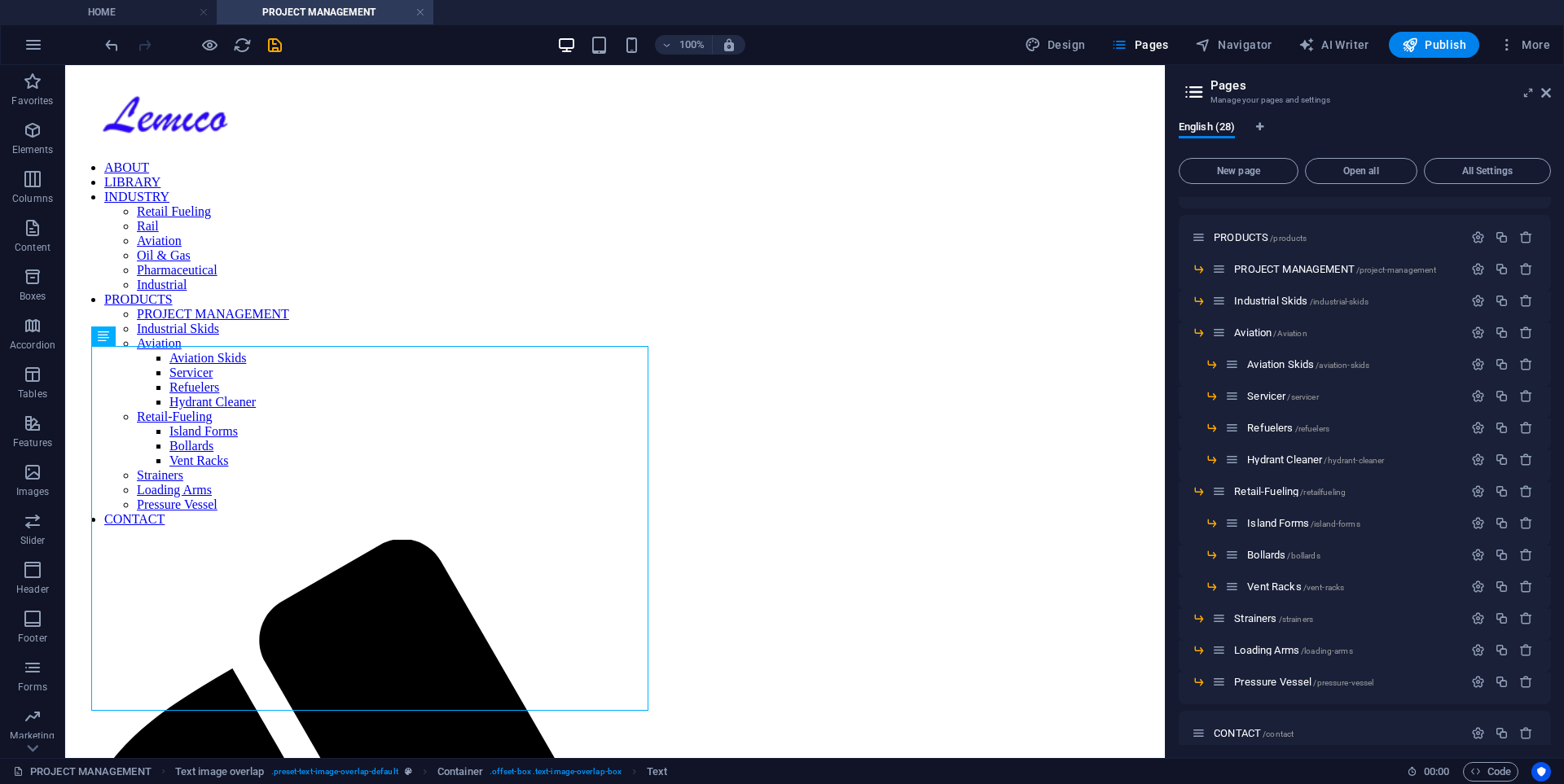 scroll, scrollTop: 488, scrollLeft: 0, axis: vertical 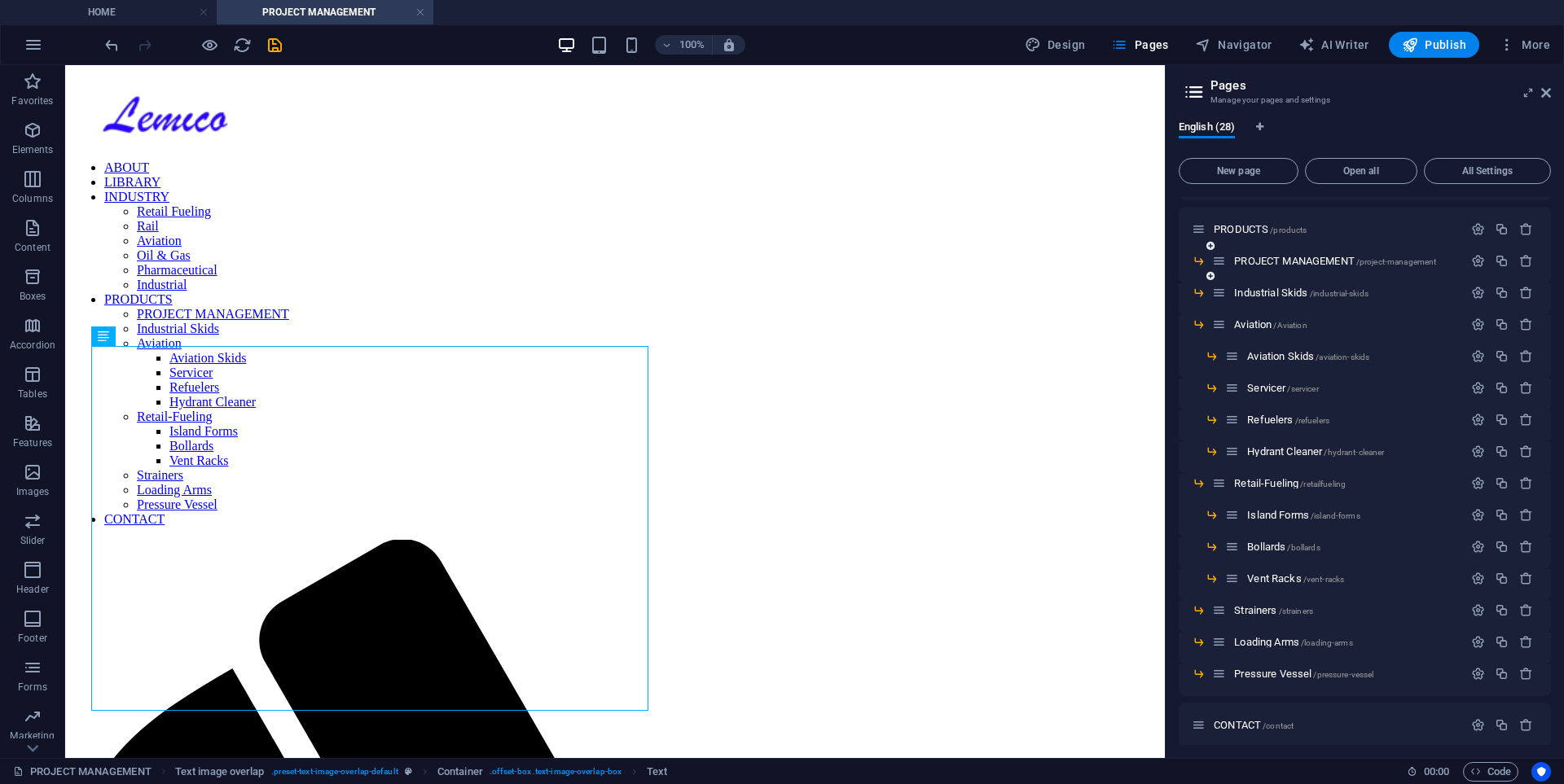 click on "PROJECT MANAGEMENT /project-management" at bounding box center (1338, 261) 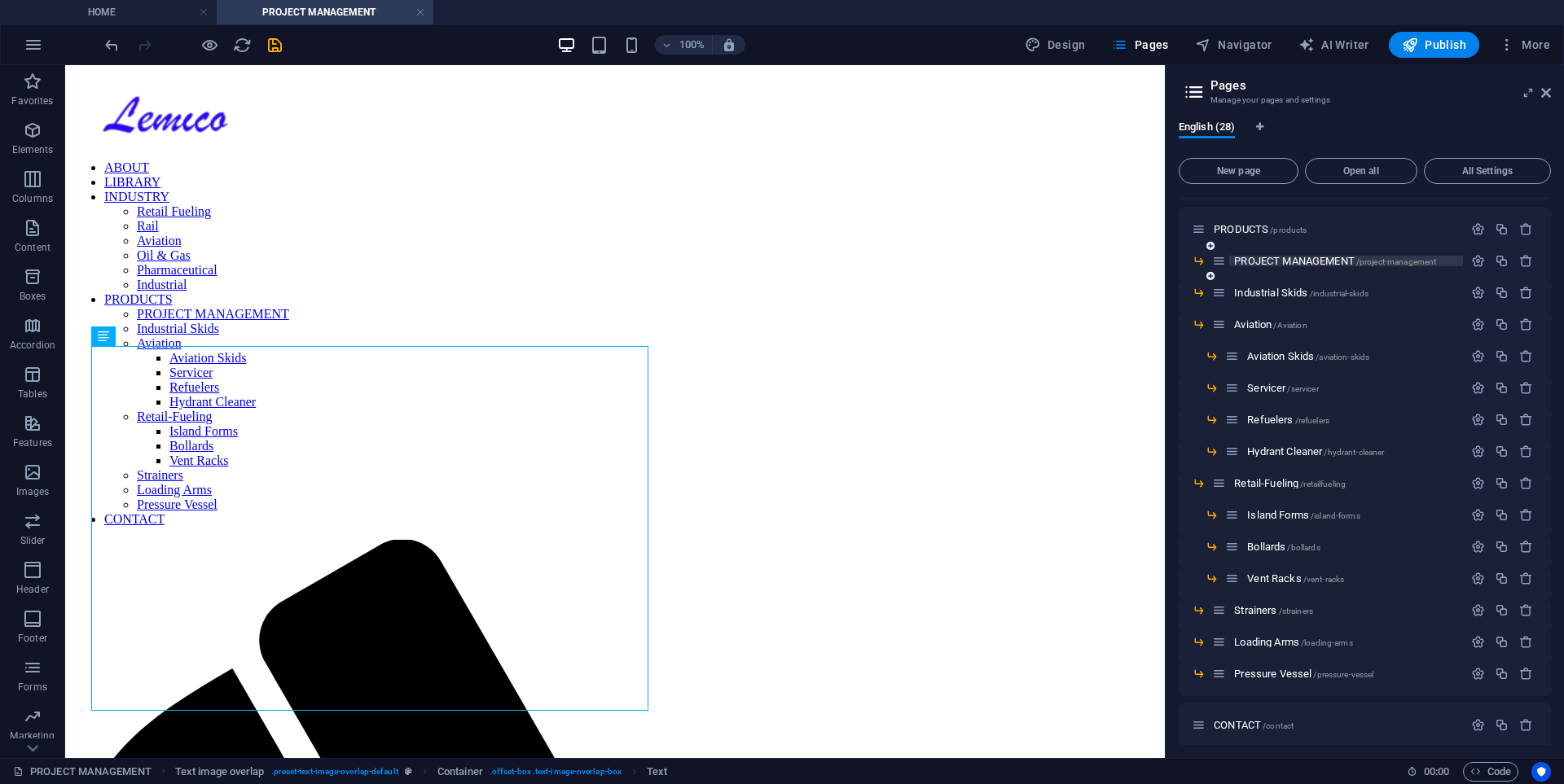 click on "PROJECT MANAGEMENT /project-management" at bounding box center (1335, 261) 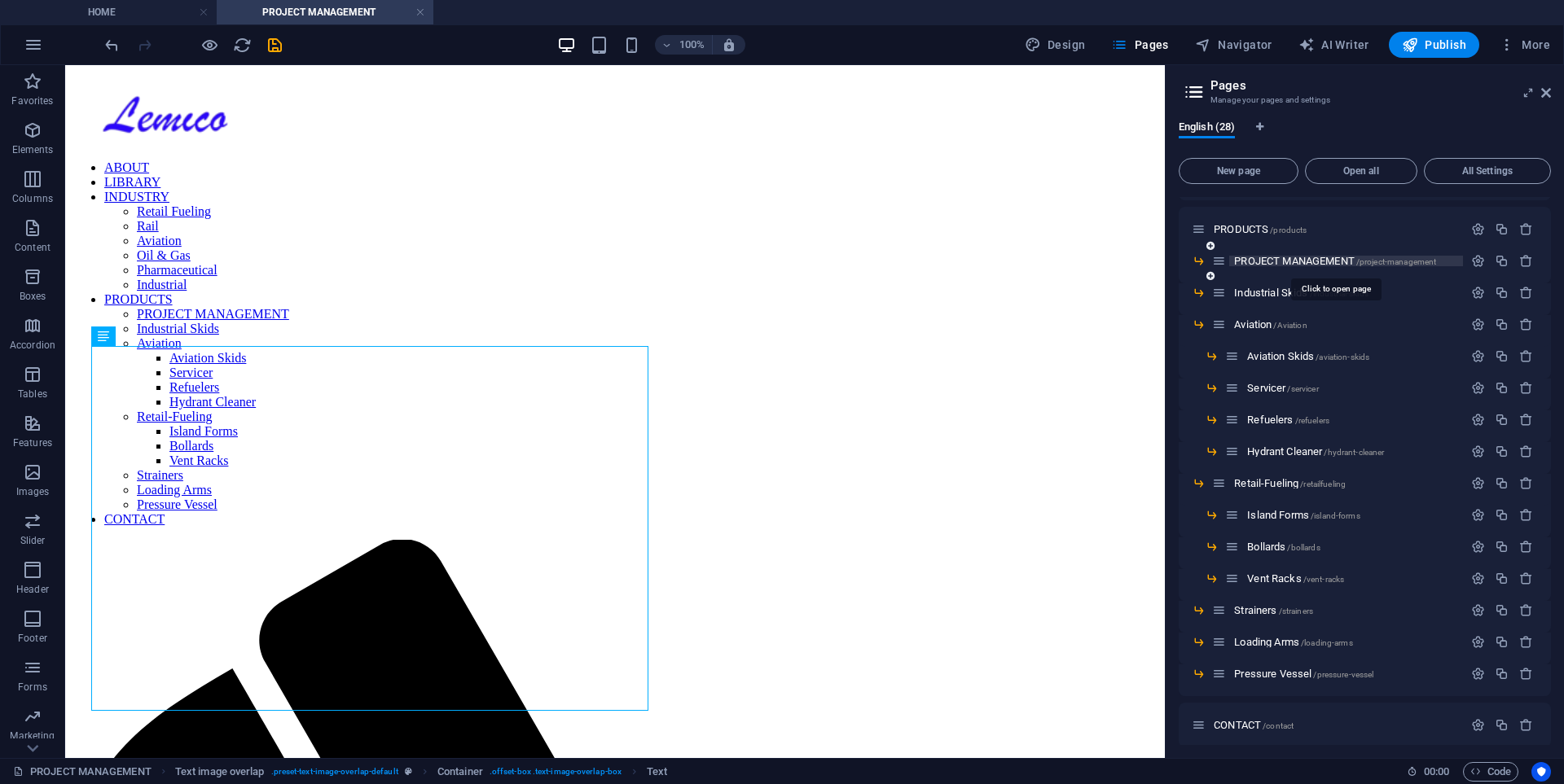 click on "PROJECT MANAGEMENT /project-management" at bounding box center [1335, 261] 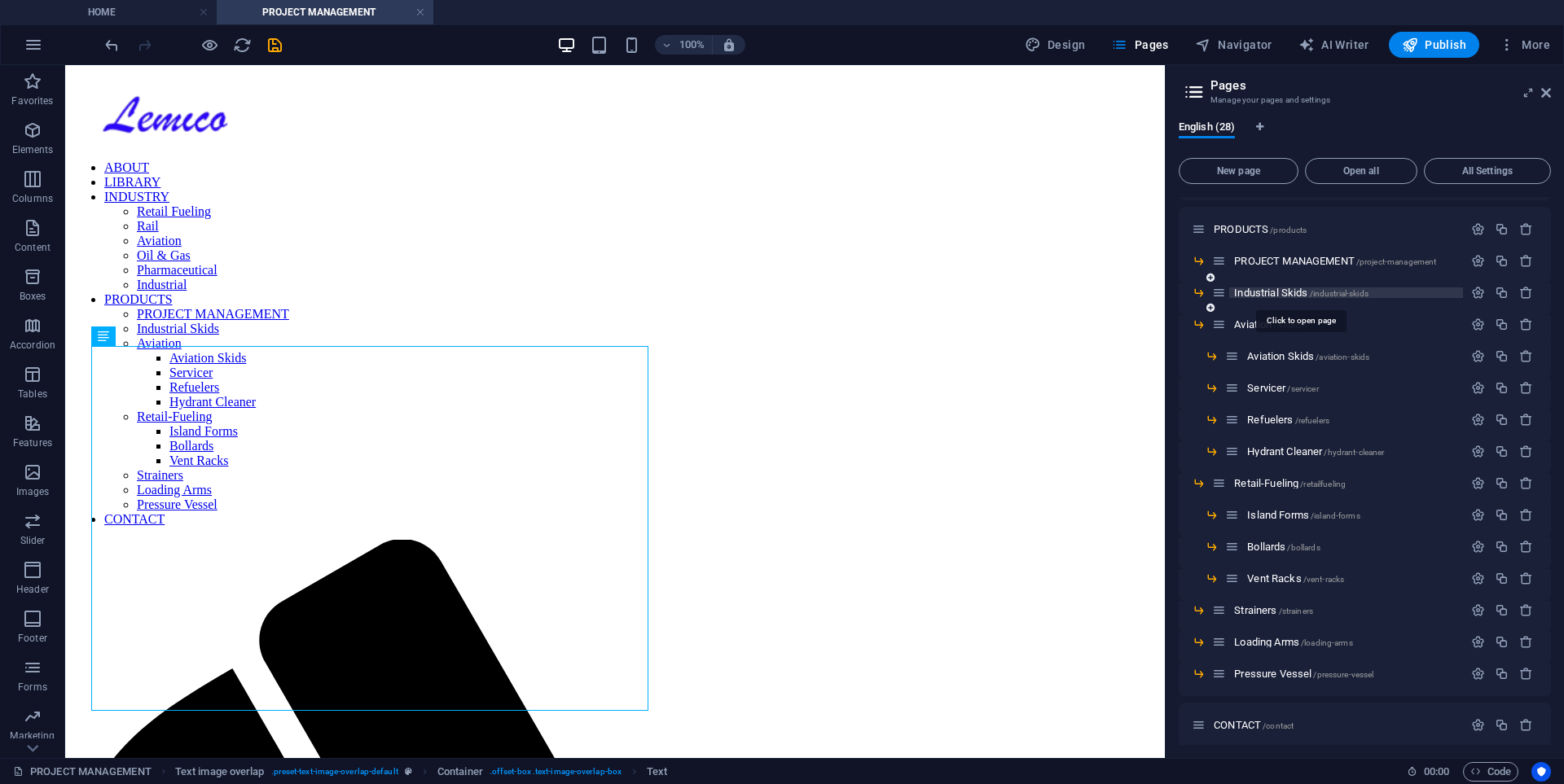 click on "Industrial Skids /industrial-skids" at bounding box center (1301, 292) 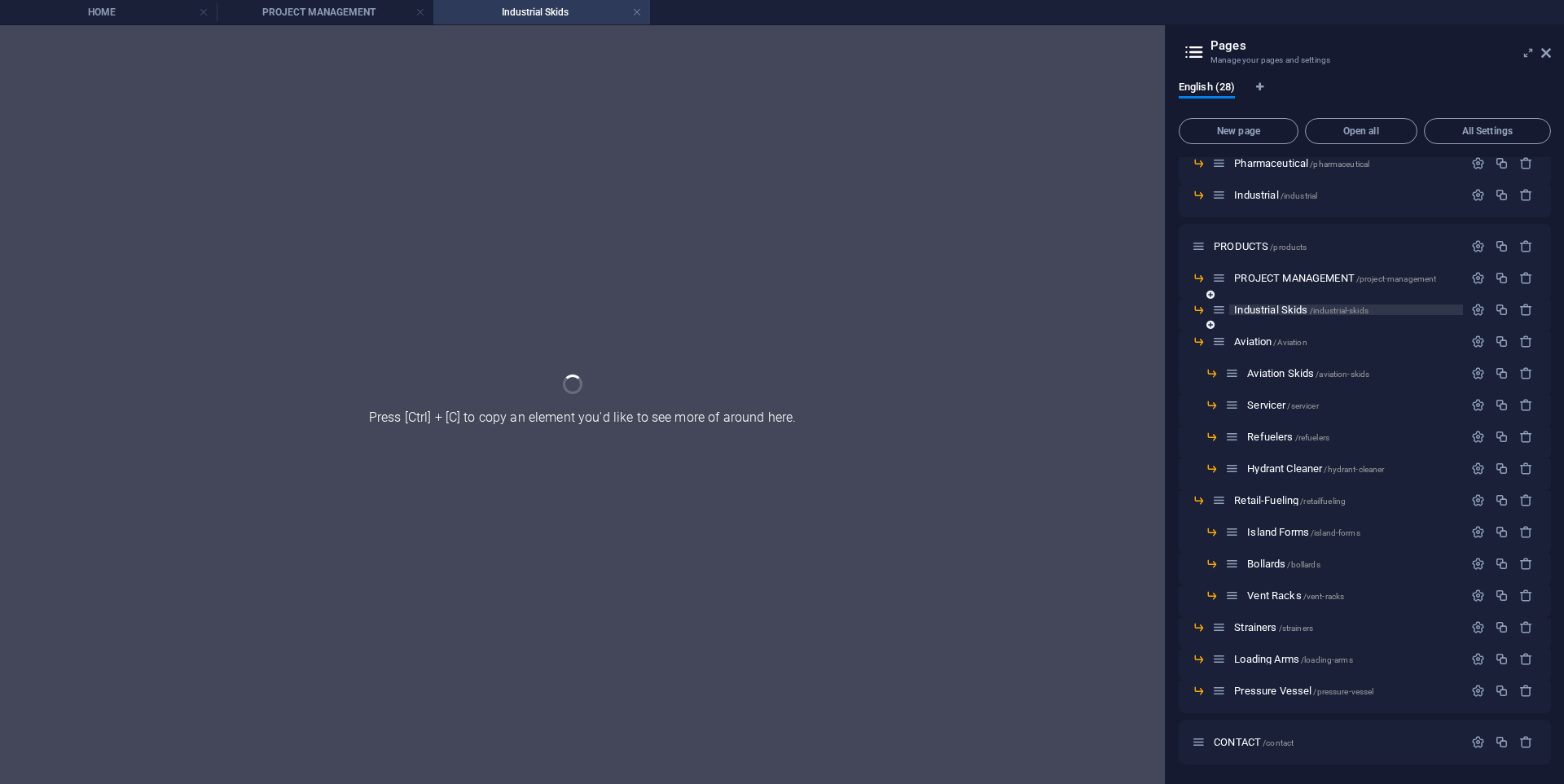 scroll, scrollTop: 431, scrollLeft: 0, axis: vertical 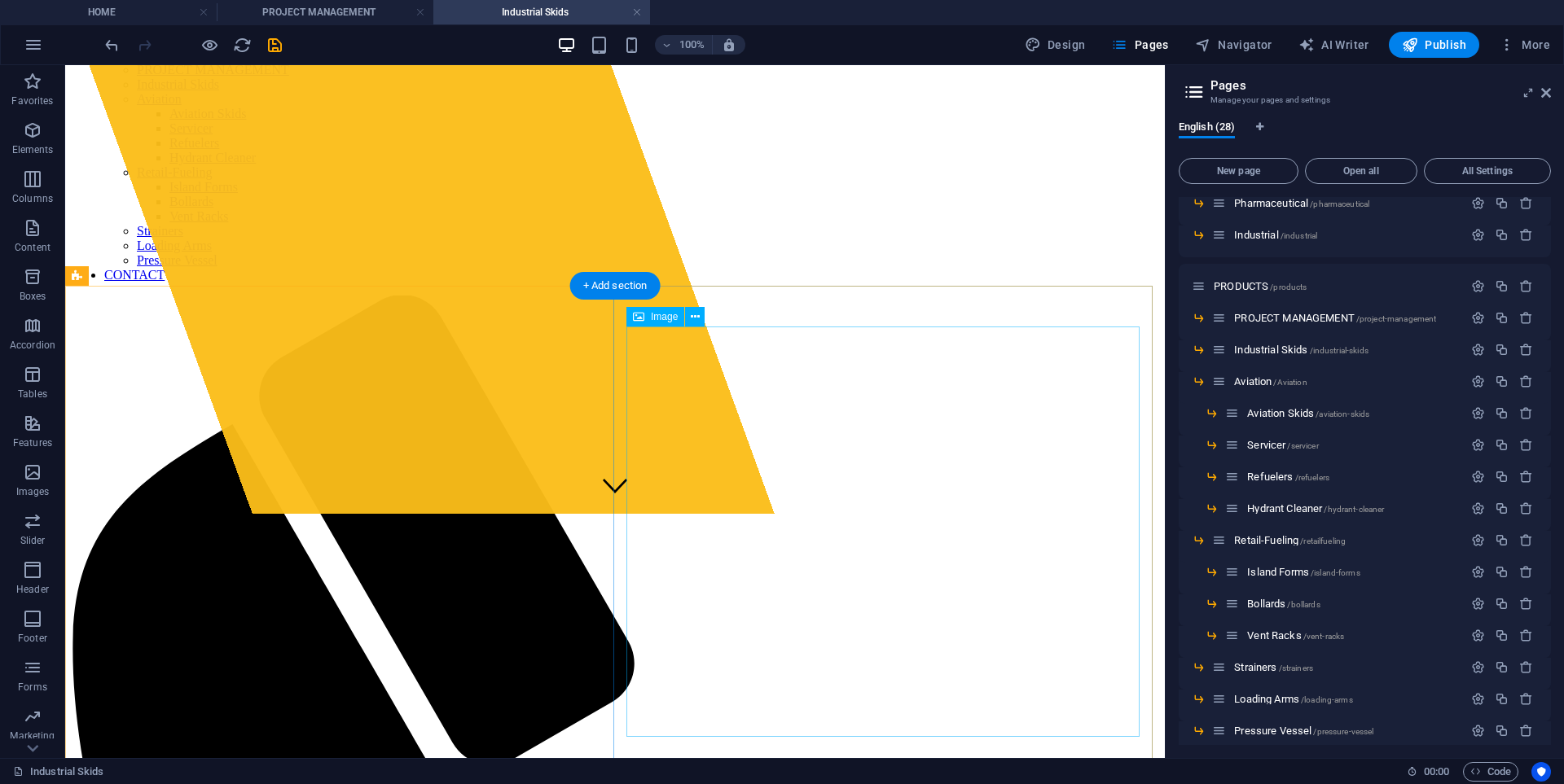 click at bounding box center (615, 2934) 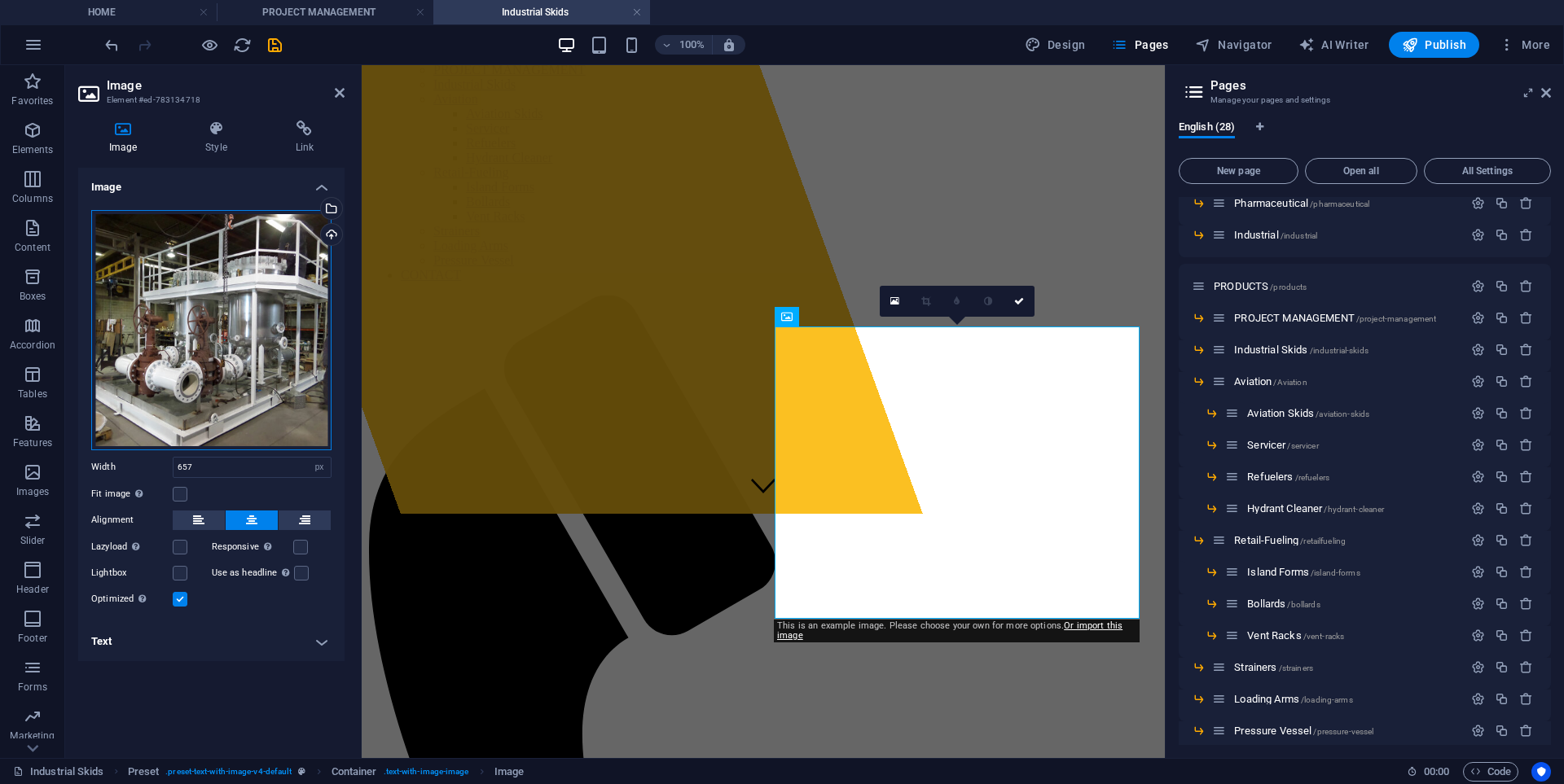 click on "Drag files here, click to choose files or select files from Files or our free stock photos & videos" at bounding box center [211, 330] 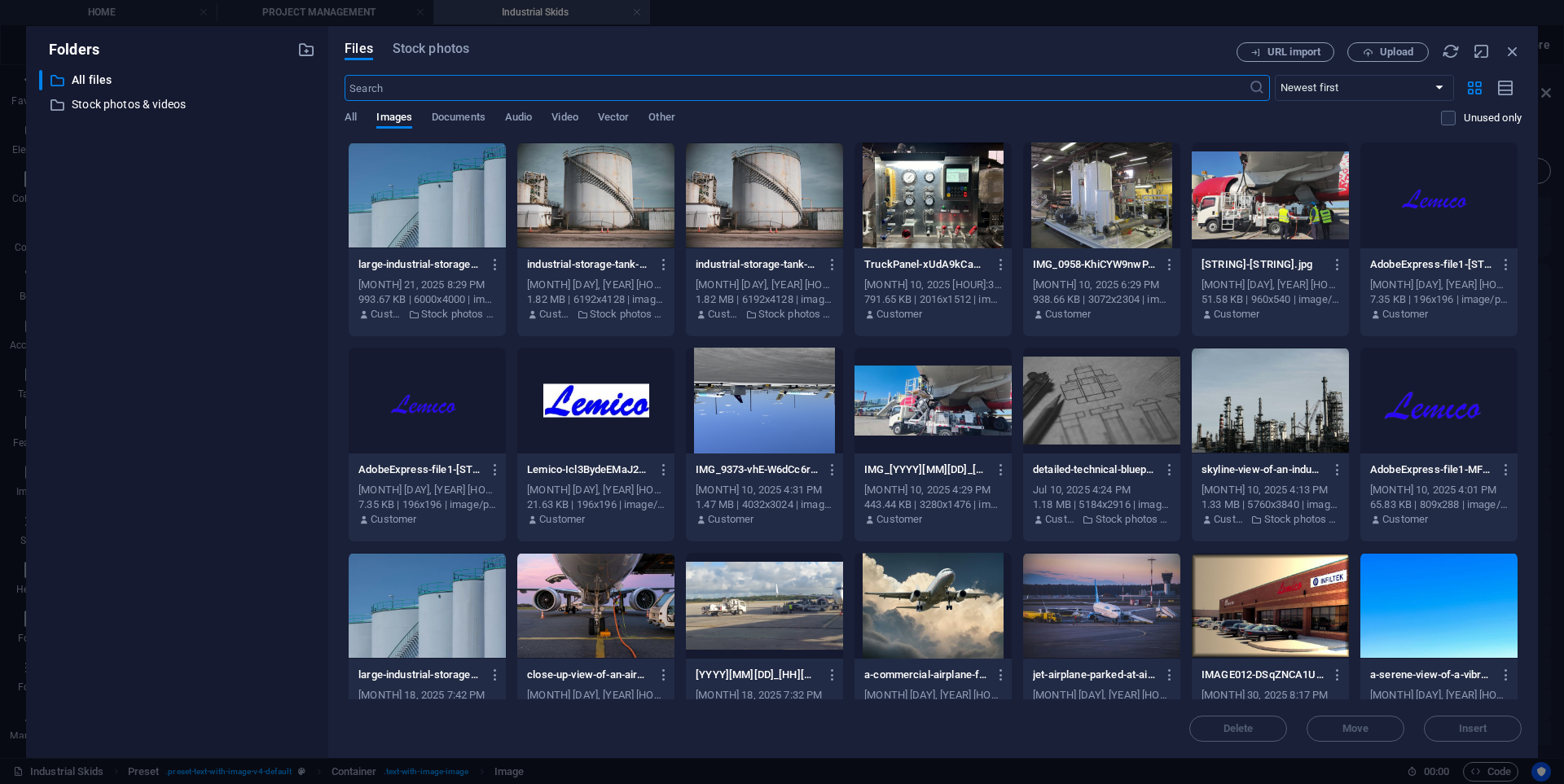 scroll, scrollTop: 1576, scrollLeft: 0, axis: vertical 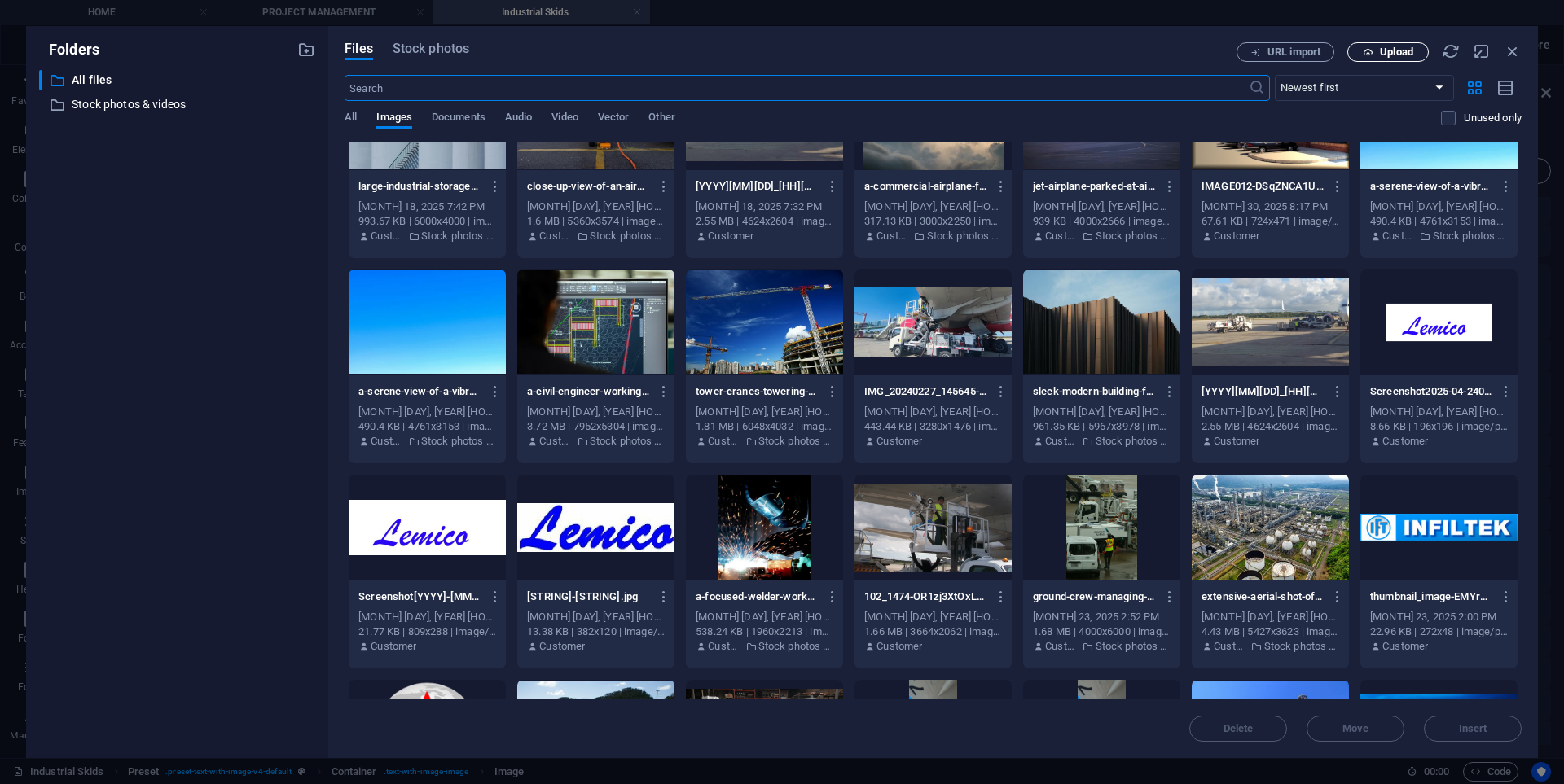 click on "Upload" at bounding box center [1388, 52] 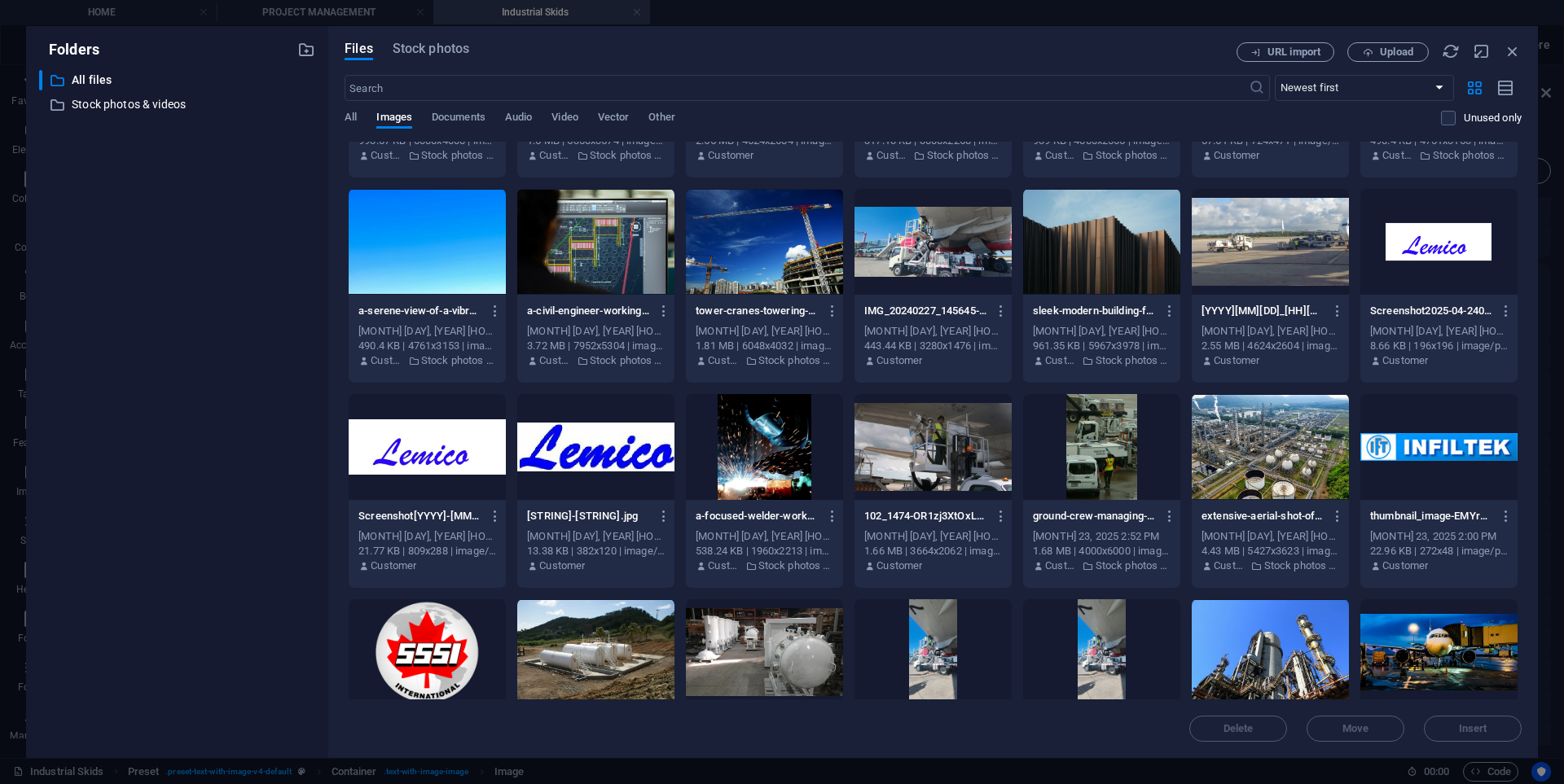 scroll, scrollTop: 664, scrollLeft: 0, axis: vertical 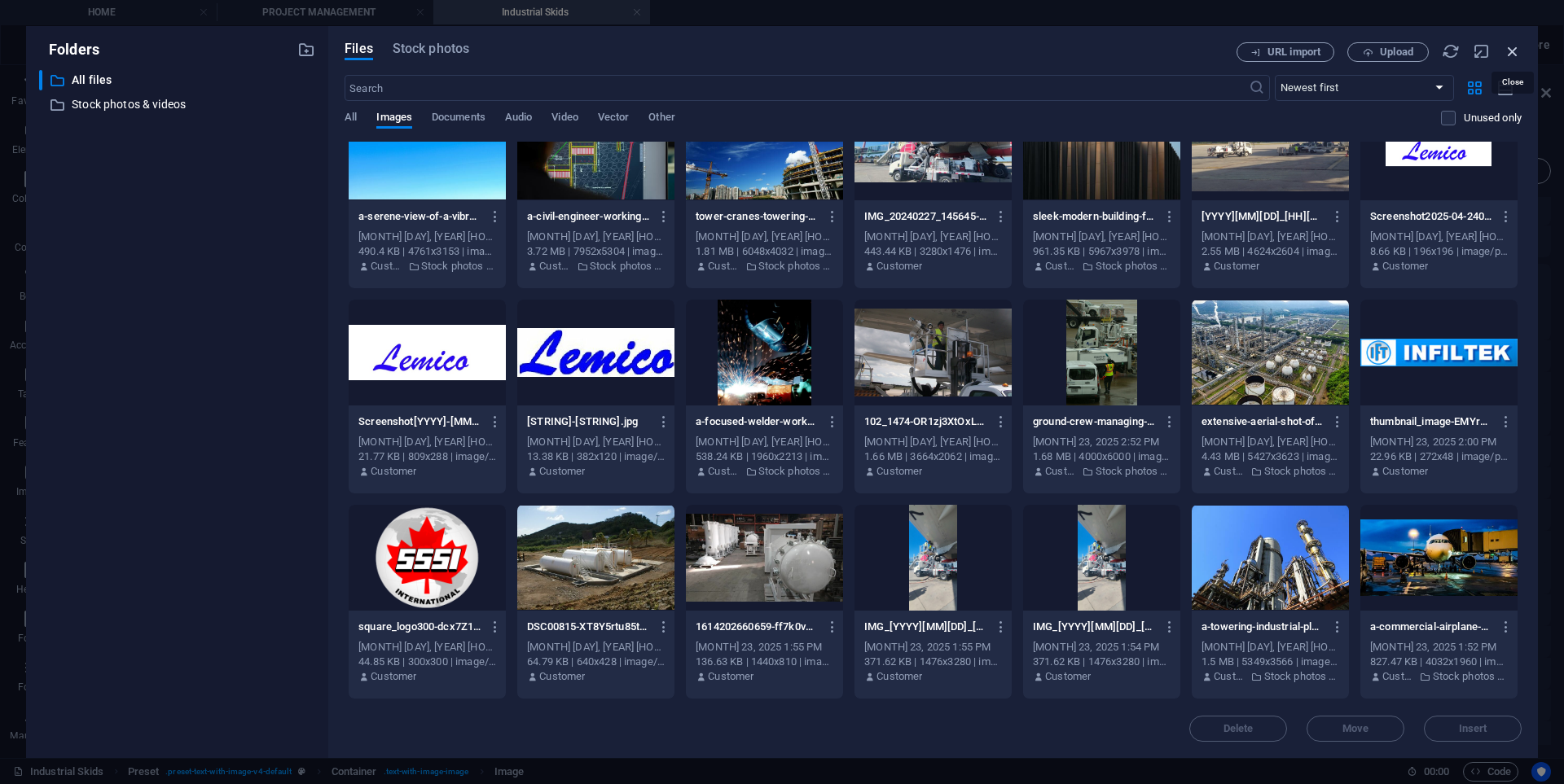 drag, startPoint x: 1511, startPoint y: 55, endPoint x: 766, endPoint y: 254, distance: 771.12 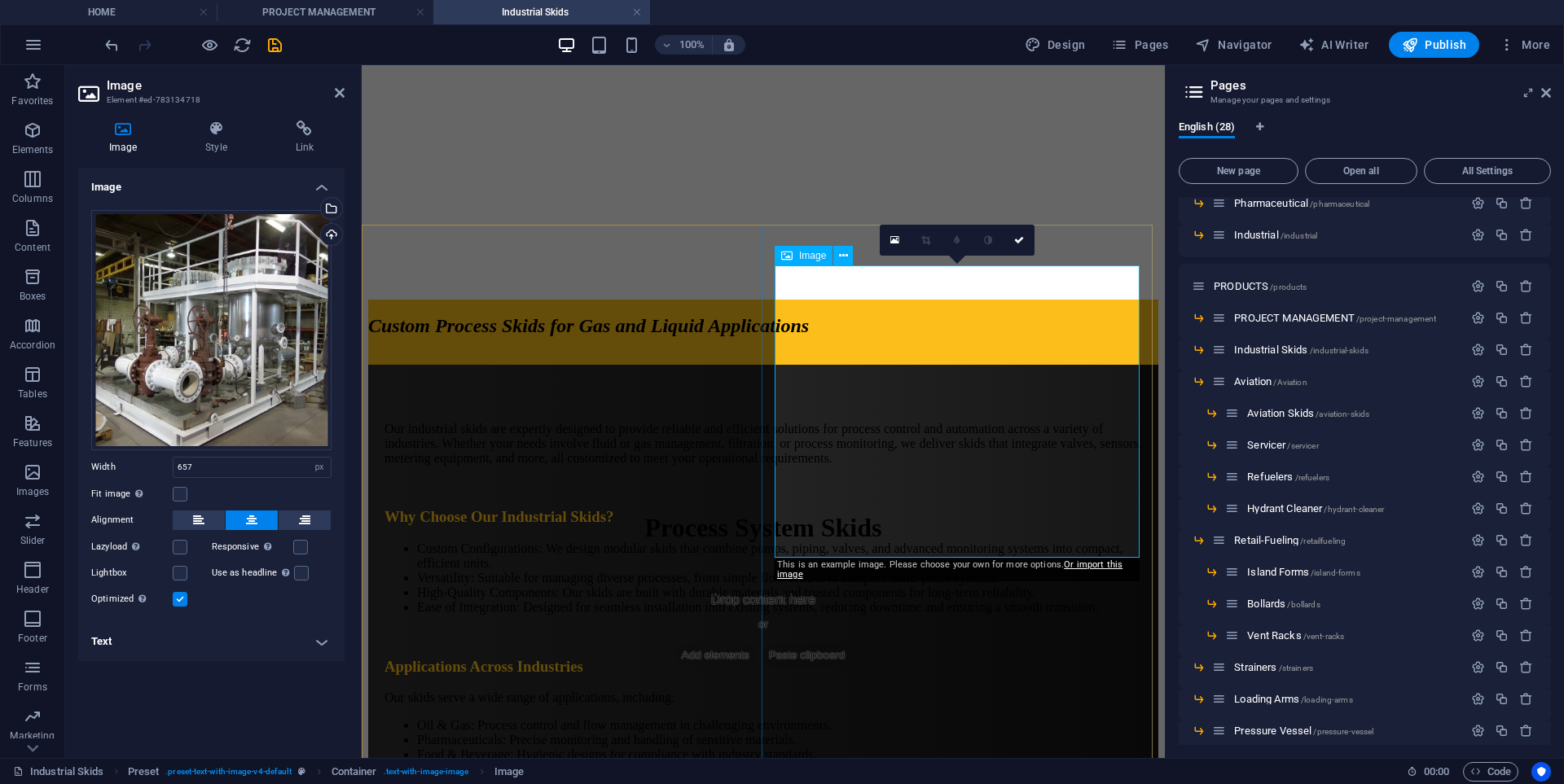 scroll, scrollTop: 305, scrollLeft: 0, axis: vertical 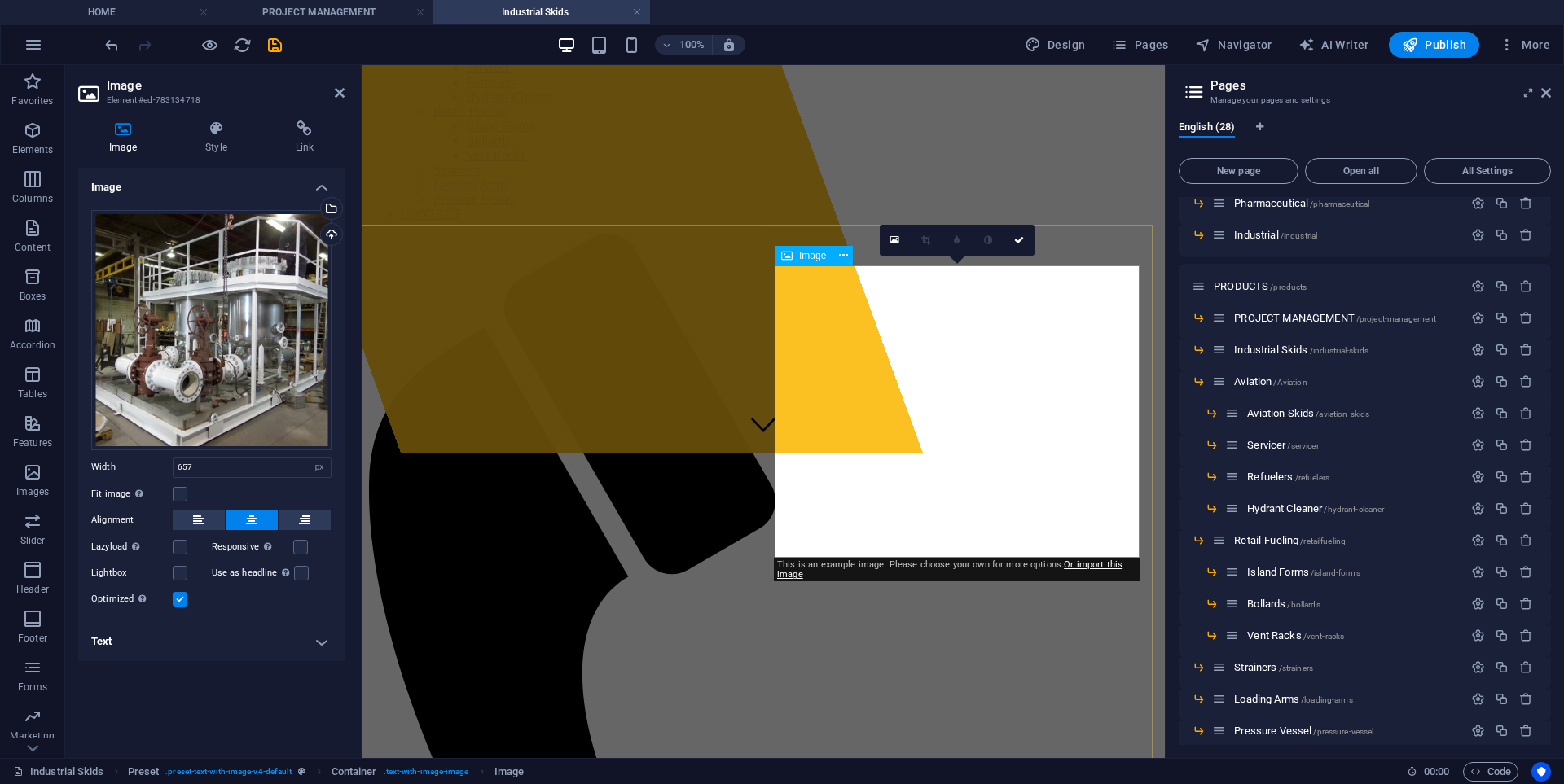 click at bounding box center (763, 2524) 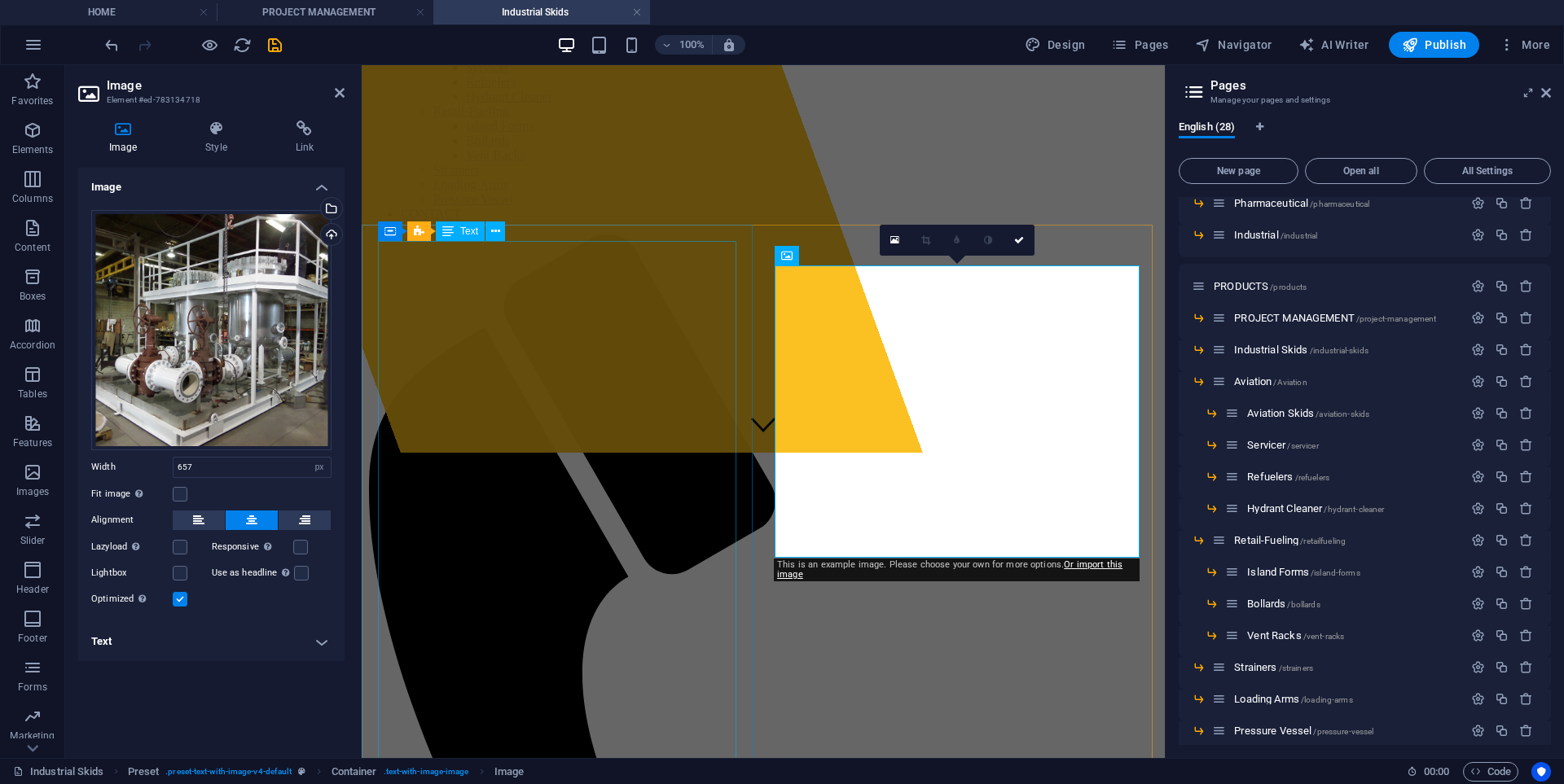 click on "Our industrial skids are expertly designed to provide reliable and efficient solutions for process control and automation across a variety of industries. Whether your needs involve fluid or gas management, filtration, or process monitoring, we deliver skids that integrate valves, sensors, metering equipment, and more, all customized to meet your operational requirements. Why Choose Our Industrial Skids? Custom Configurations: We design modular skids that combine pumps, piping, valves, and advanced monitoring systems into compact, efficient units. Versatility: Suitable for managing diverse processes, from simple flow control to complex multi-phase systems. High-Quality Components: Our skids are built with durable materials and trusted components for long-term reliability. Ease of Integration: Designed for seamless installation into existing systems, reducing downtime and ensuring a smooth transition. Applications Across Industries Our skids serve a wide range of applications, including: Tailored to Your Needs" at bounding box center [763, 1951] 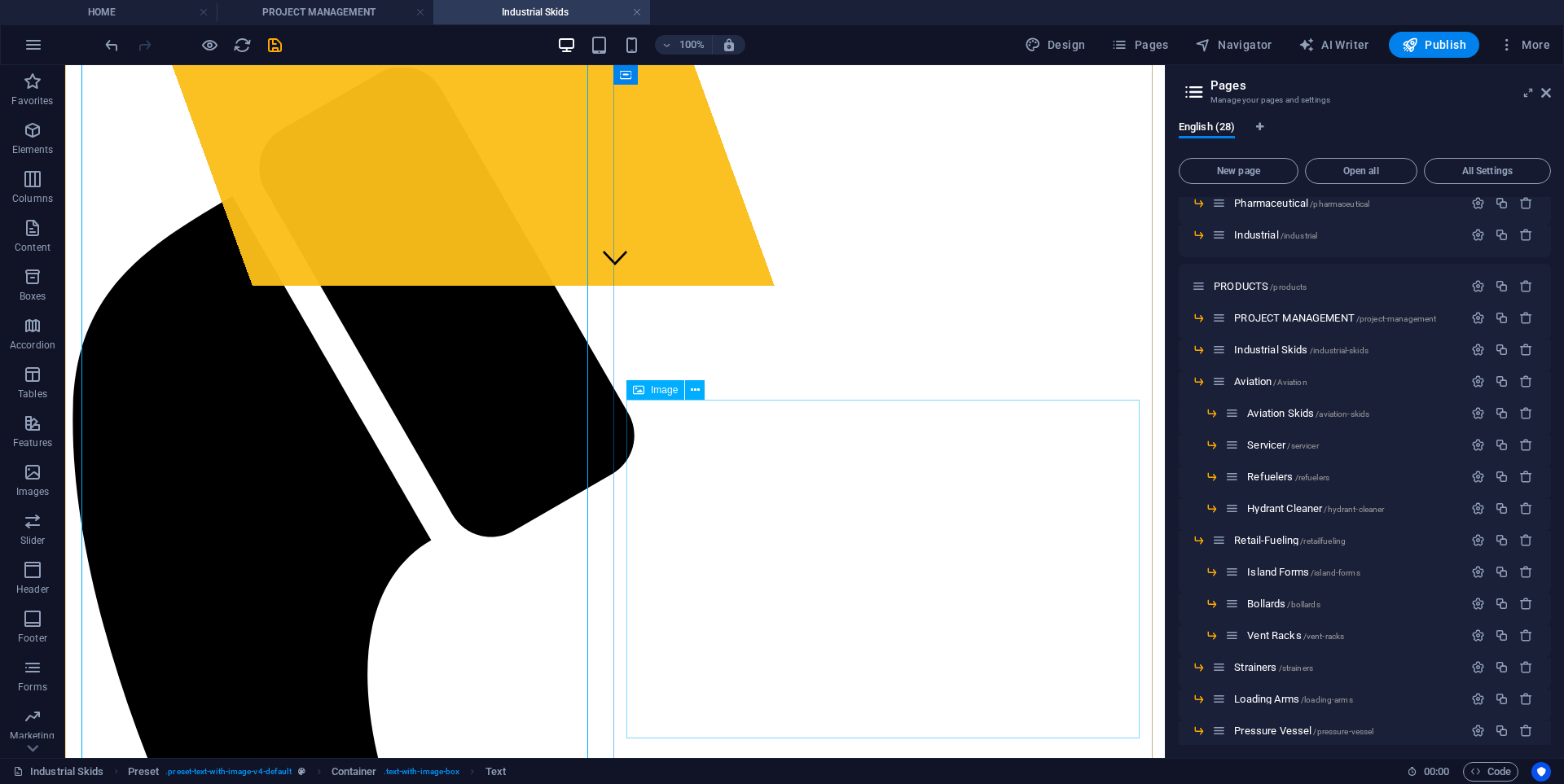 scroll, scrollTop: 631, scrollLeft: 0, axis: vertical 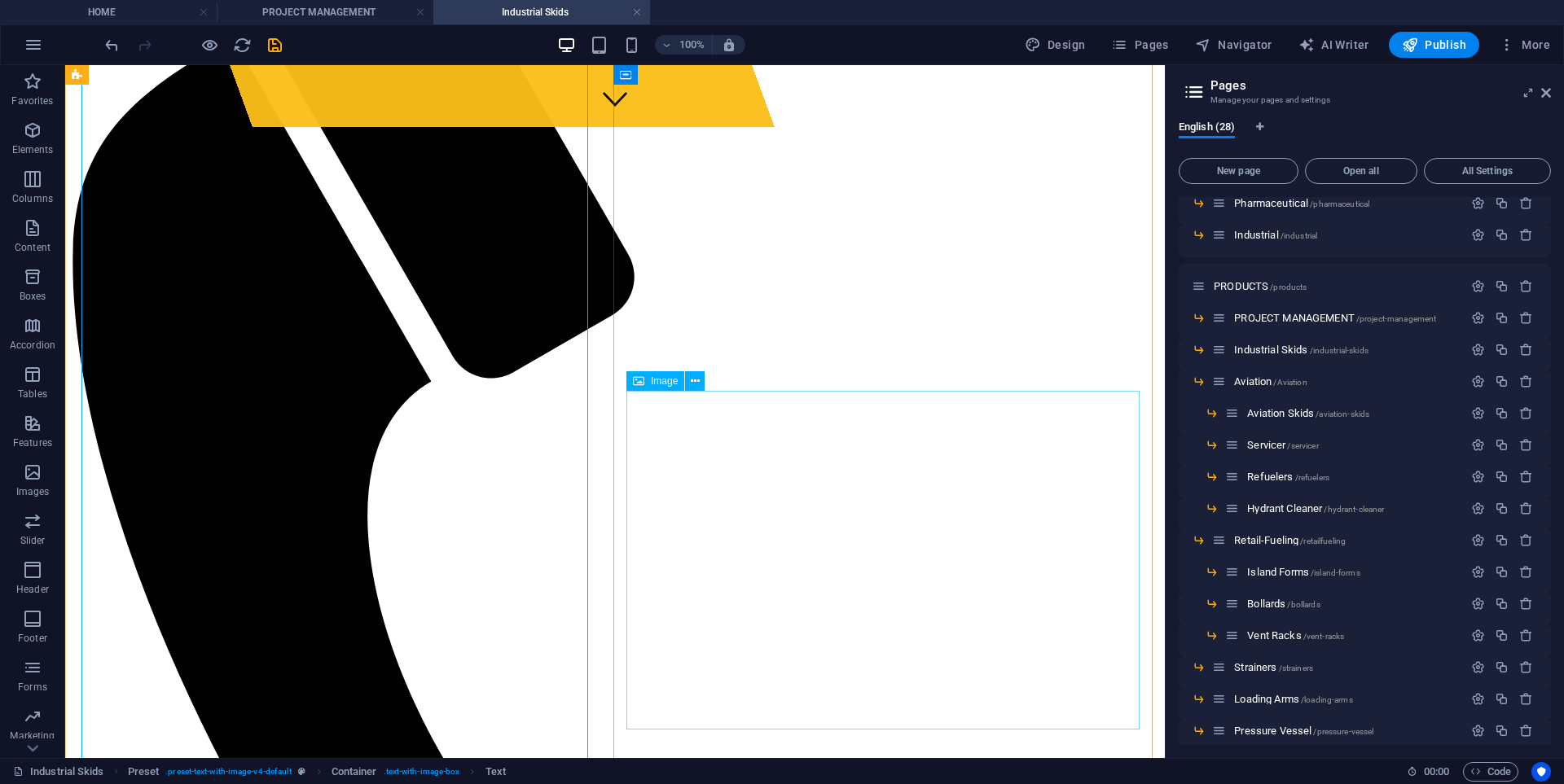 click at bounding box center [615, 2982] 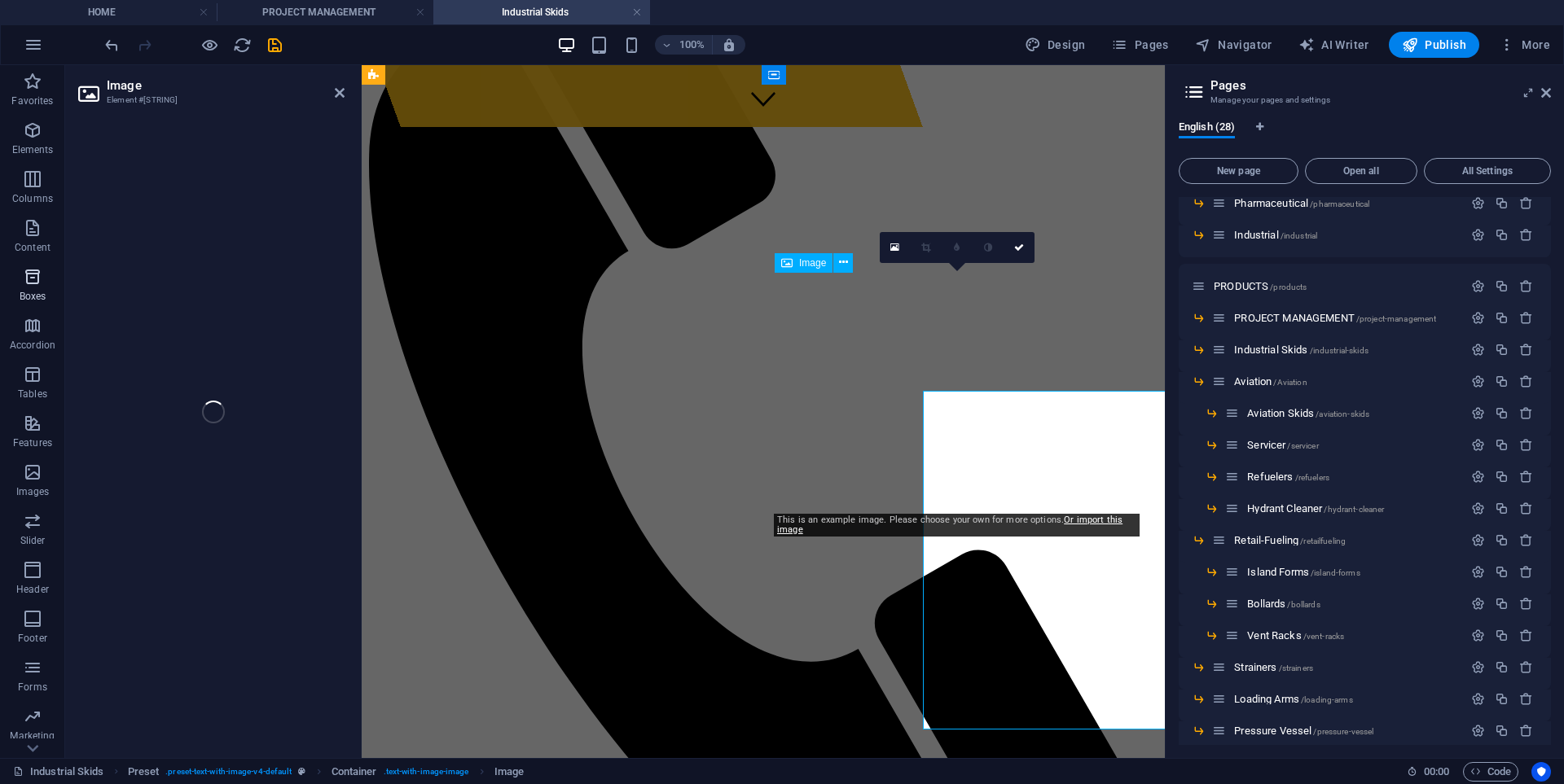 select on "px" 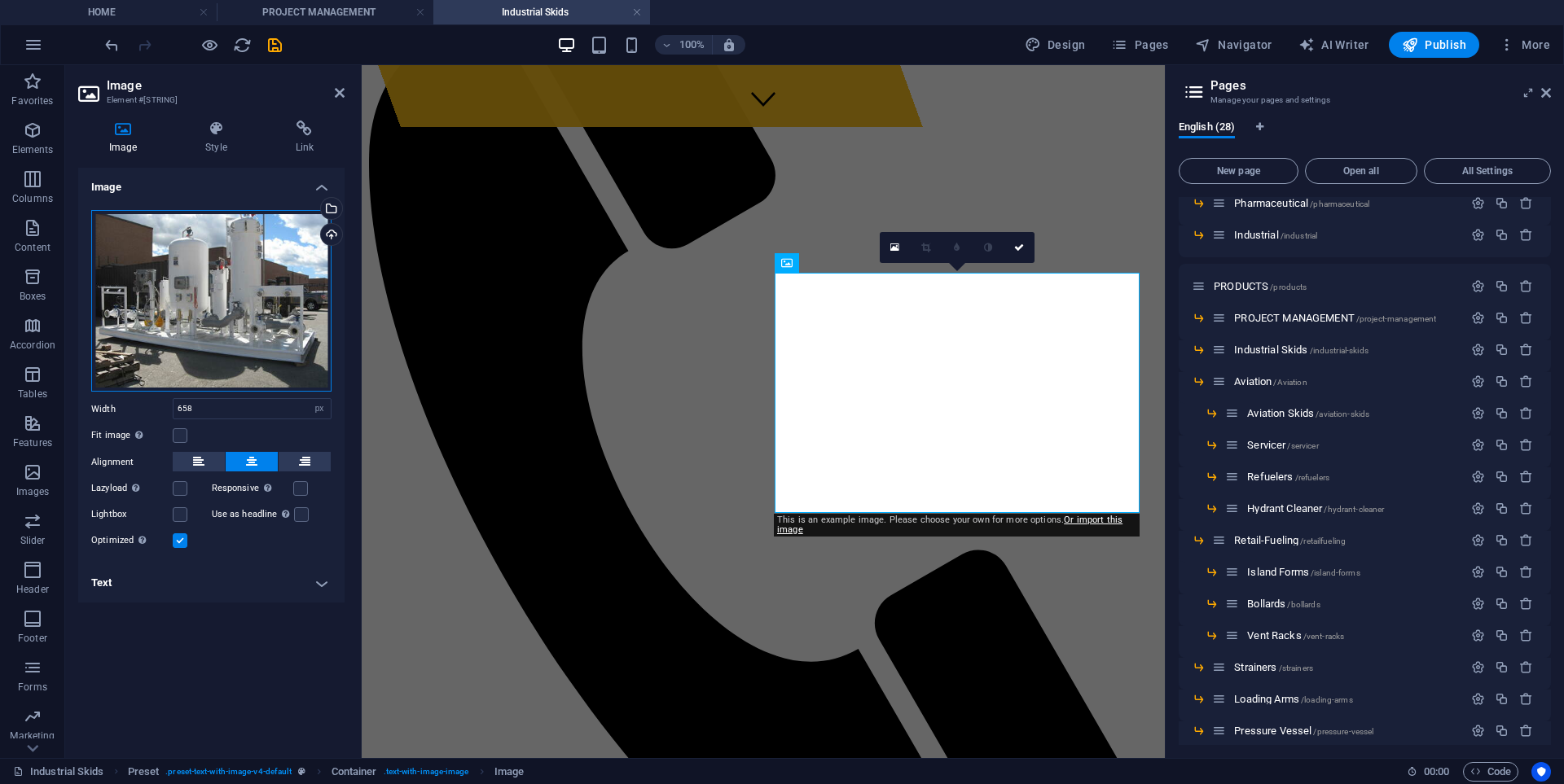 click on "Drag files here, click to choose files or select files from Files or our free stock photos & videos" at bounding box center [211, 301] 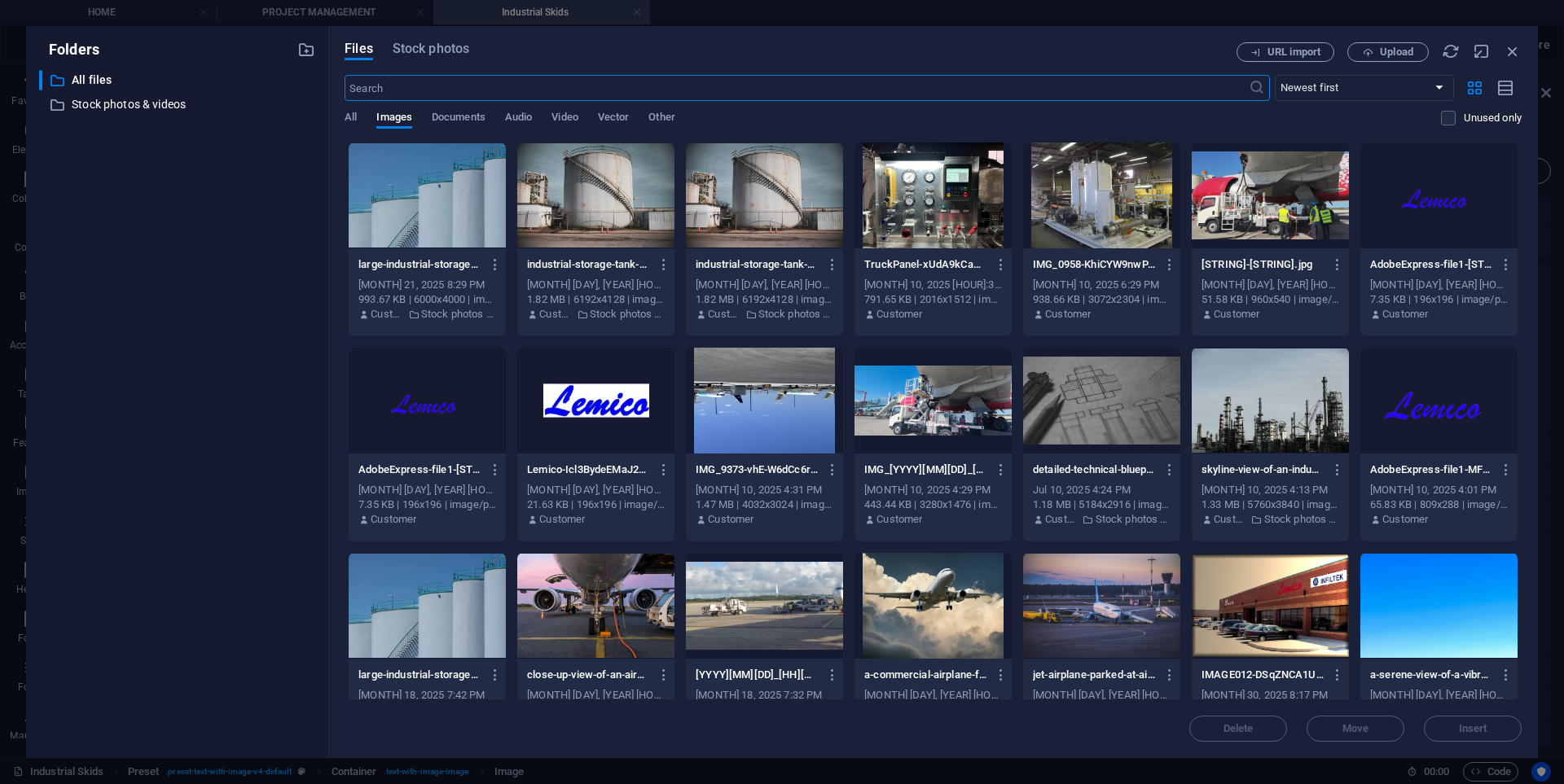 scroll, scrollTop: 1884, scrollLeft: 0, axis: vertical 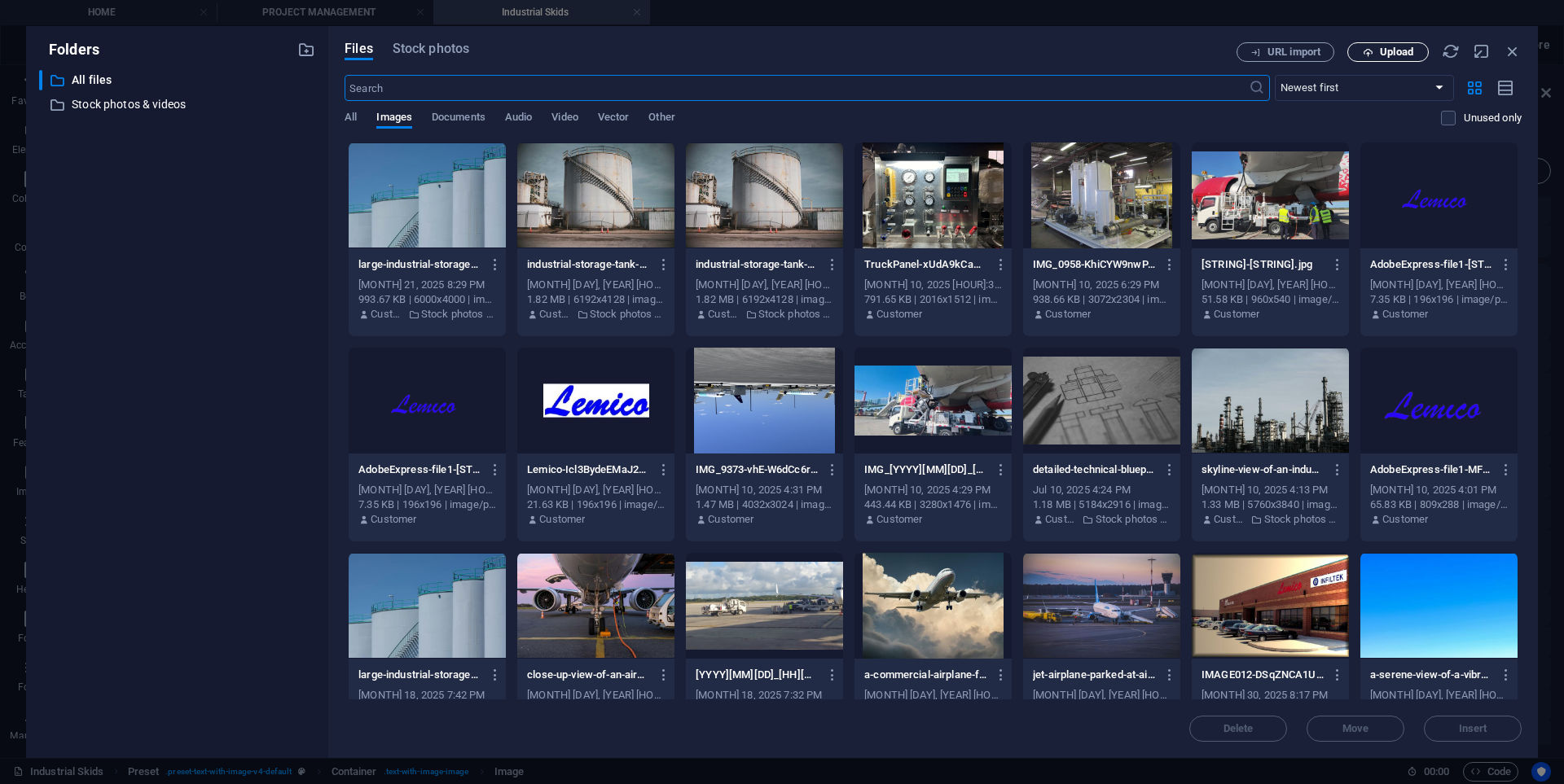 click on "Upload" at bounding box center [1396, 52] 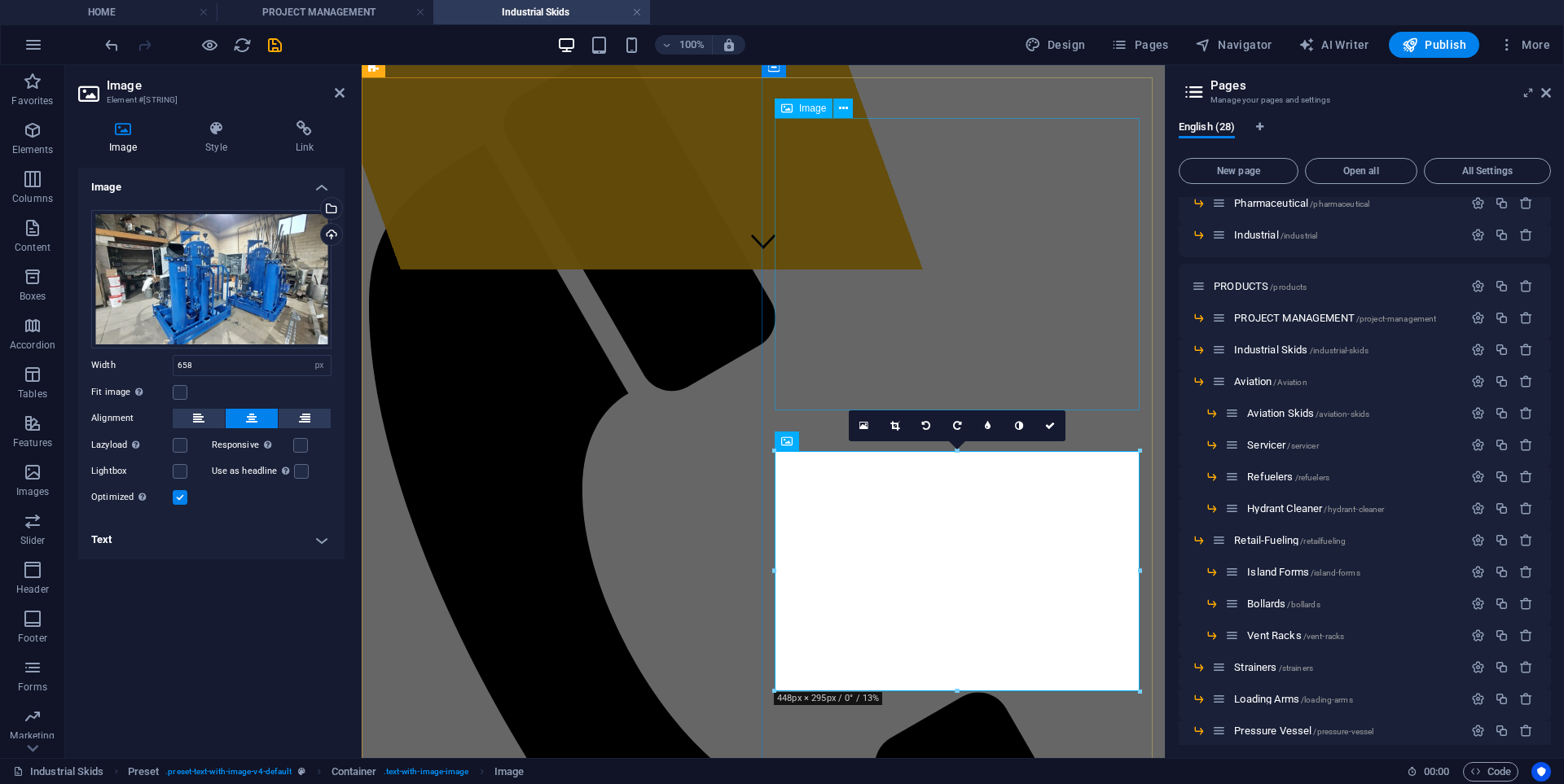 scroll, scrollTop: 450, scrollLeft: 0, axis: vertical 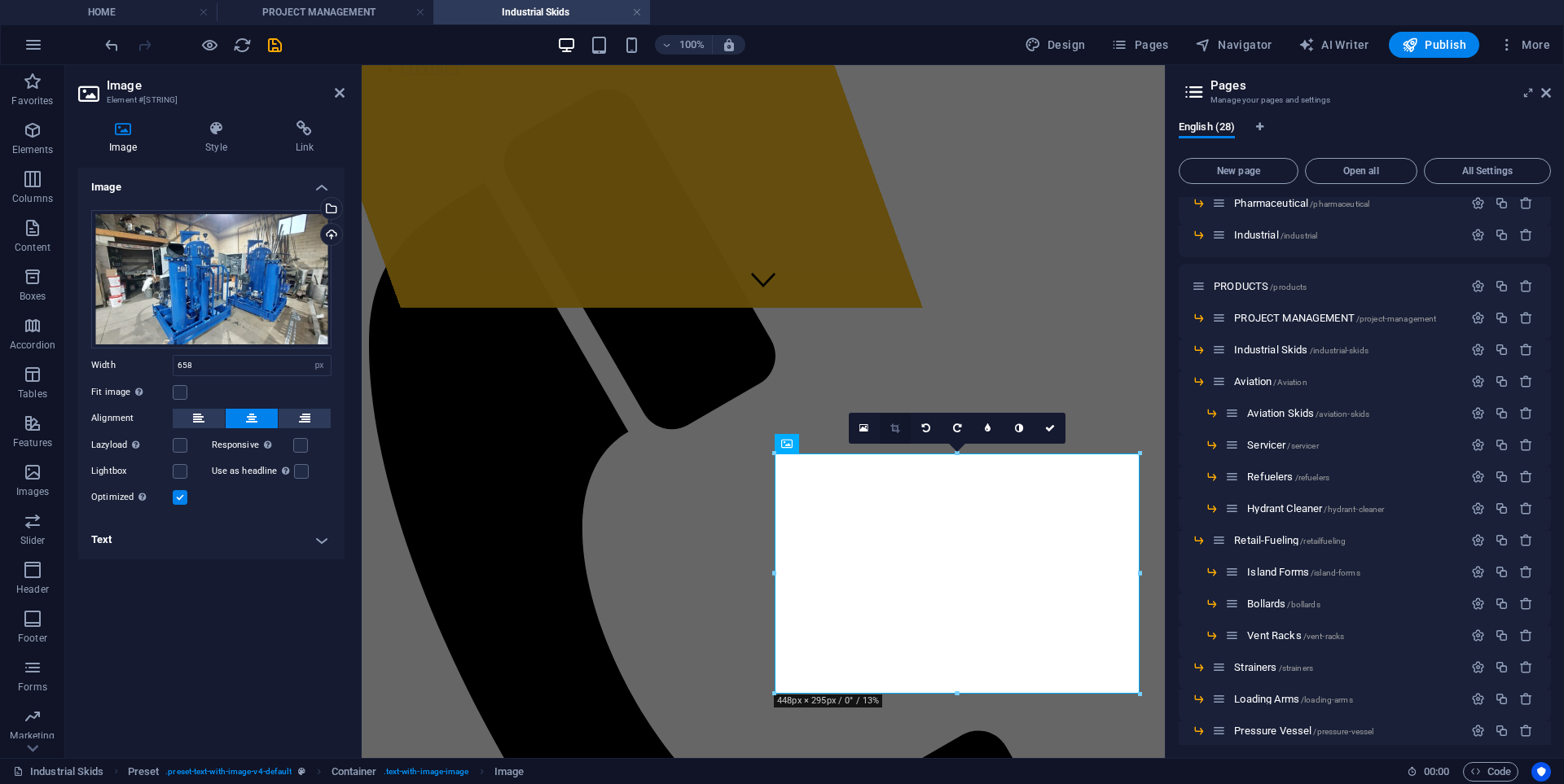 click at bounding box center [895, 428] 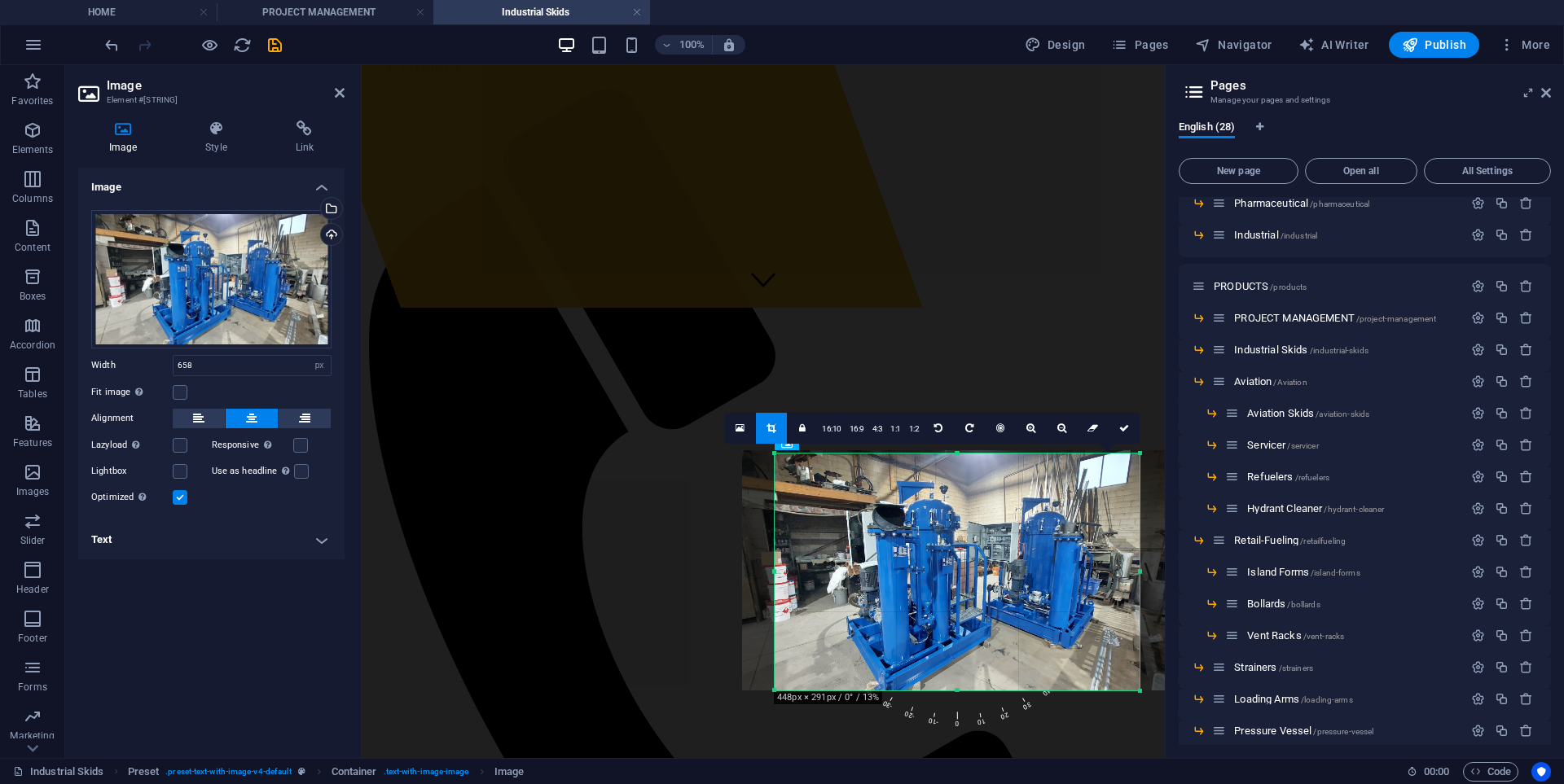 click at bounding box center [775, 453] 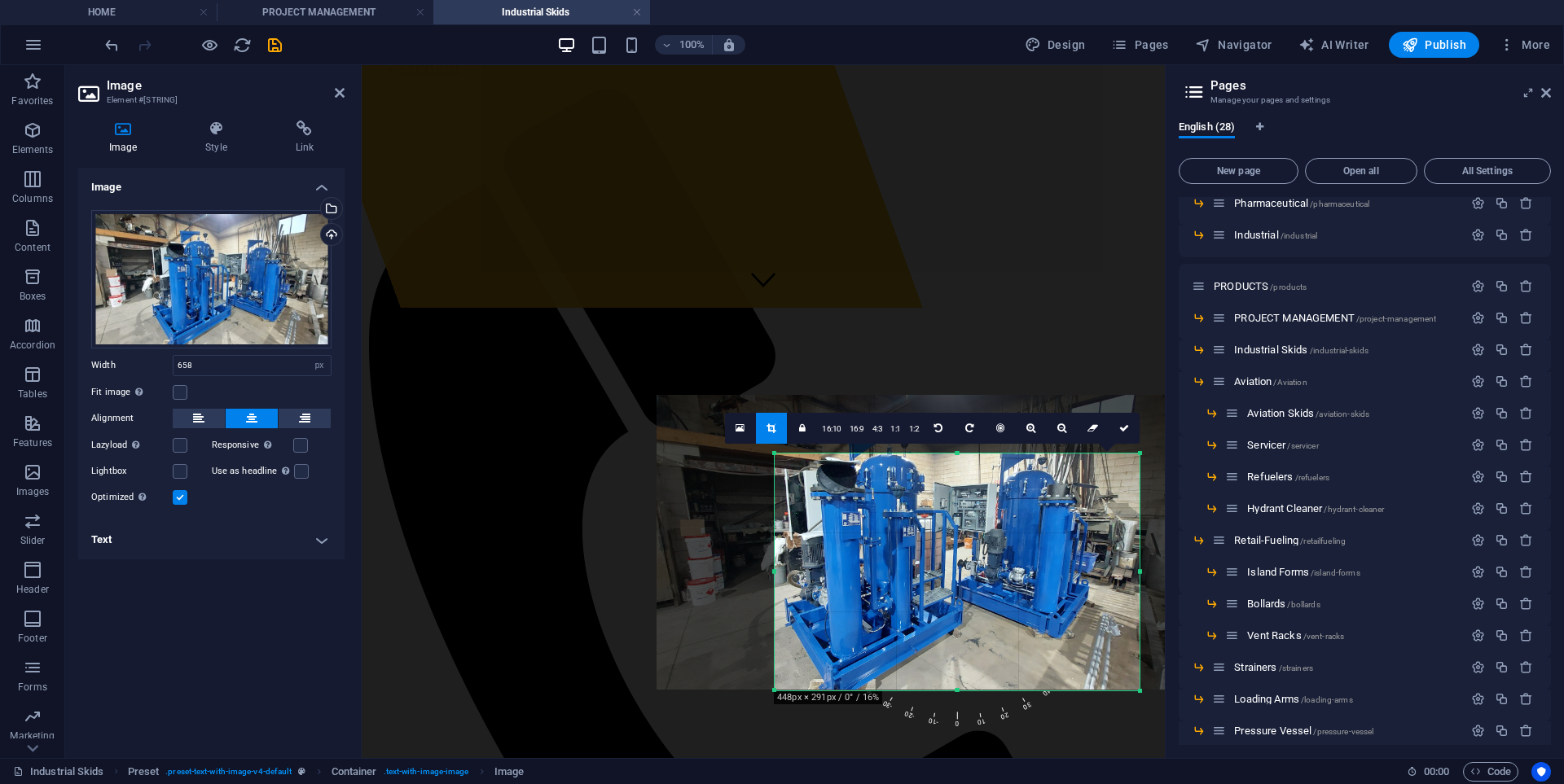 drag, startPoint x: 1003, startPoint y: 576, endPoint x: 944, endPoint y: 545, distance: 66.64833 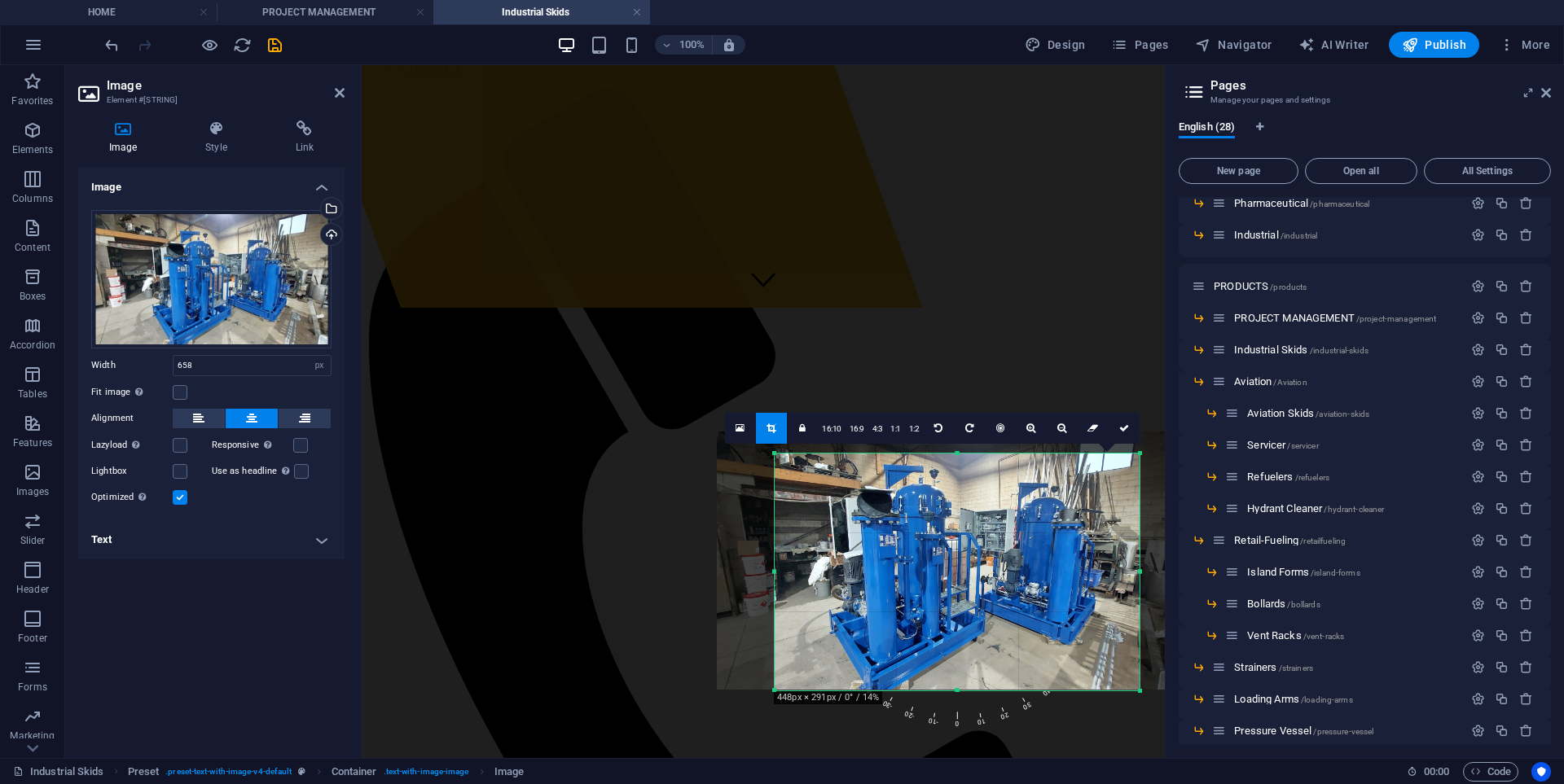 drag, startPoint x: 944, startPoint y: 545, endPoint x: 982, endPoint y: 542, distance: 38.11824 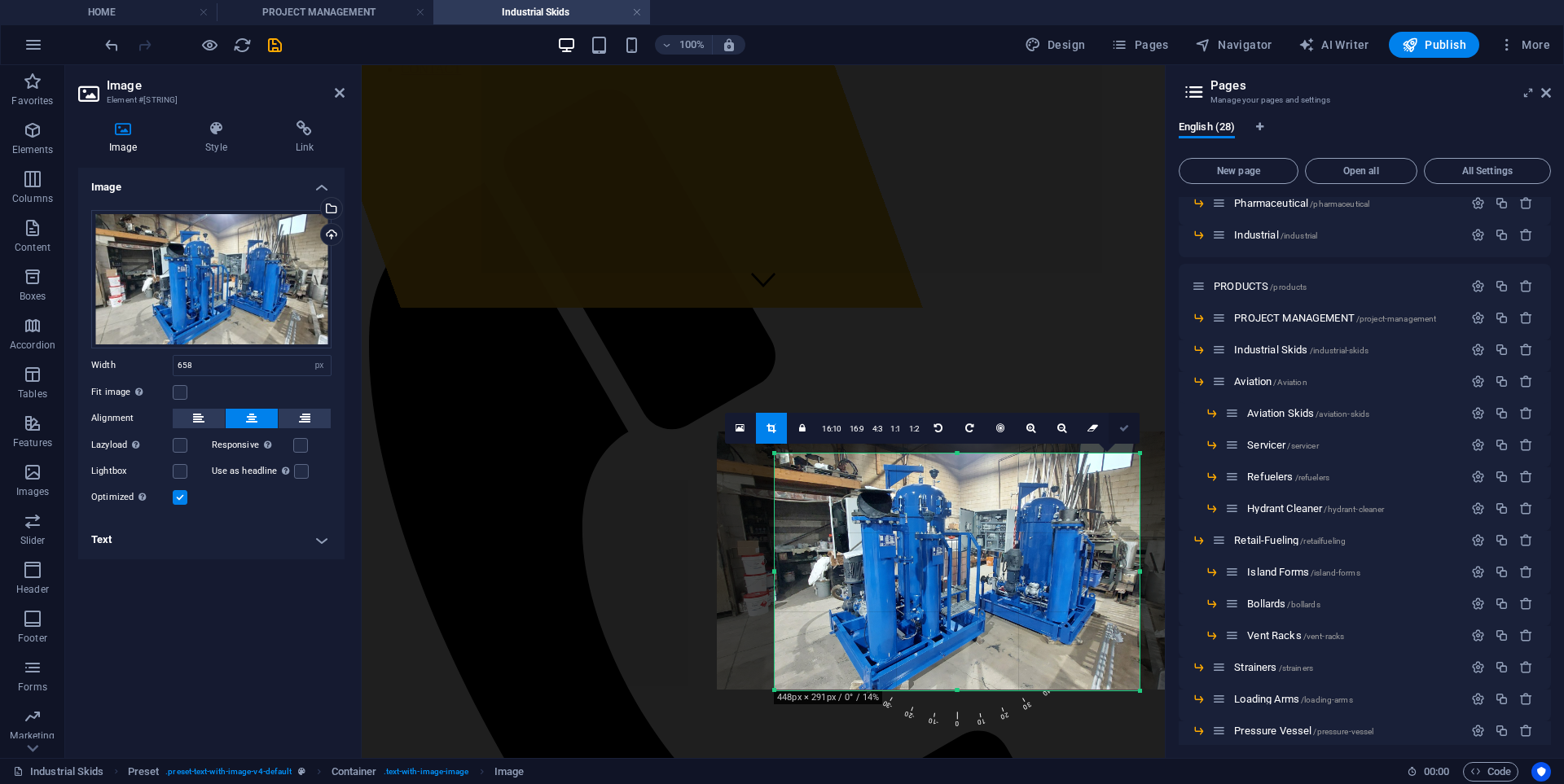 click at bounding box center (1124, 428) 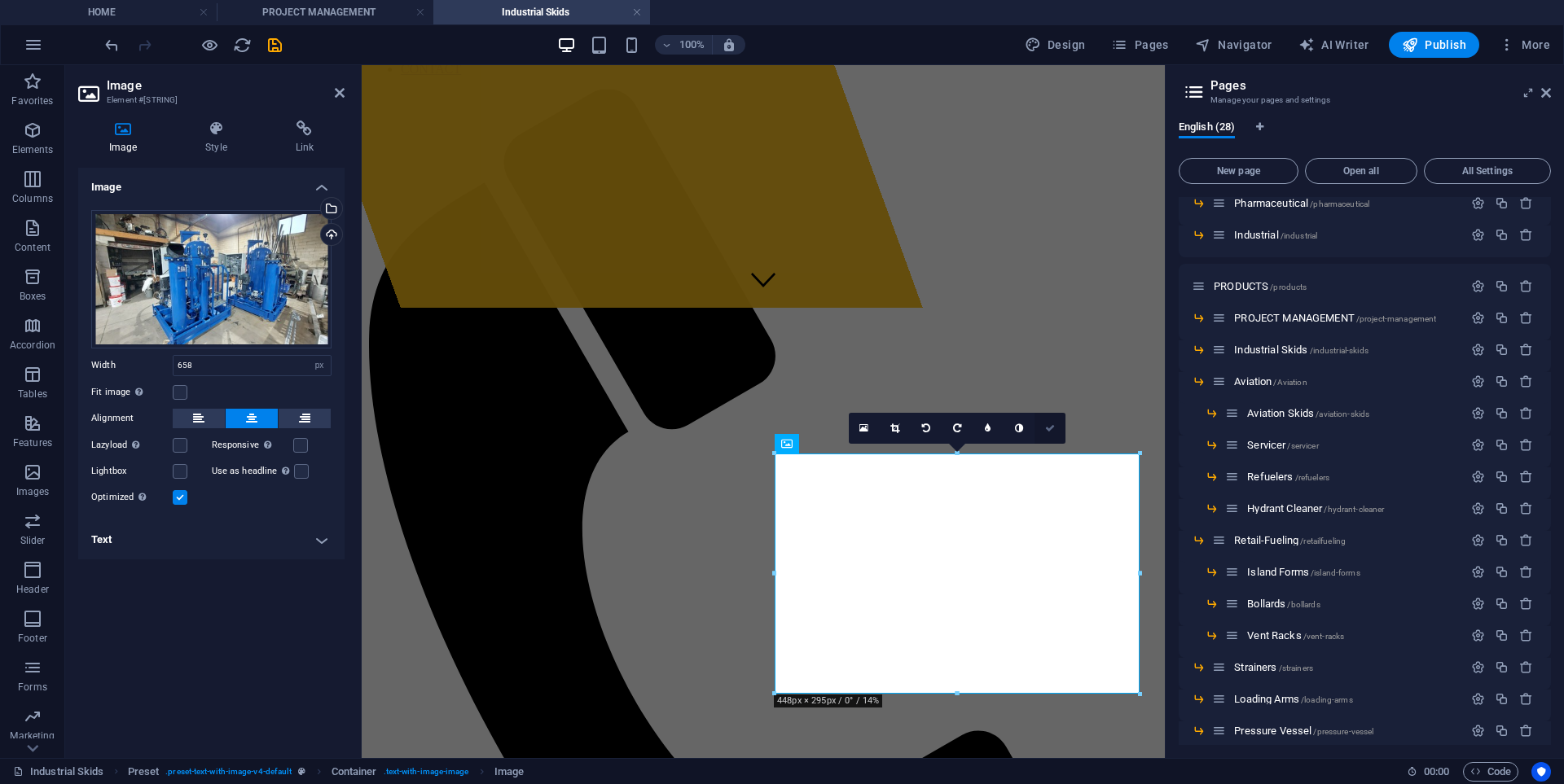 drag, startPoint x: 1045, startPoint y: 429, endPoint x: 949, endPoint y: 374, distance: 110.63905 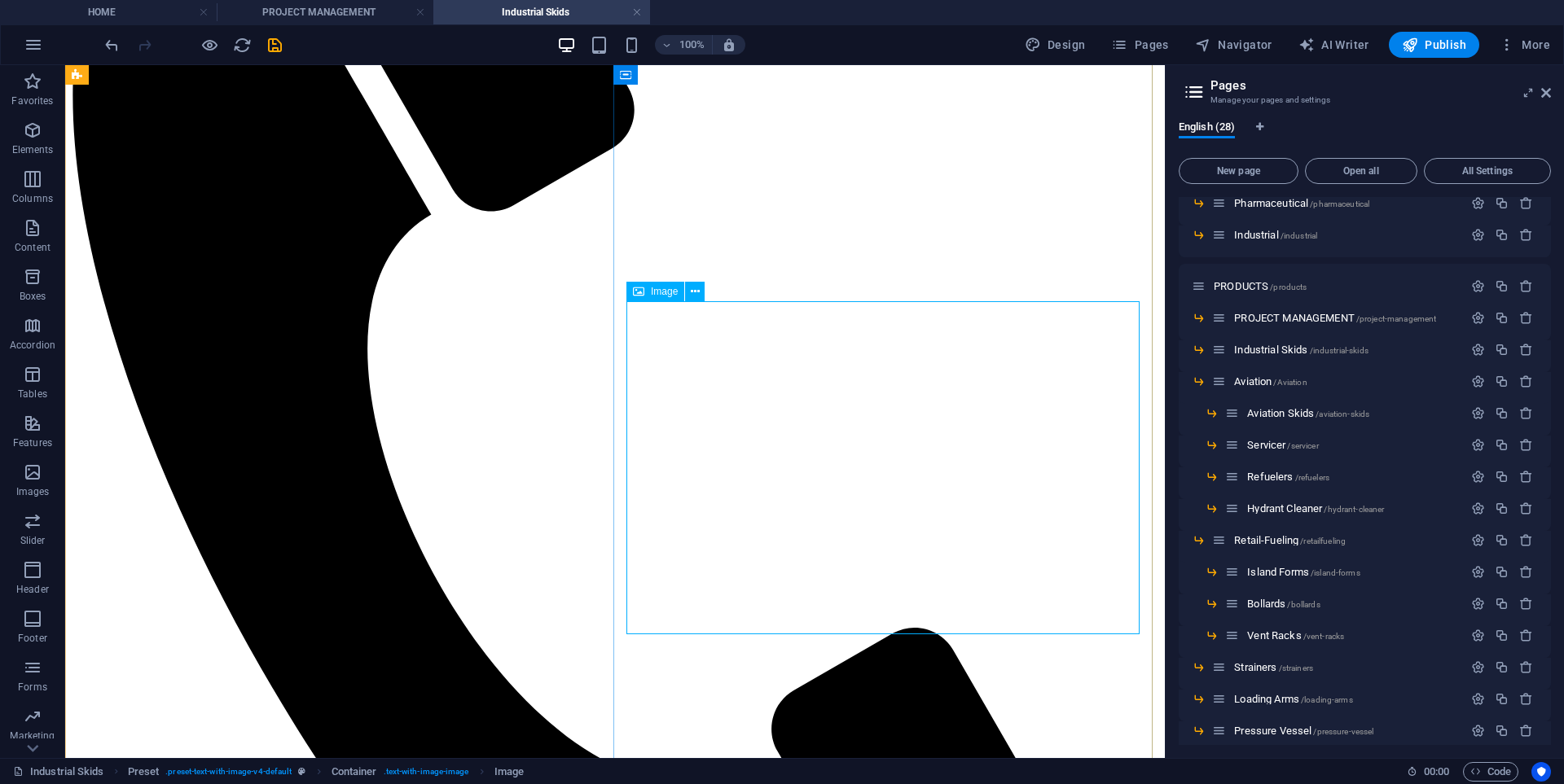 scroll, scrollTop: 939, scrollLeft: 0, axis: vertical 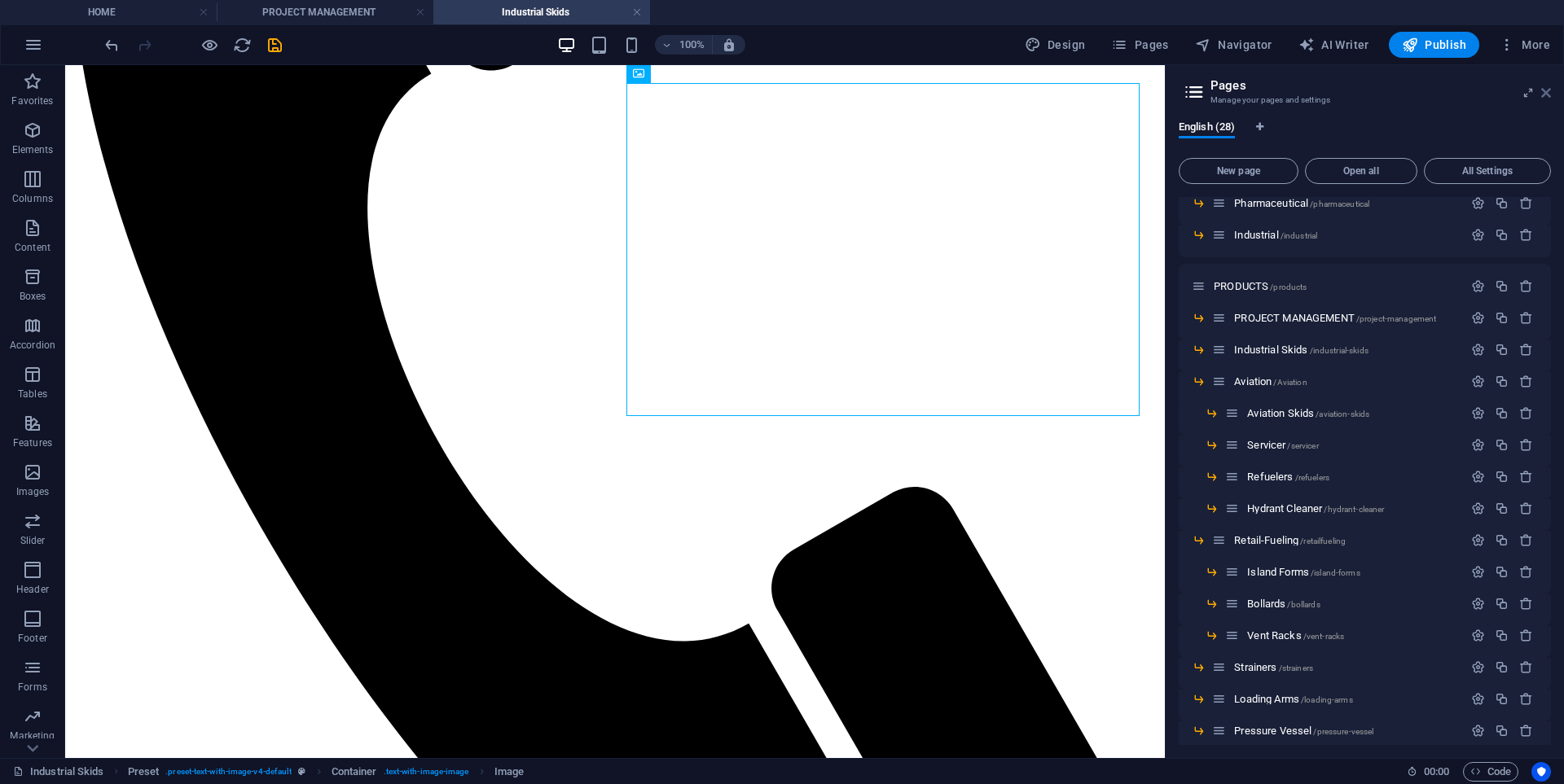 drag, startPoint x: 1545, startPoint y: 91, endPoint x: 732, endPoint y: 449, distance: 888.3316 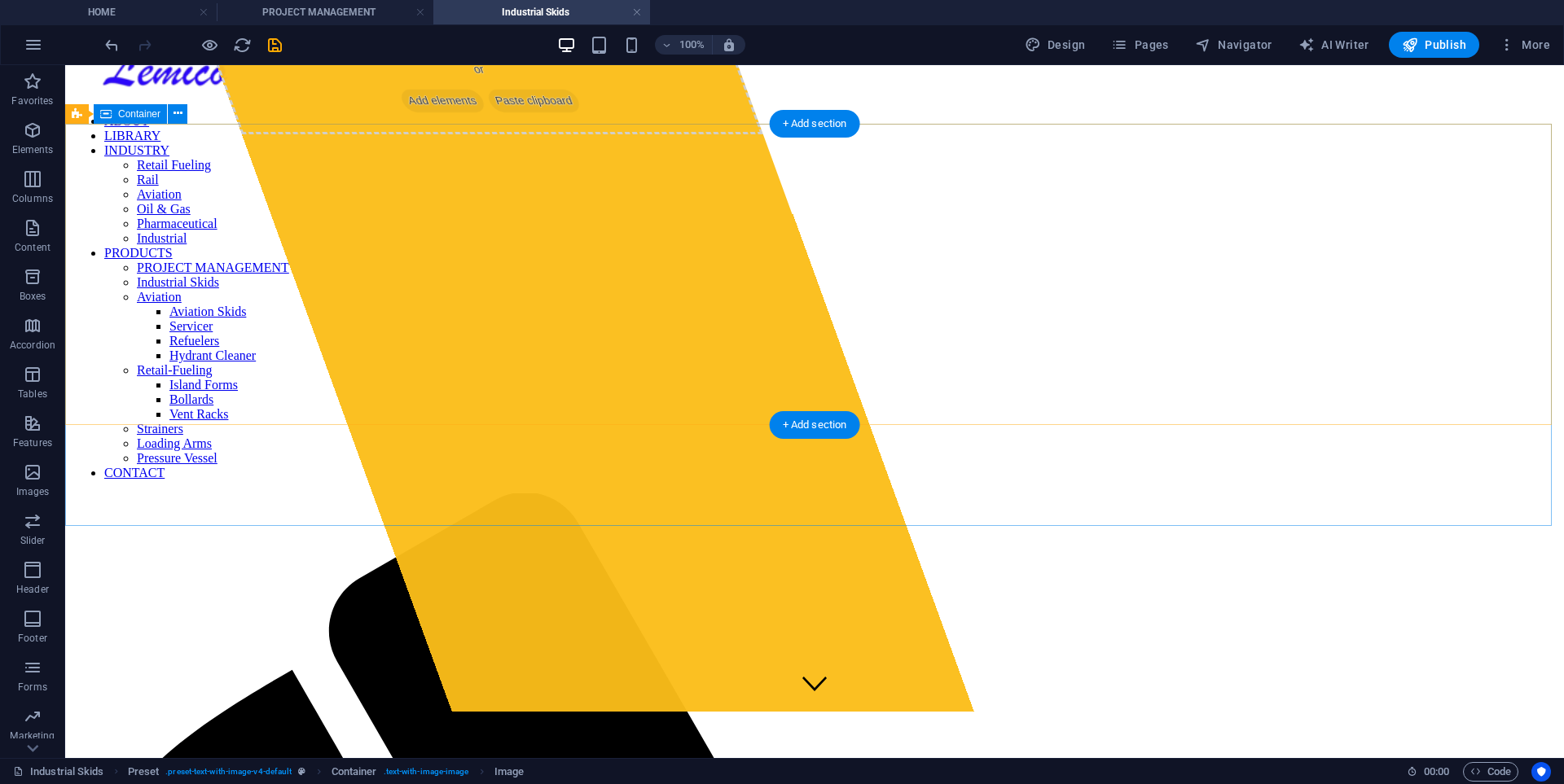 scroll, scrollTop: 0, scrollLeft: 0, axis: both 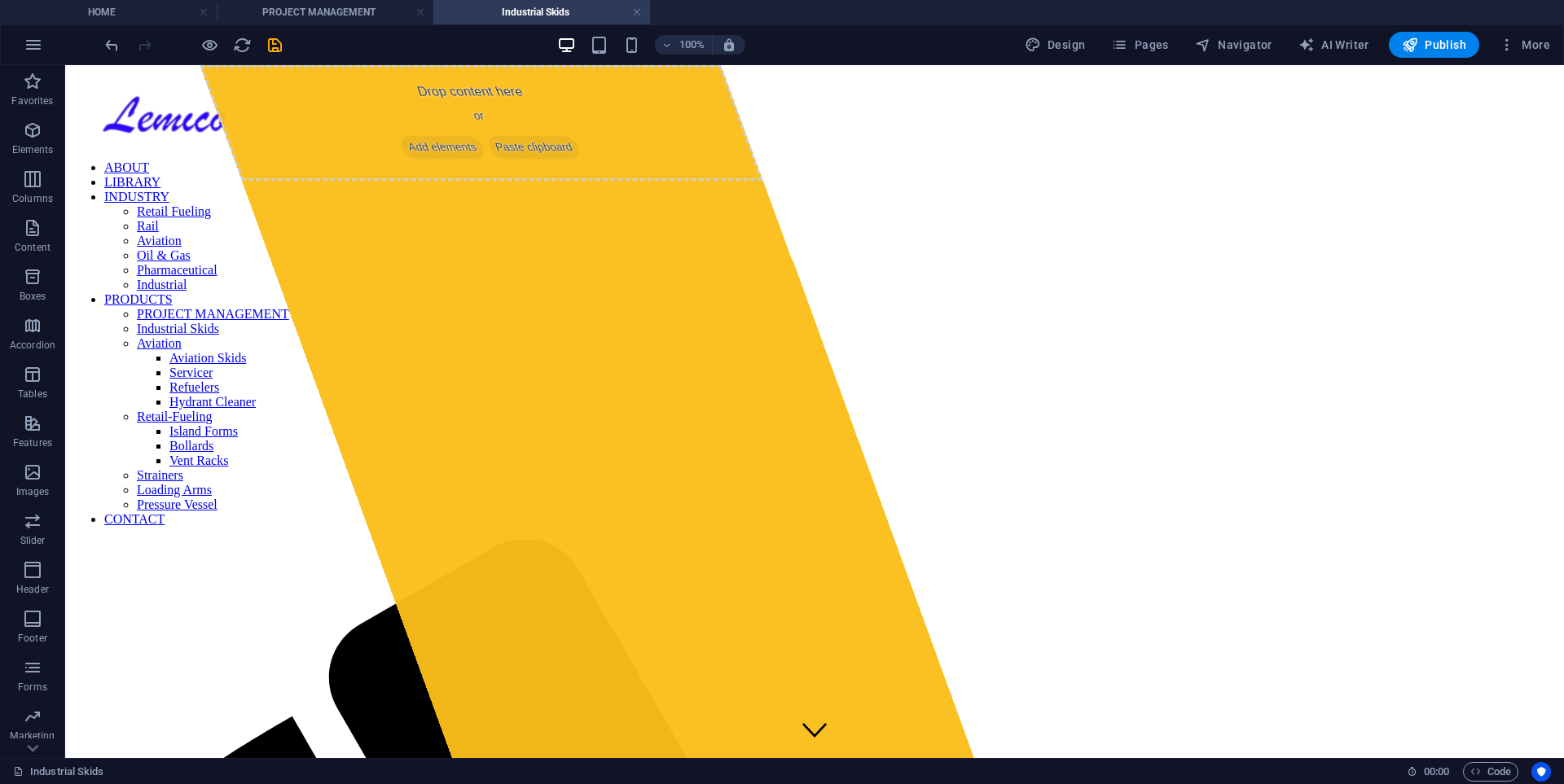 click at bounding box center [275, 45] 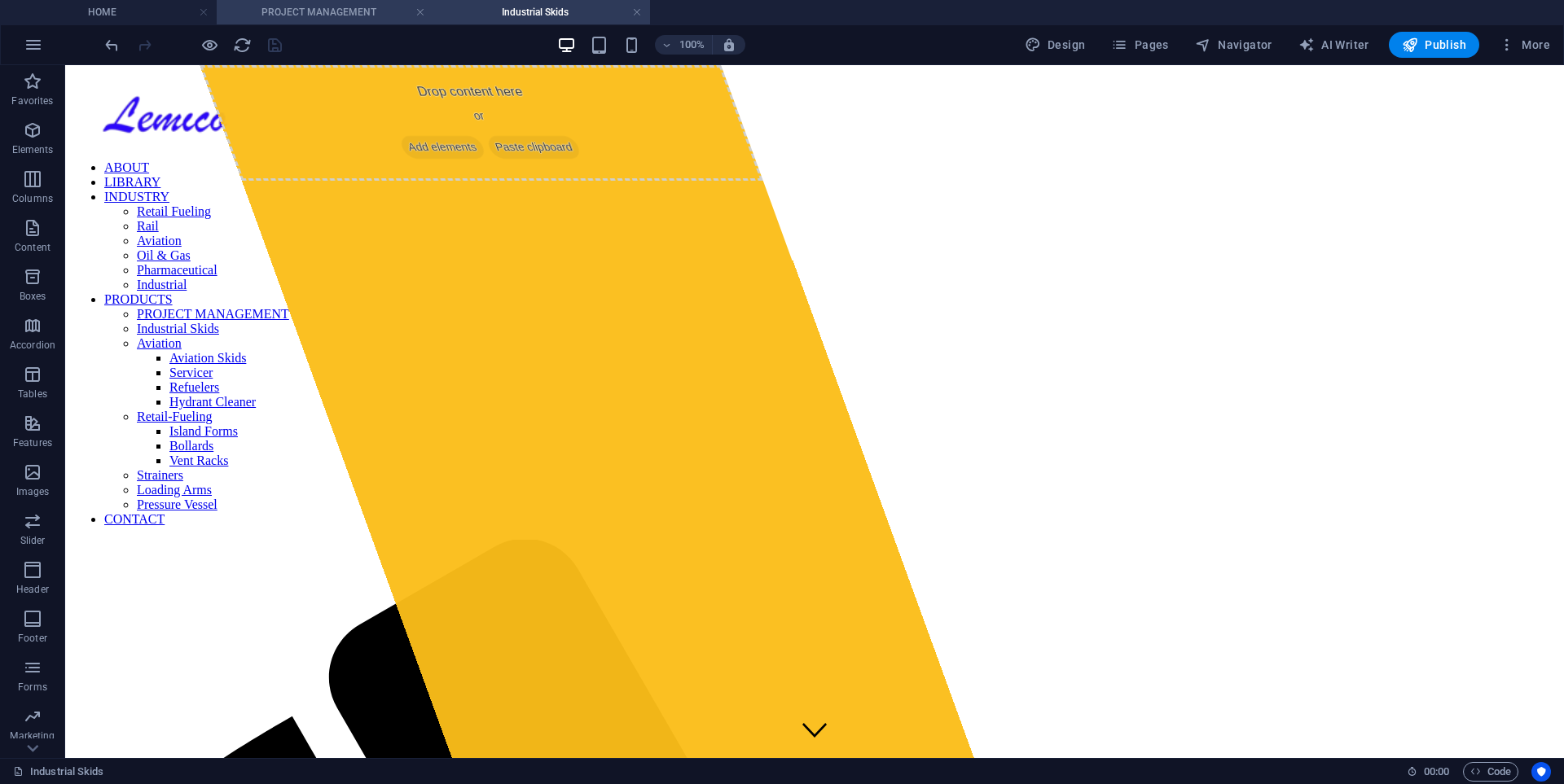 click on "PROJECT MANAGEMENT" at bounding box center (325, 12) 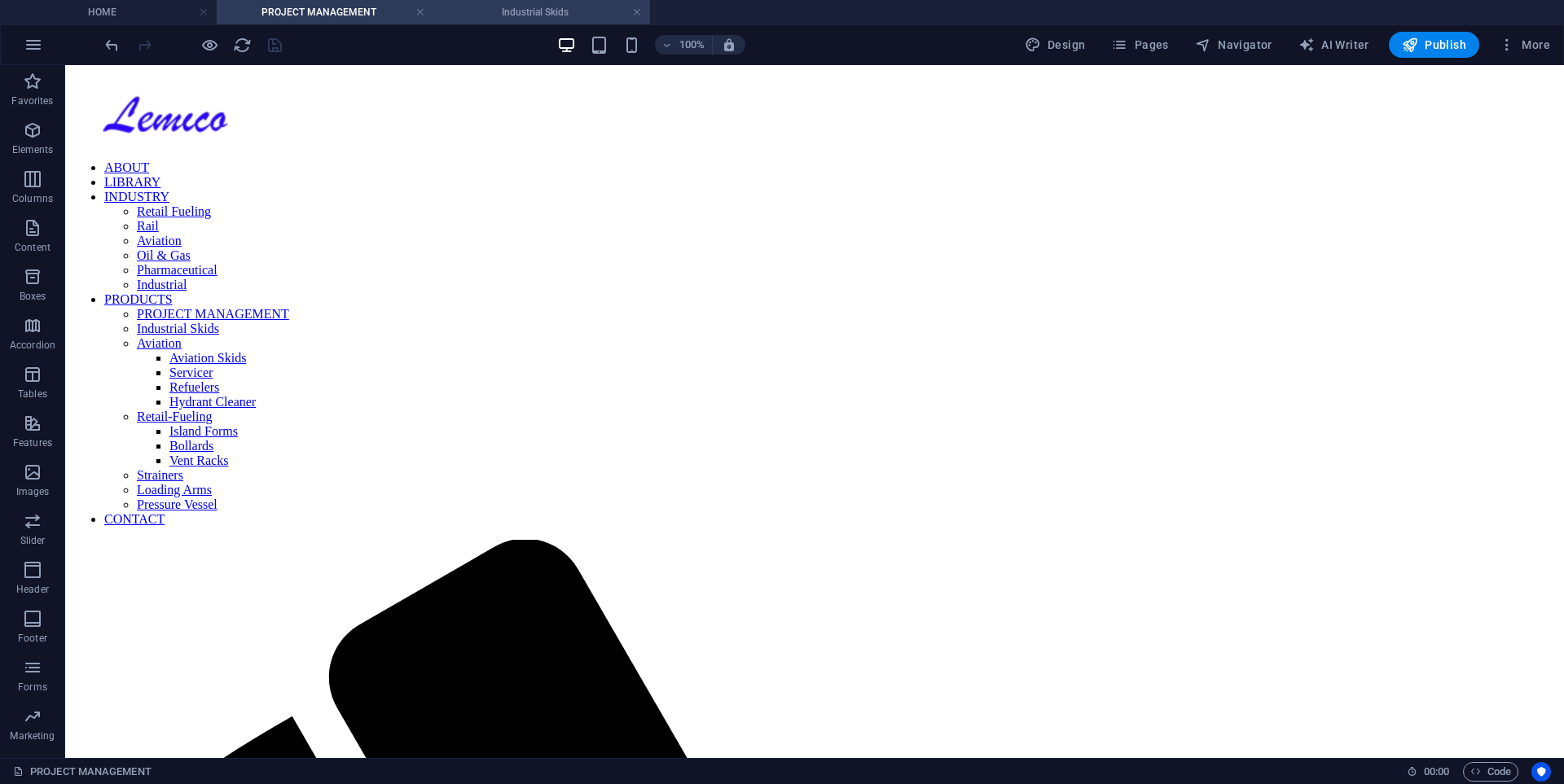 click on "Industrial Skids" at bounding box center [542, 12] 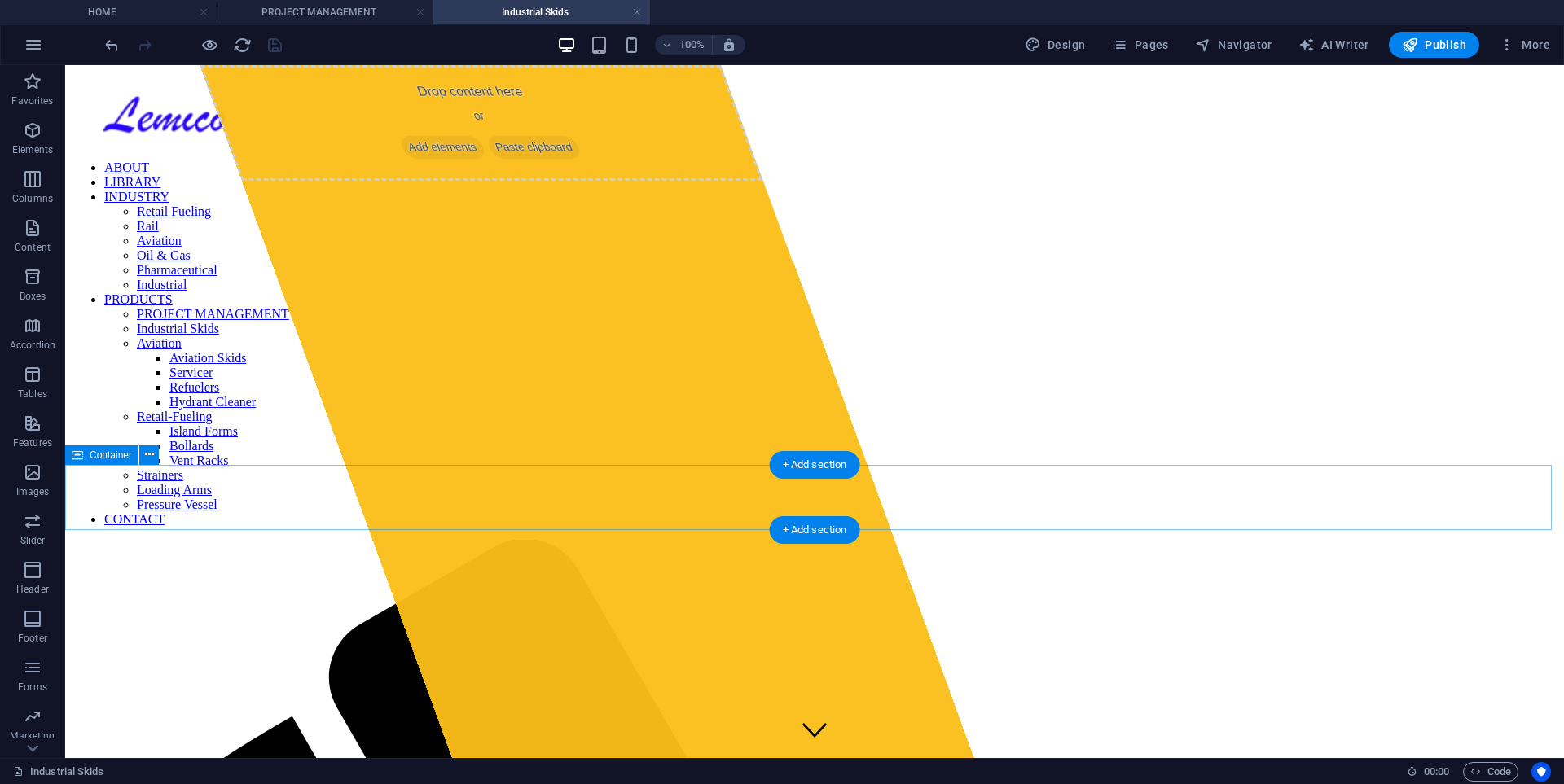 click on "Custom Process Skids for Gas and Liquid Applications" at bounding box center (815, 2831) 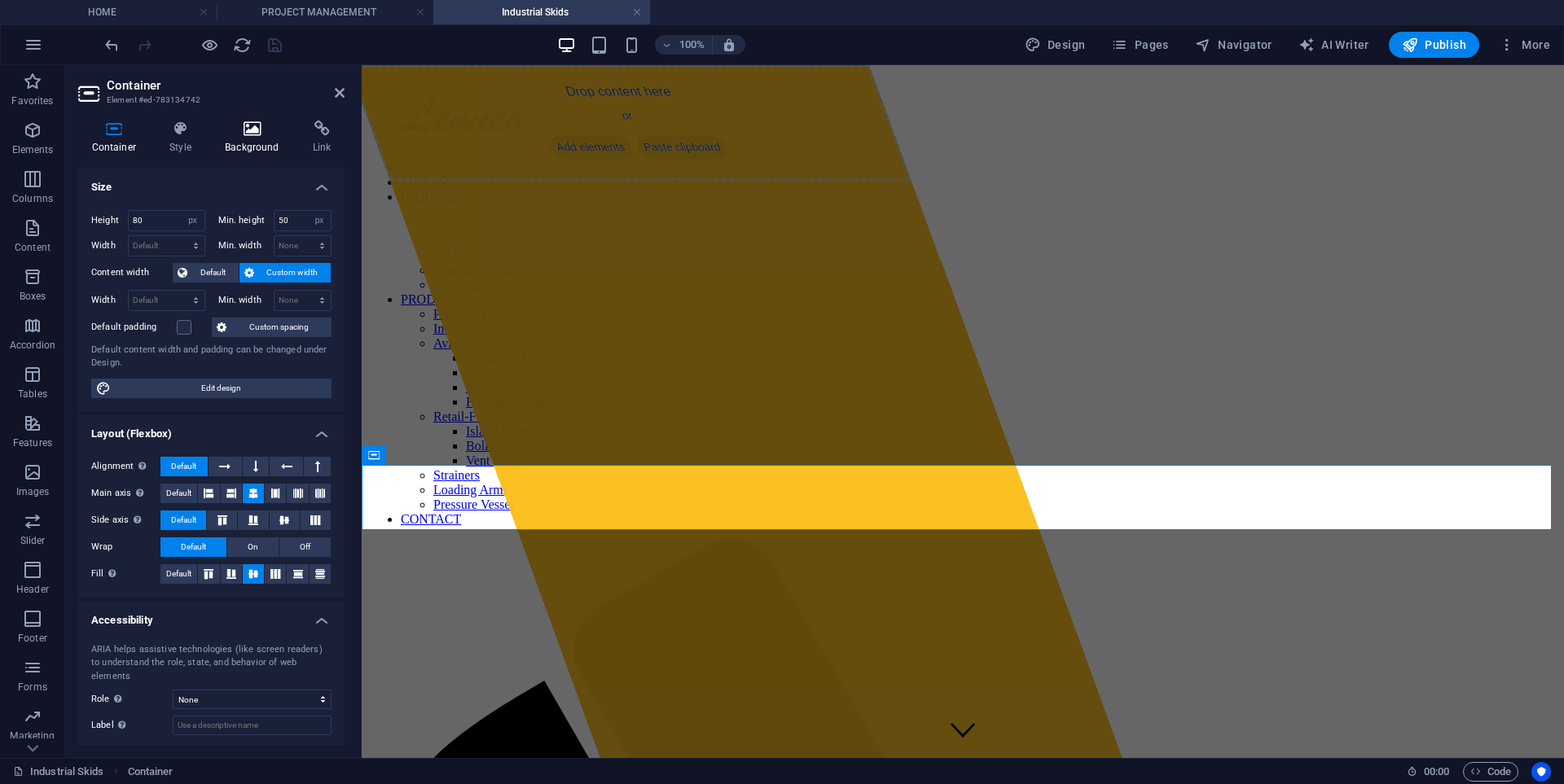 click on "Background" at bounding box center [256, 138] 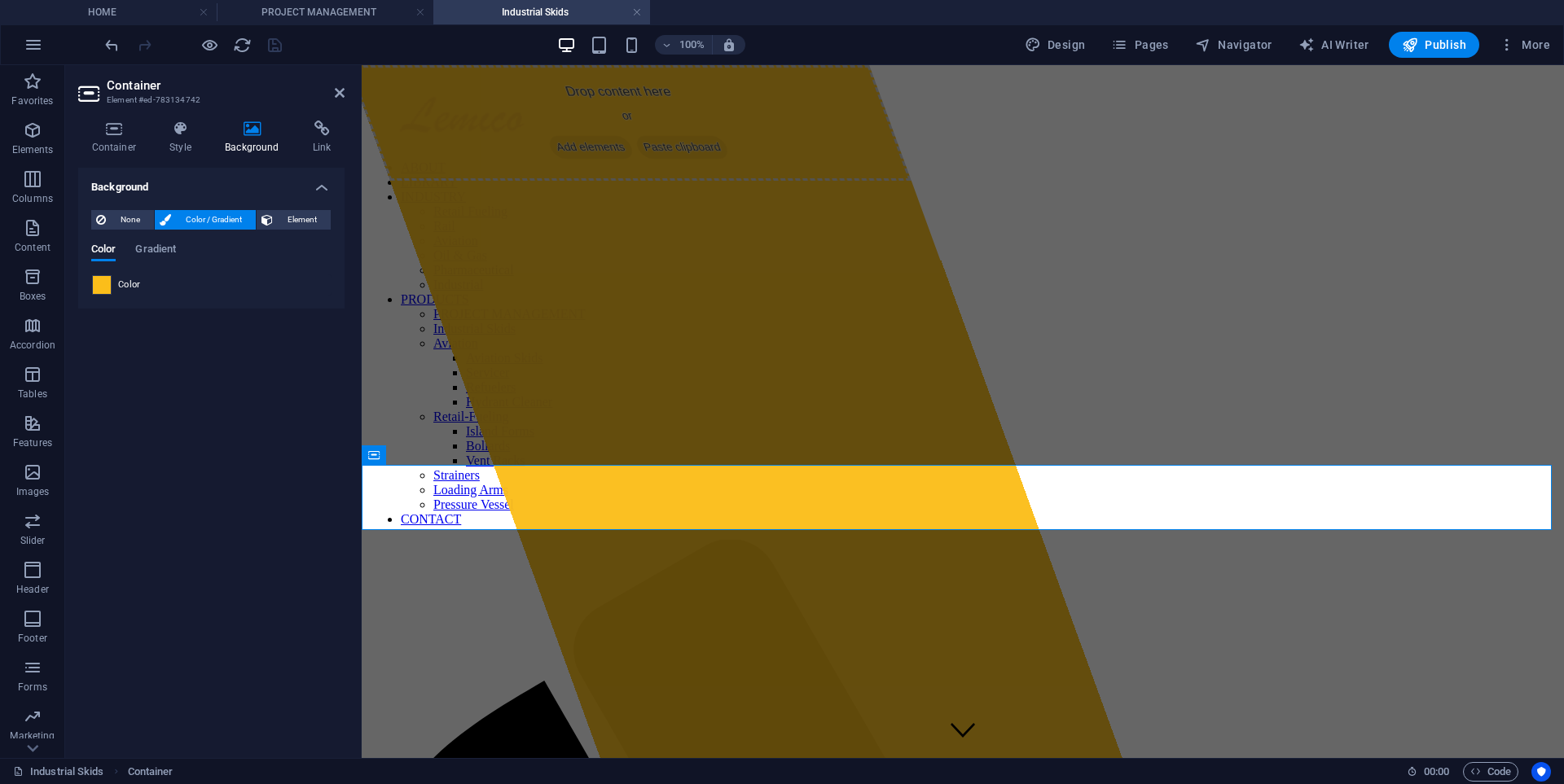 click at bounding box center (102, 285) 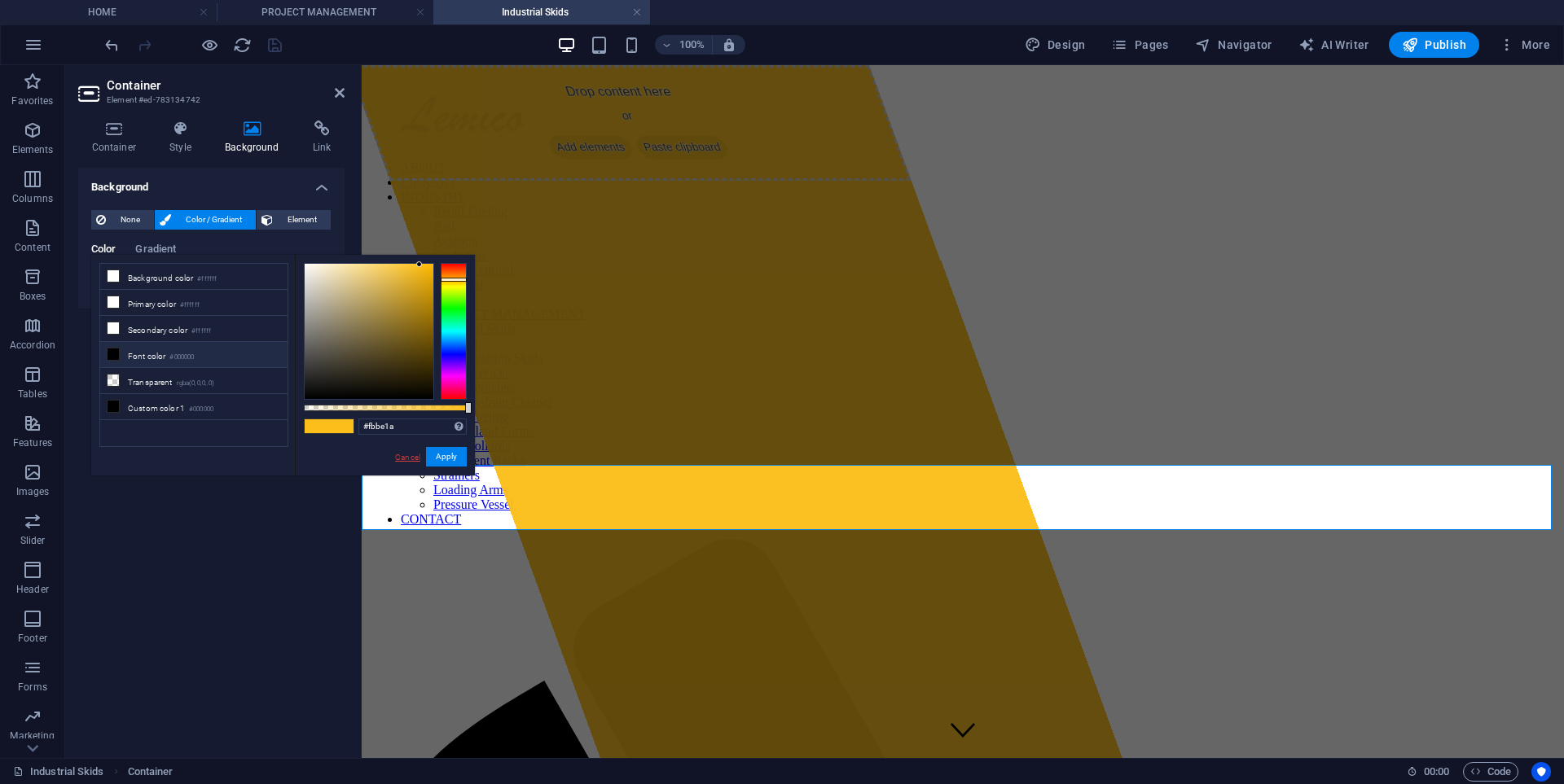 drag, startPoint x: 399, startPoint y: 458, endPoint x: 37, endPoint y: 388, distance: 368.70584 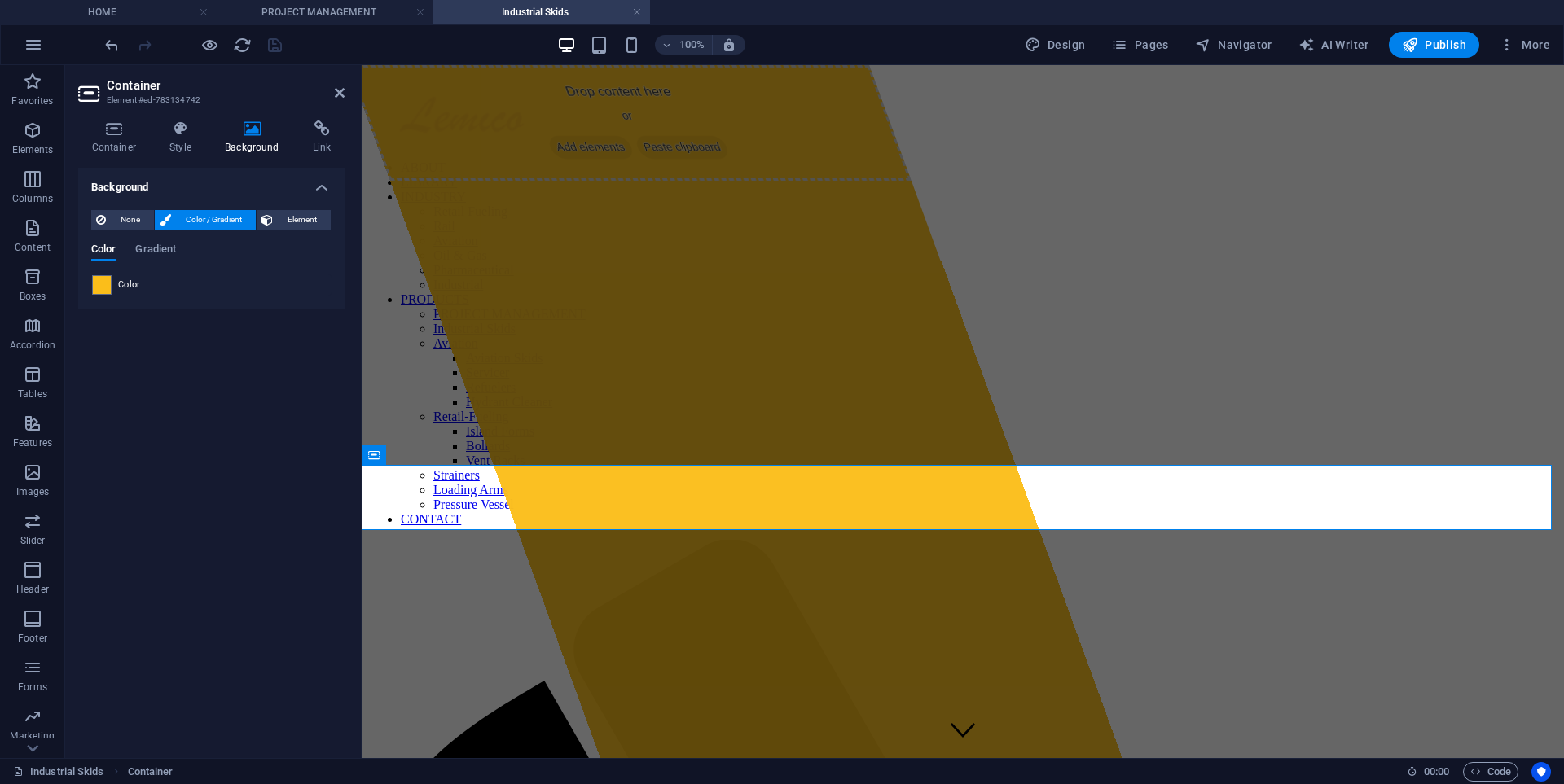 click on "Container Element #ed-783134742" at bounding box center (211, 86) 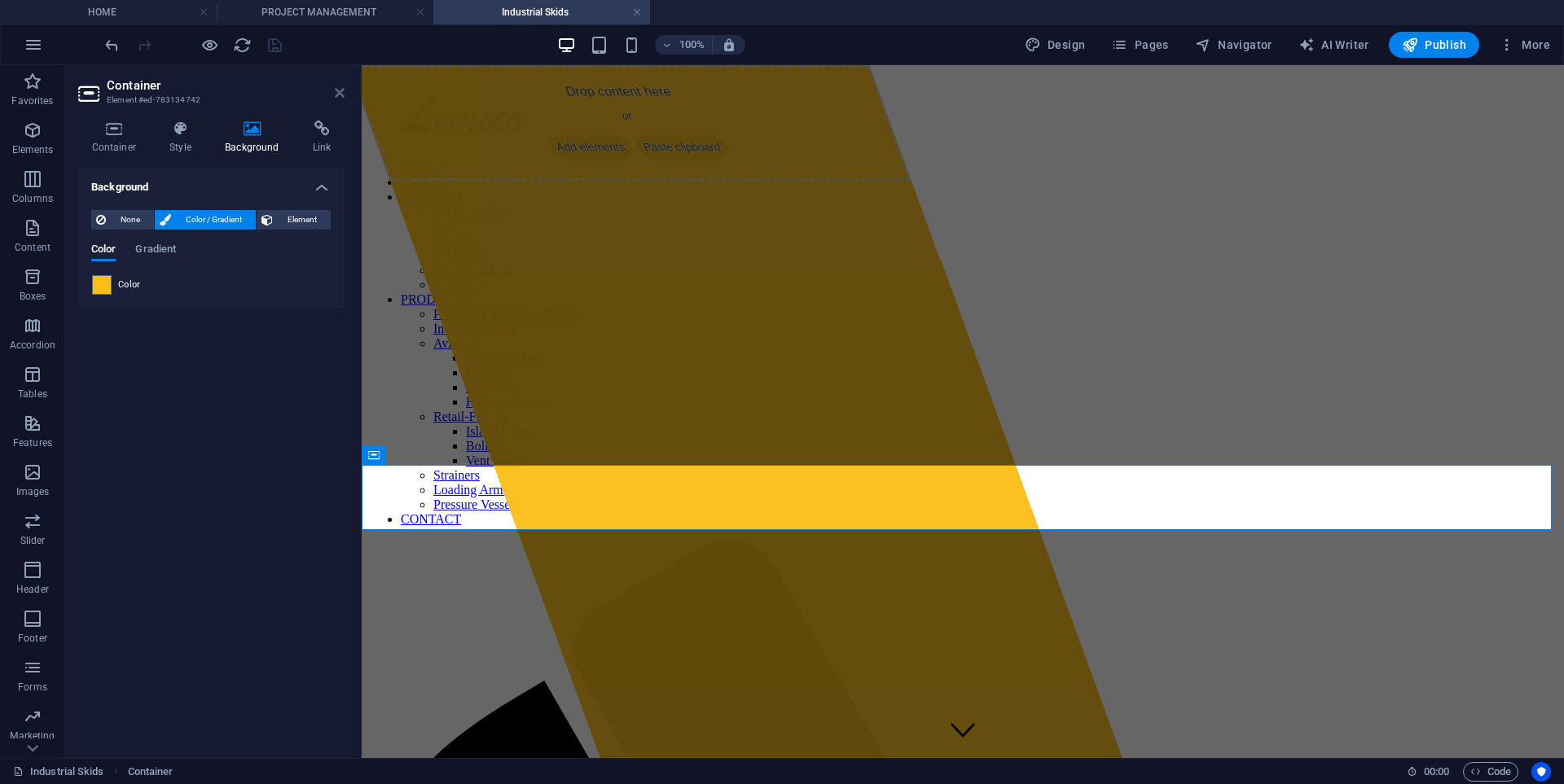 click at bounding box center (340, 93) 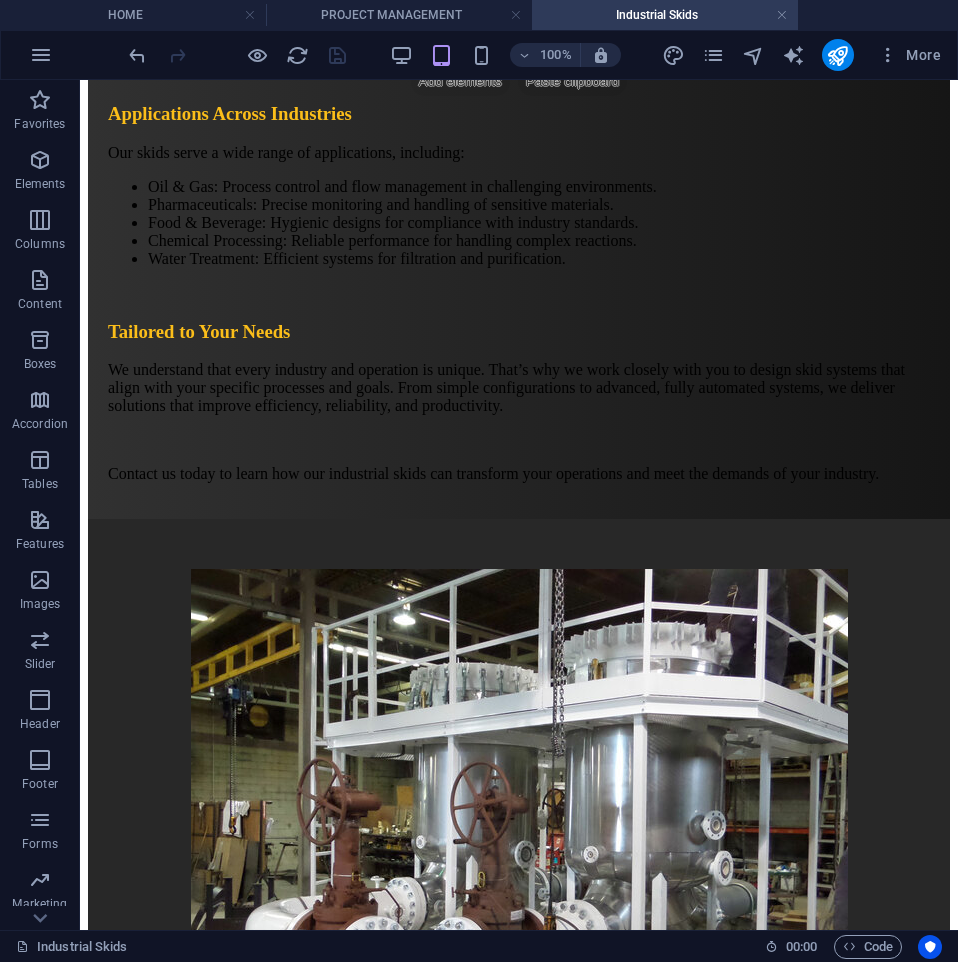 scroll, scrollTop: 2510, scrollLeft: 0, axis: vertical 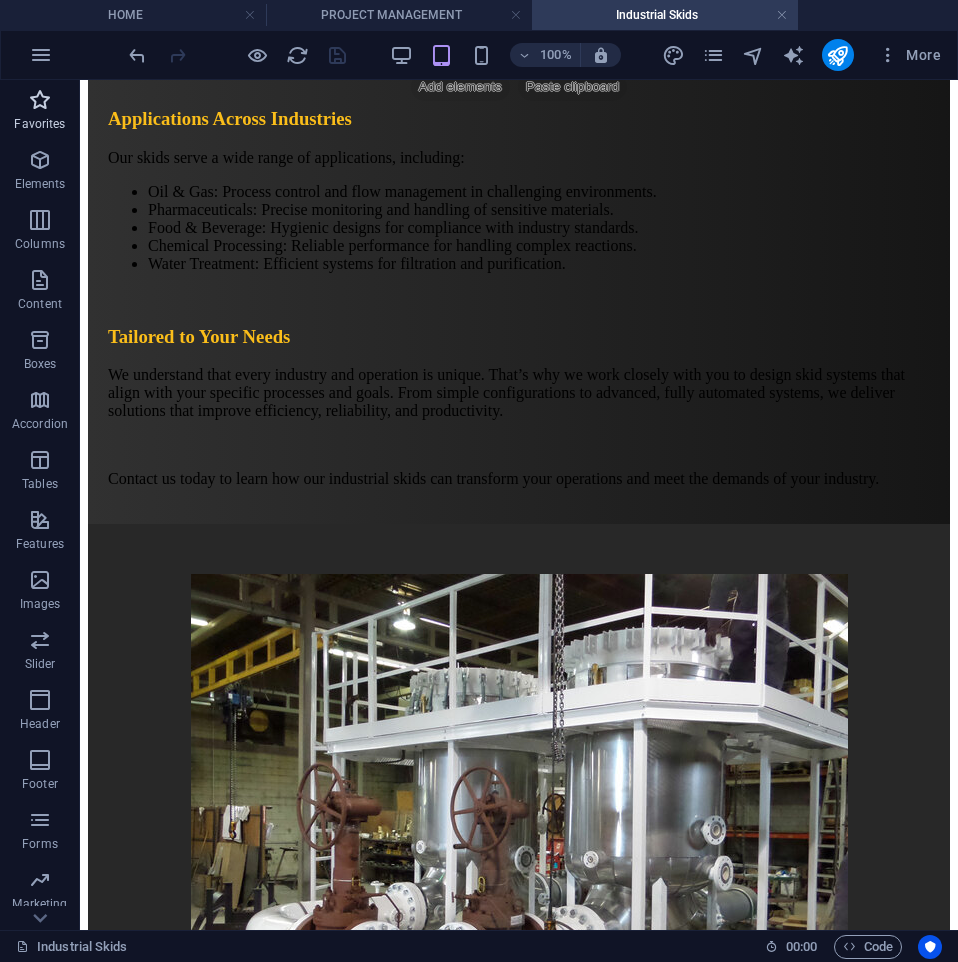 click on "Favorites" at bounding box center [40, 112] 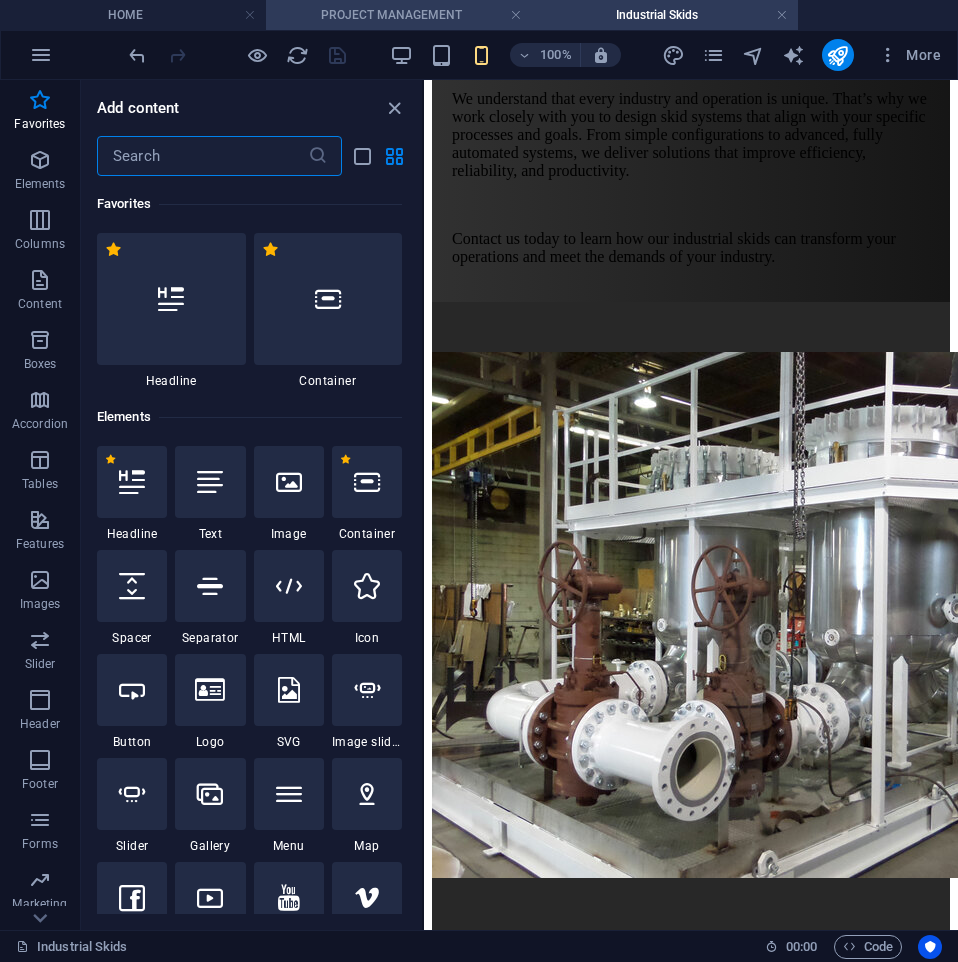 click on "PROJECT MANAGEMENT" at bounding box center (399, 15) 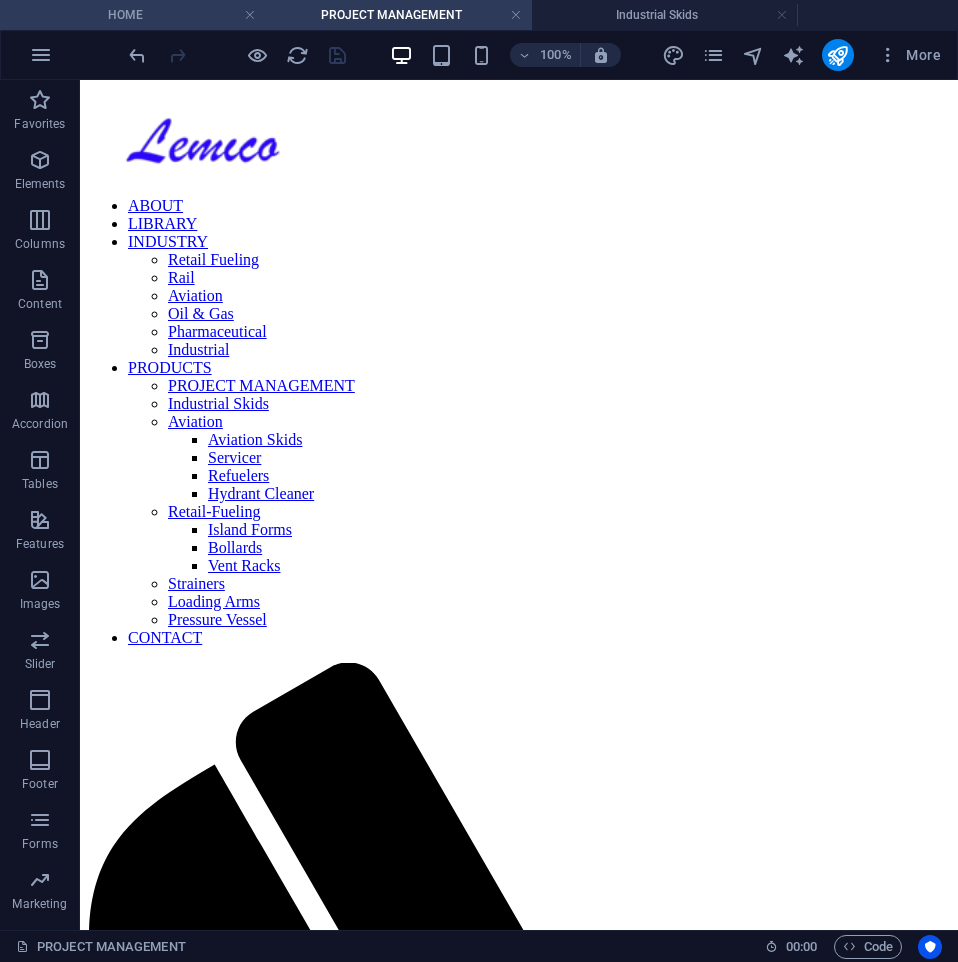 scroll, scrollTop: 0, scrollLeft: 0, axis: both 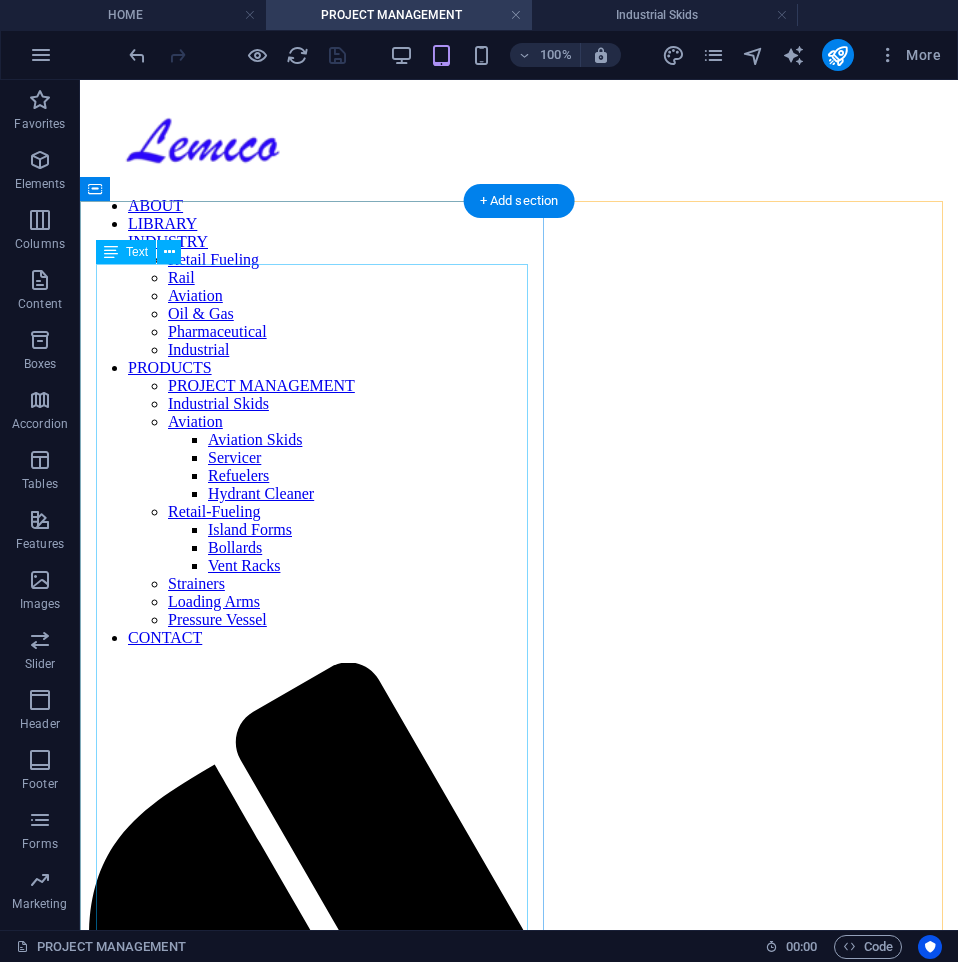 click on "Whether your project is large-scale or more modest in scope, we have the expertise, experience, and capabilities to meet your needs. At the core of our services is a deep understanding of liquid transfer processes, enabling us to deliver tailored, efficient solutions for a wide range of industries. Our expertise extends across critical sectors, including aviation fueling, where precision and safety are paramount, as well as oil and gas operations that demand robust, high-performance systems. We are also leaders in advanced filtration solutions, ensuring the purity and quality of fluids for a variety of applications.  No matter the complexity or scale of your requirements, we are dedicated to delivering reliable, high-quality solutions that prioritize efficiency, safety, and innovation. With our comprehensive knowledge and commitment to excellence, we are your trusted partner for all liquid transfer needs." at bounding box center (519, 2001) 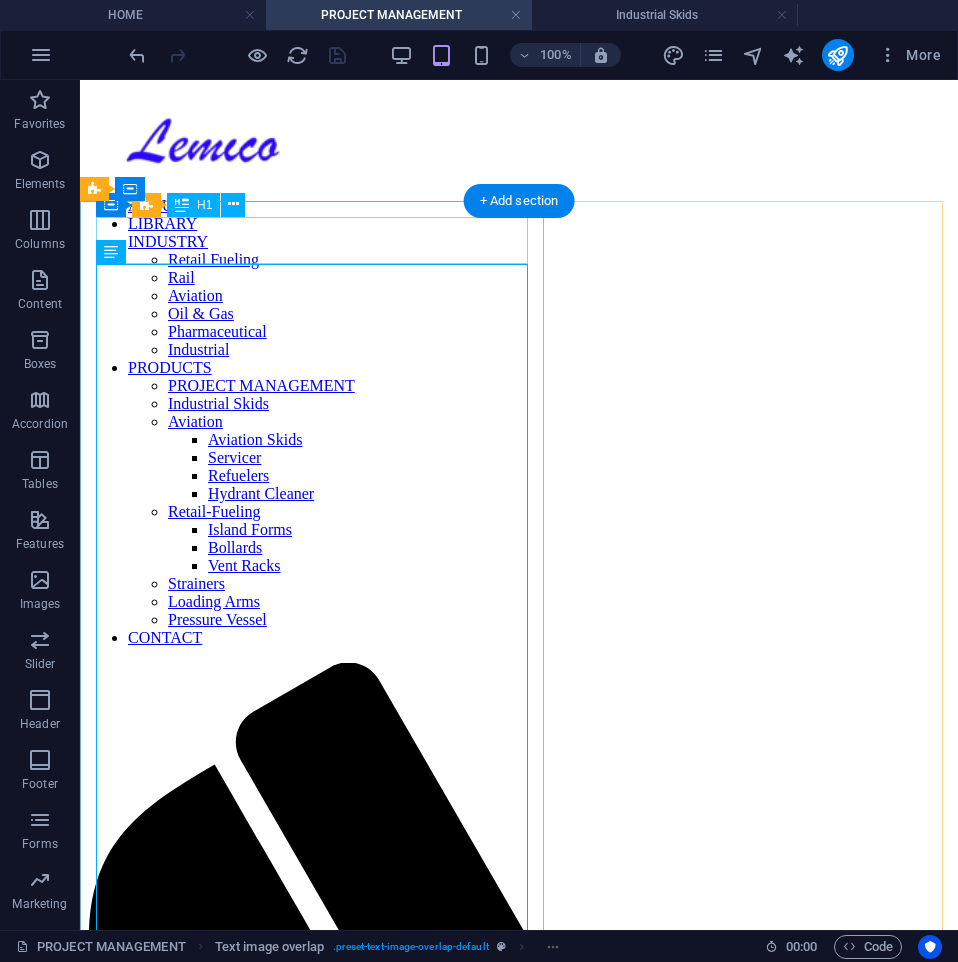 click on "Project Management" at bounding box center (519, 1830) 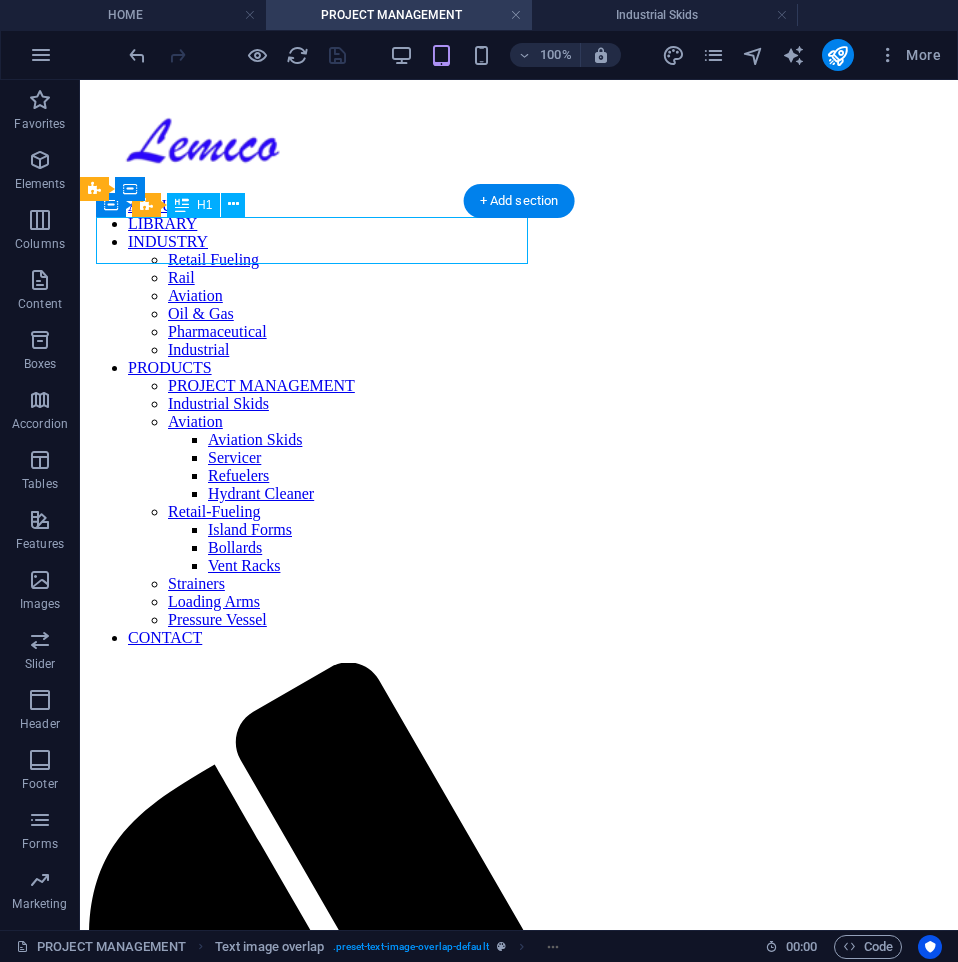 click on "Project Management" at bounding box center [519, 1830] 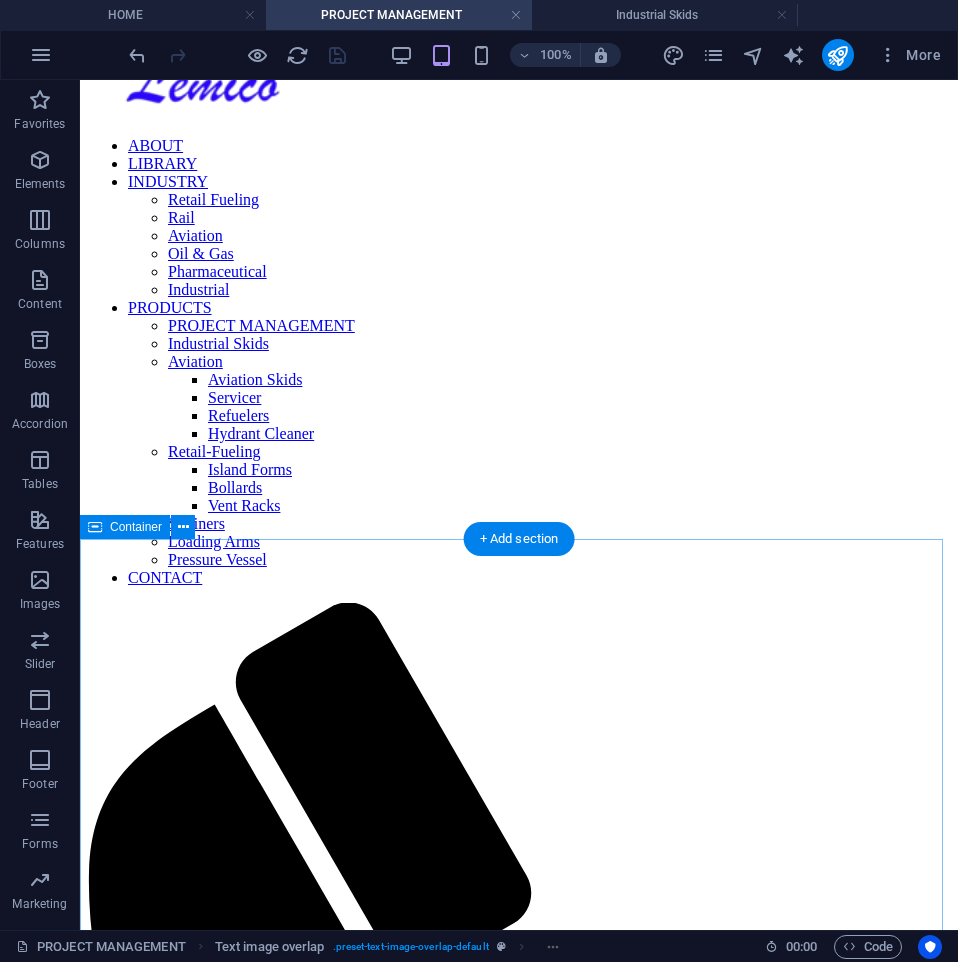 scroll, scrollTop: 500, scrollLeft: 0, axis: vertical 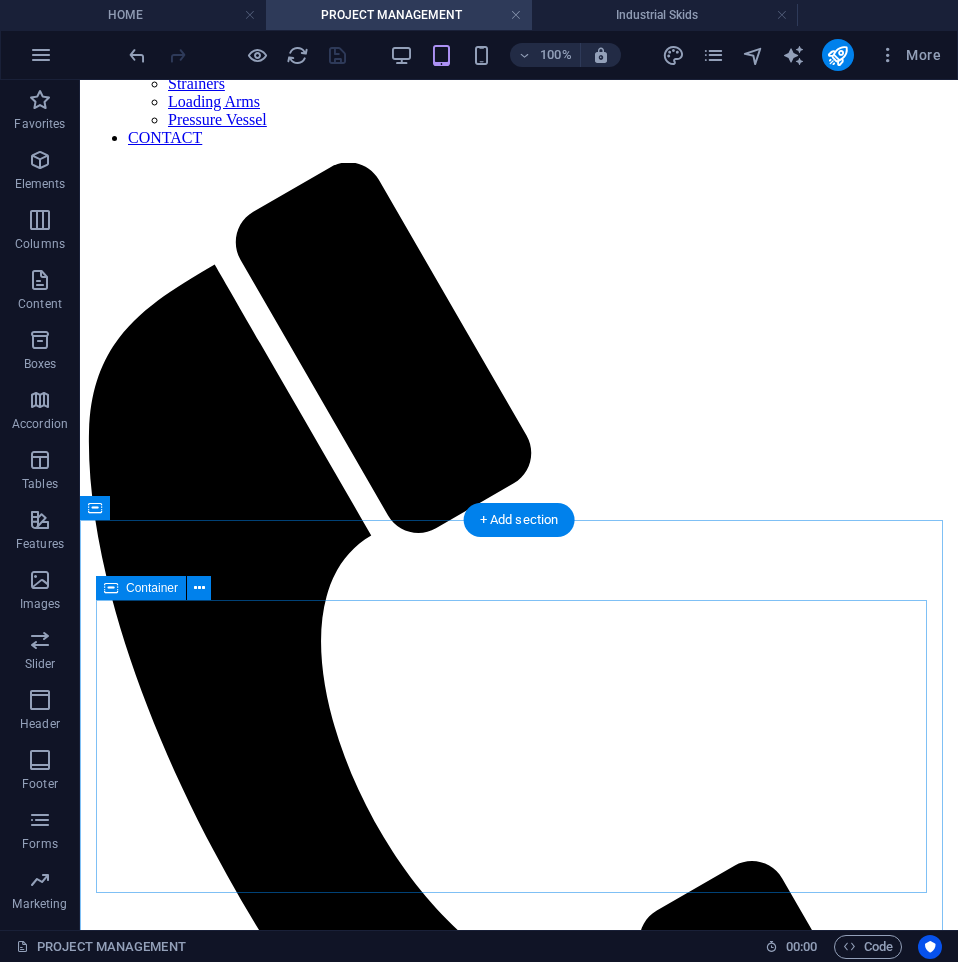 click on "More Information Contact Us" at bounding box center (519, 2413) 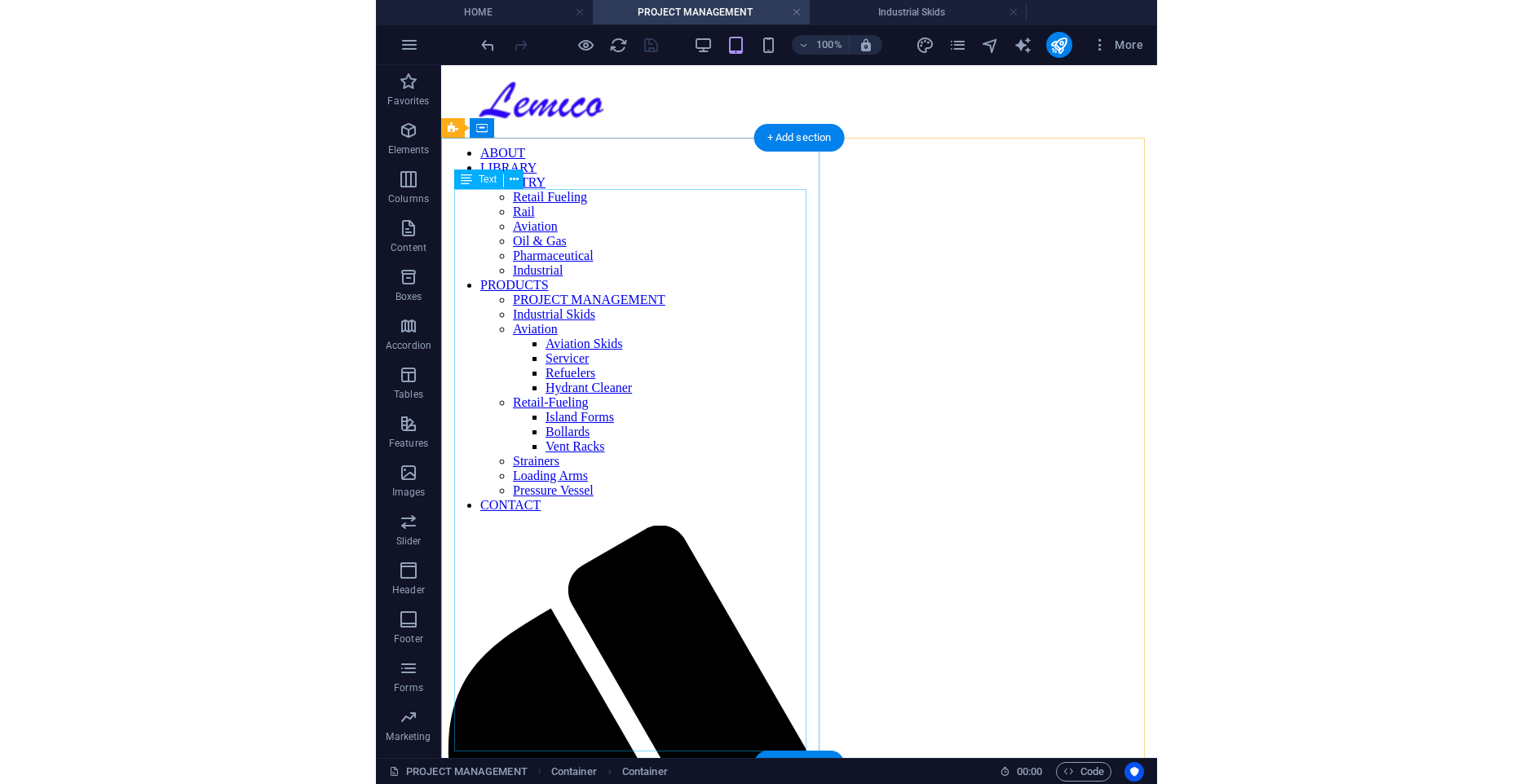 scroll, scrollTop: 0, scrollLeft: 0, axis: both 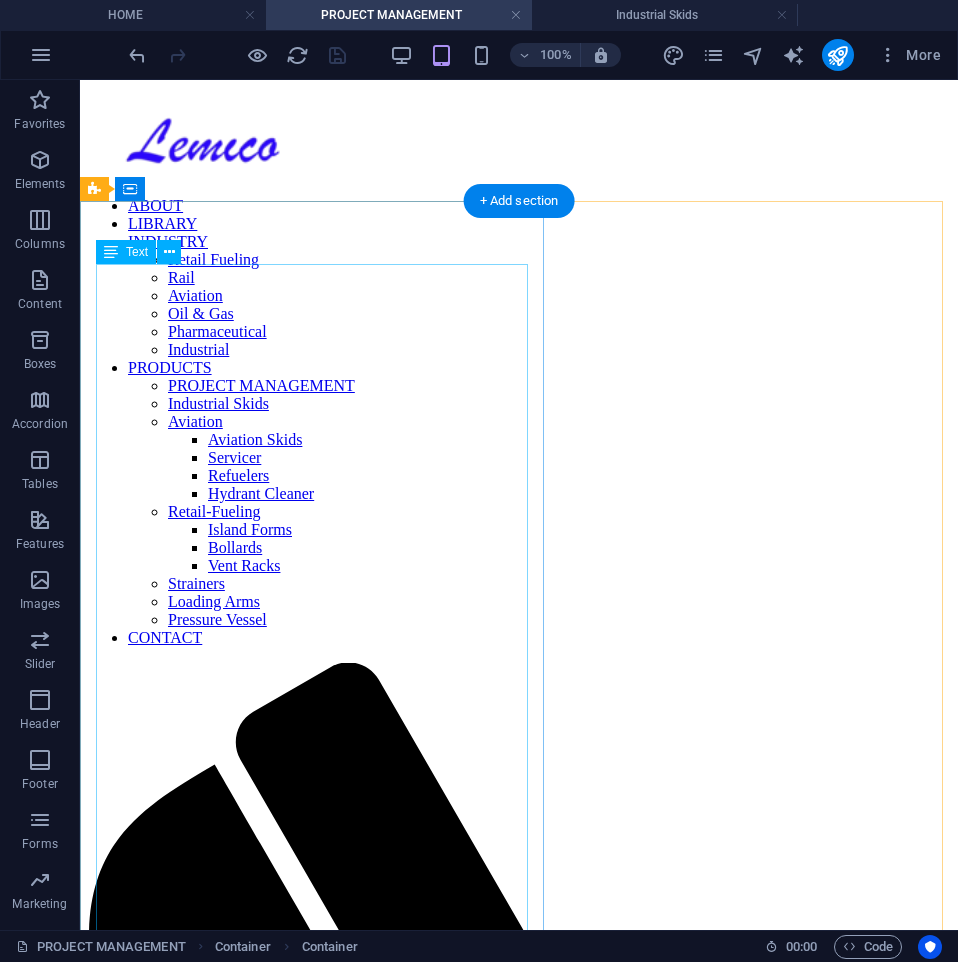 click on "Whether your project is large-scale or more modest in scope, we have the expertise, experience, and capabilities to meet your needs. At the core of our services is a deep understanding of liquid transfer processes, enabling us to deliver tailored, efficient solutions for a wide range of industries. Our expertise extends across critical sectors, including aviation fueling, where precision and safety are paramount, as well as oil and gas operations that demand robust, high-performance systems. We are also leaders in advanced filtration solutions, ensuring the purity and quality of fluids for a variety of applications.  No matter the complexity or scale of your requirements, we are dedicated to delivering reliable, high-quality solutions that prioritize efficiency, safety, and innovation. With our comprehensive knowledge and commitment to excellence, we are your trusted partner for all liquid transfer needs." at bounding box center (519, 2001) 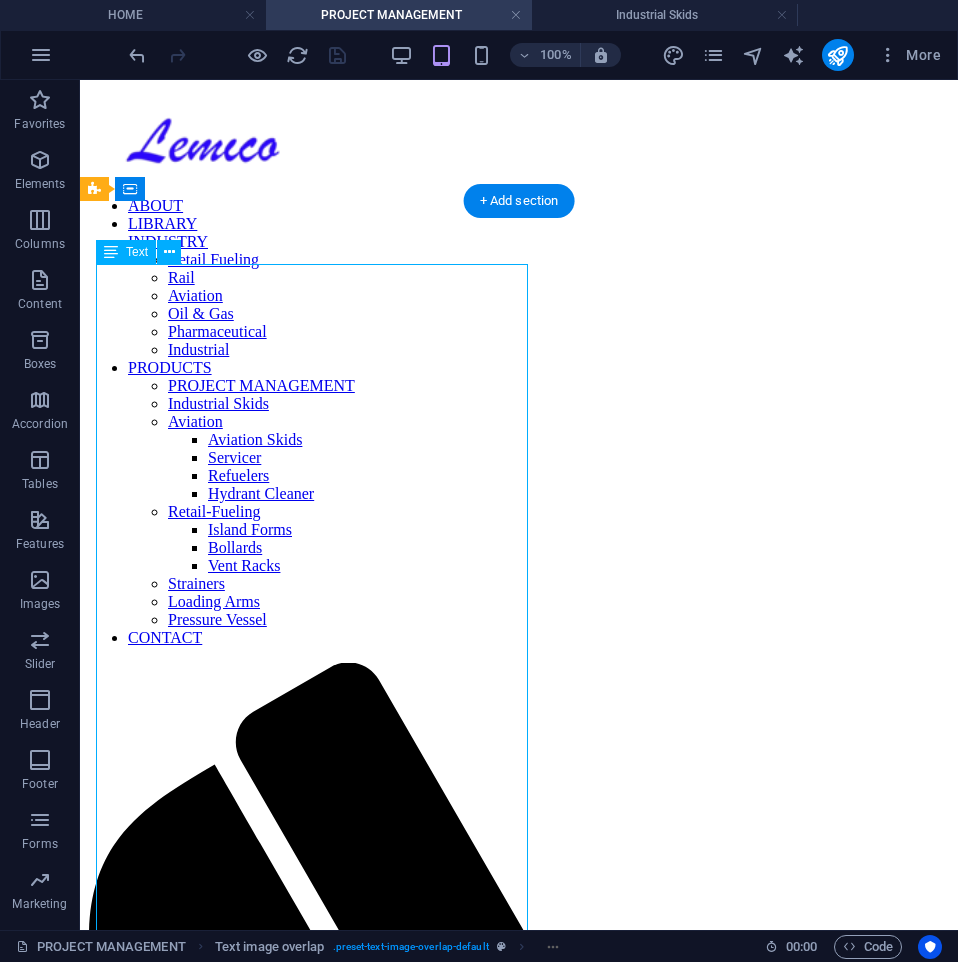 click on "Whether your project is large-scale or more modest in scope, we have the expertise, experience, and capabilities to meet your needs. At the core of our services is a deep understanding of liquid transfer processes, enabling us to deliver tailored, efficient solutions for a wide range of industries. Our expertise extends across critical sectors, including aviation fueling, where precision and safety are paramount, as well as oil and gas operations that demand robust, high-performance systems. We are also leaders in advanced filtration solutions, ensuring the purity and quality of fluids for a variety of applications.  No matter the complexity or scale of your requirements, we are dedicated to delivering reliable, high-quality solutions that prioritize efficiency, safety, and innovation. With our comprehensive knowledge and commitment to excellence, we are your trusted partner for all liquid transfer needs." at bounding box center (519, 2001) 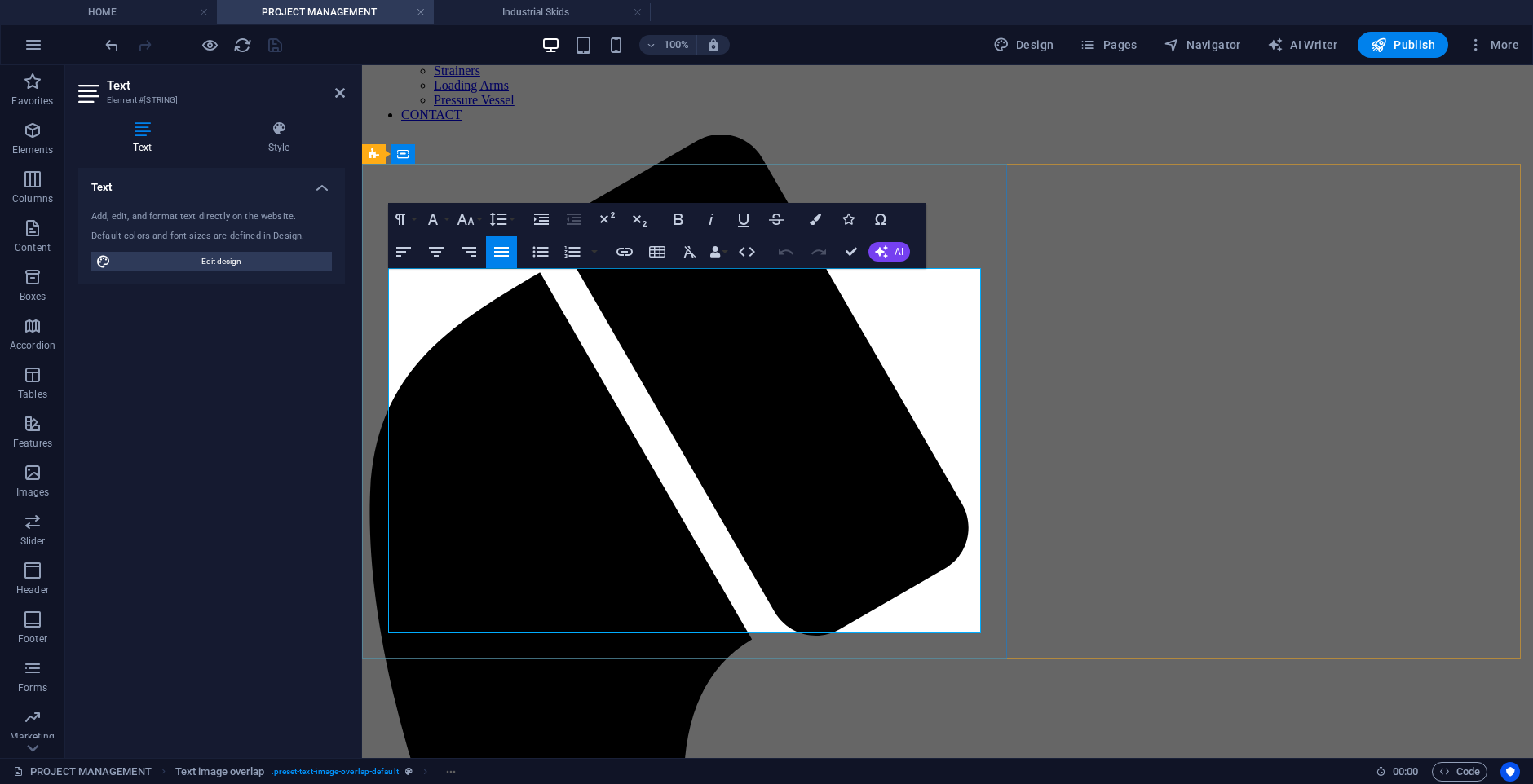 scroll, scrollTop: 0, scrollLeft: 0, axis: both 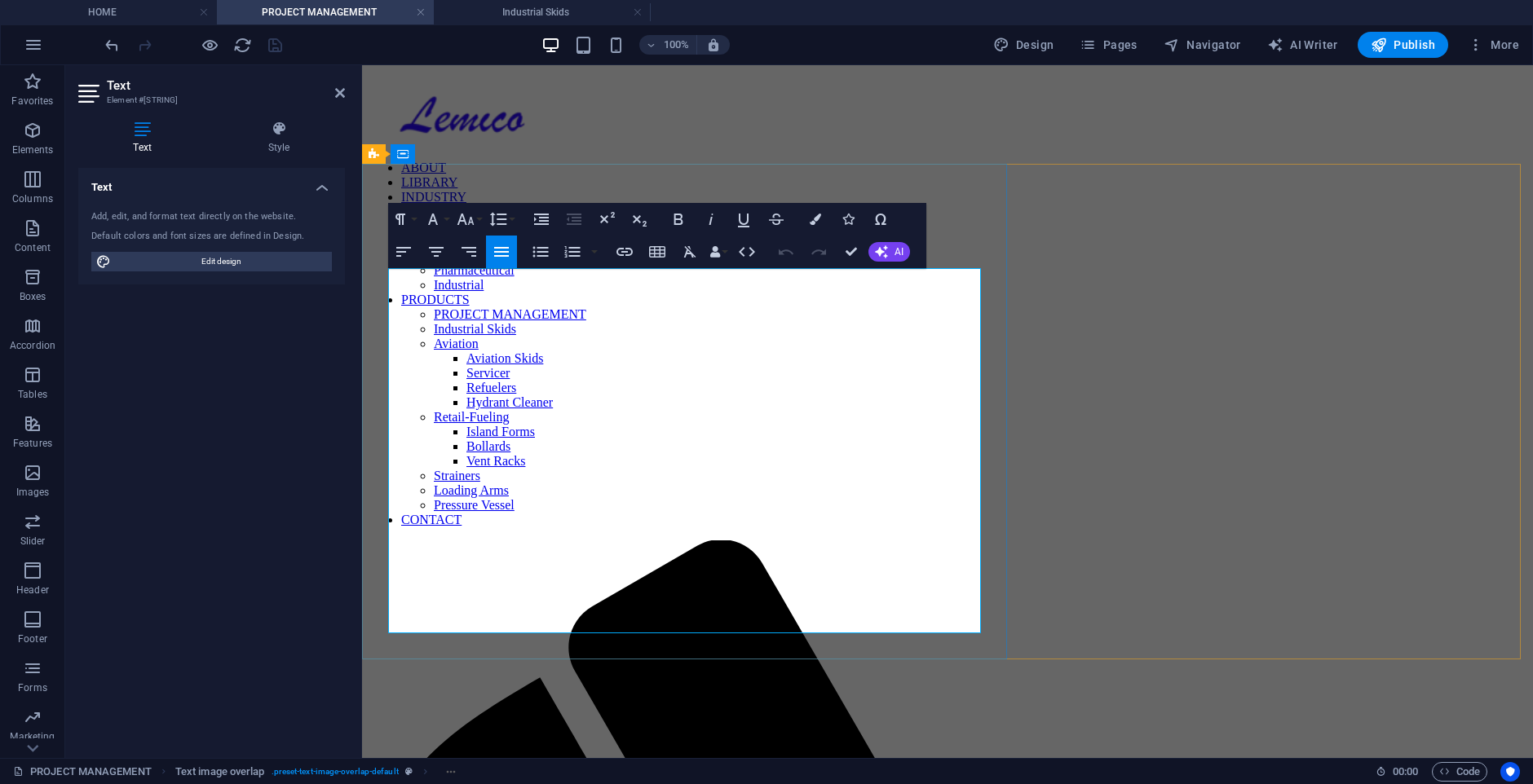 click at bounding box center (948, 2178) 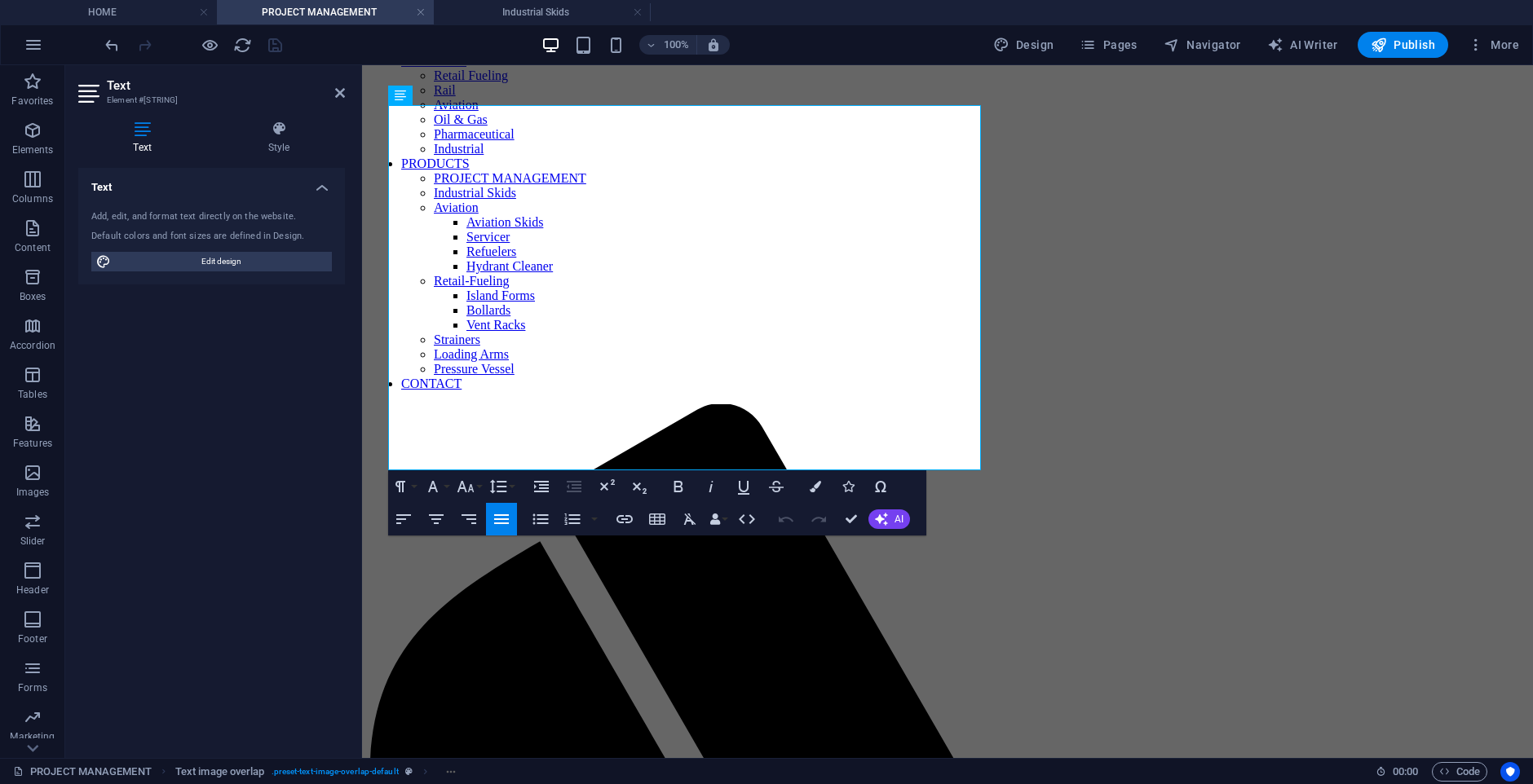 scroll, scrollTop: 163, scrollLeft: 0, axis: vertical 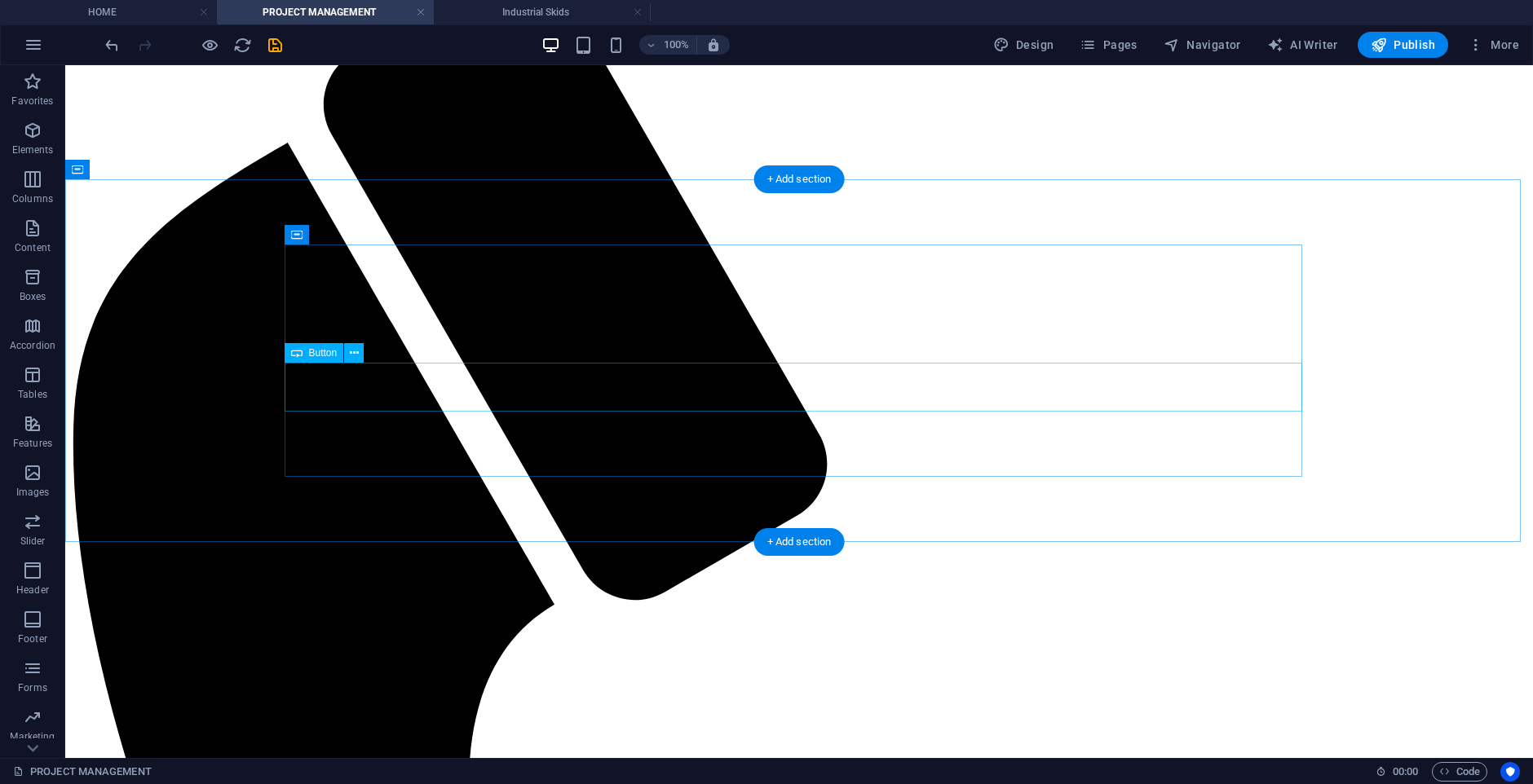 click on "Contact Us" at bounding box center (799, 3350) 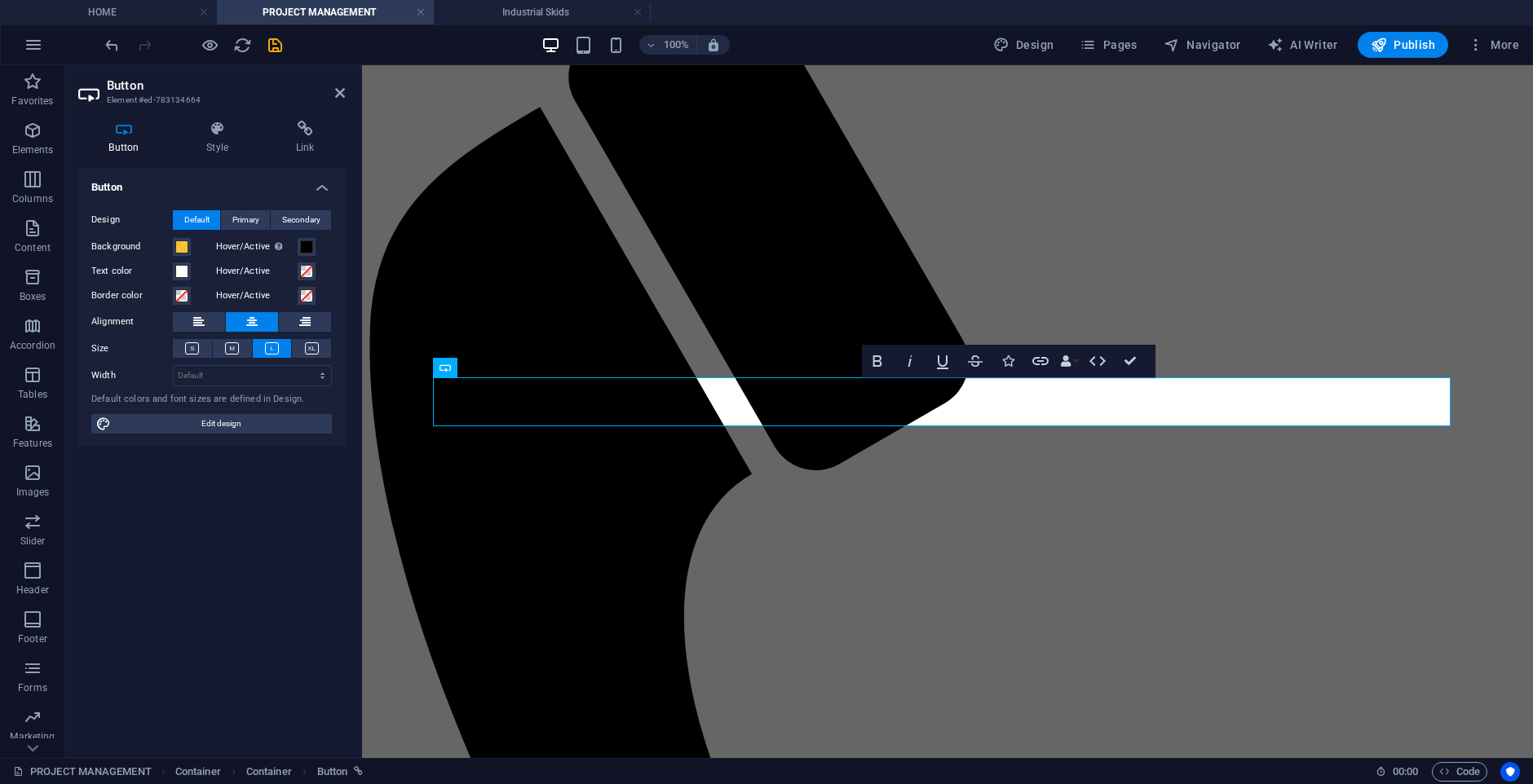 scroll, scrollTop: 506, scrollLeft: 0, axis: vertical 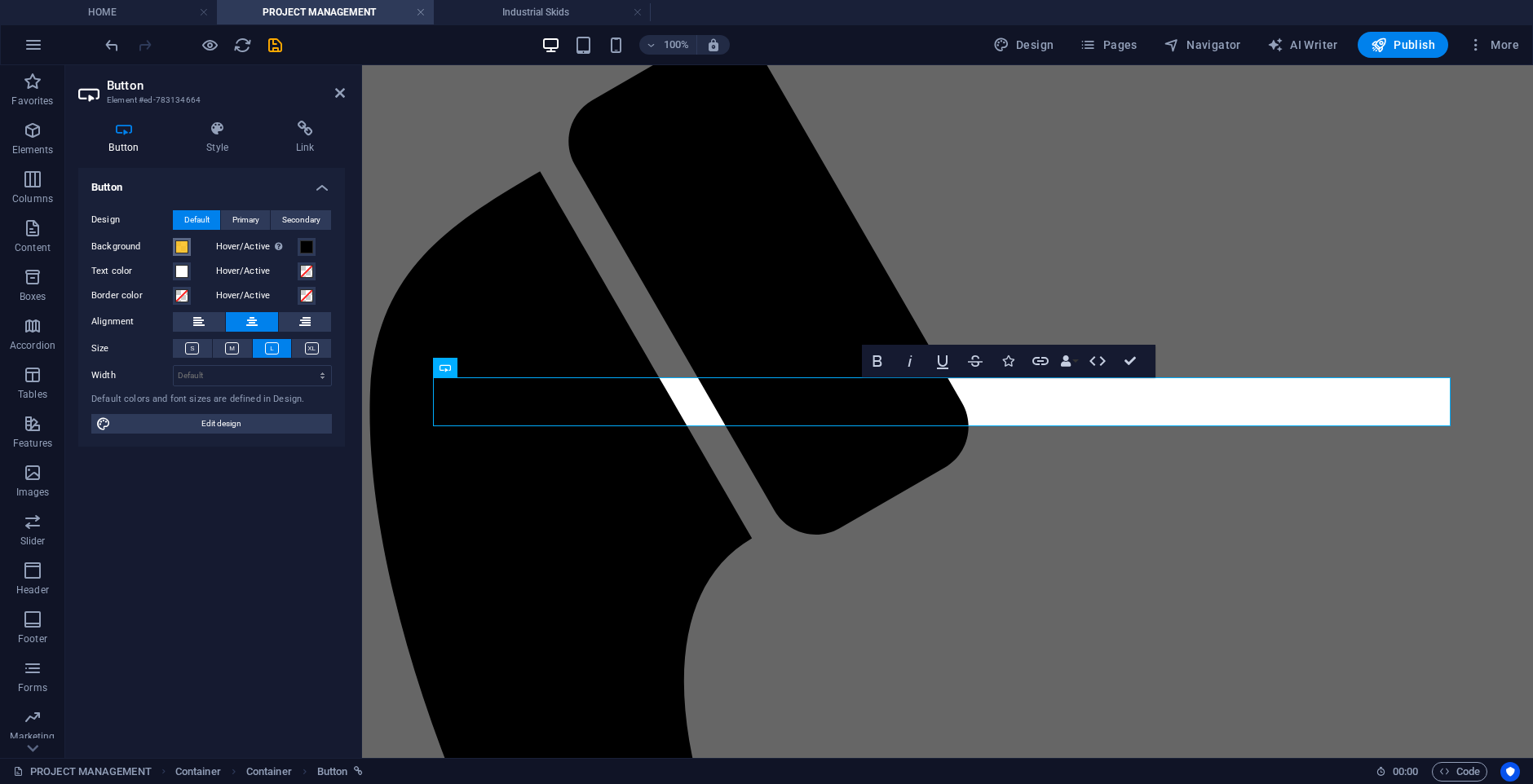 click at bounding box center [182, 247] 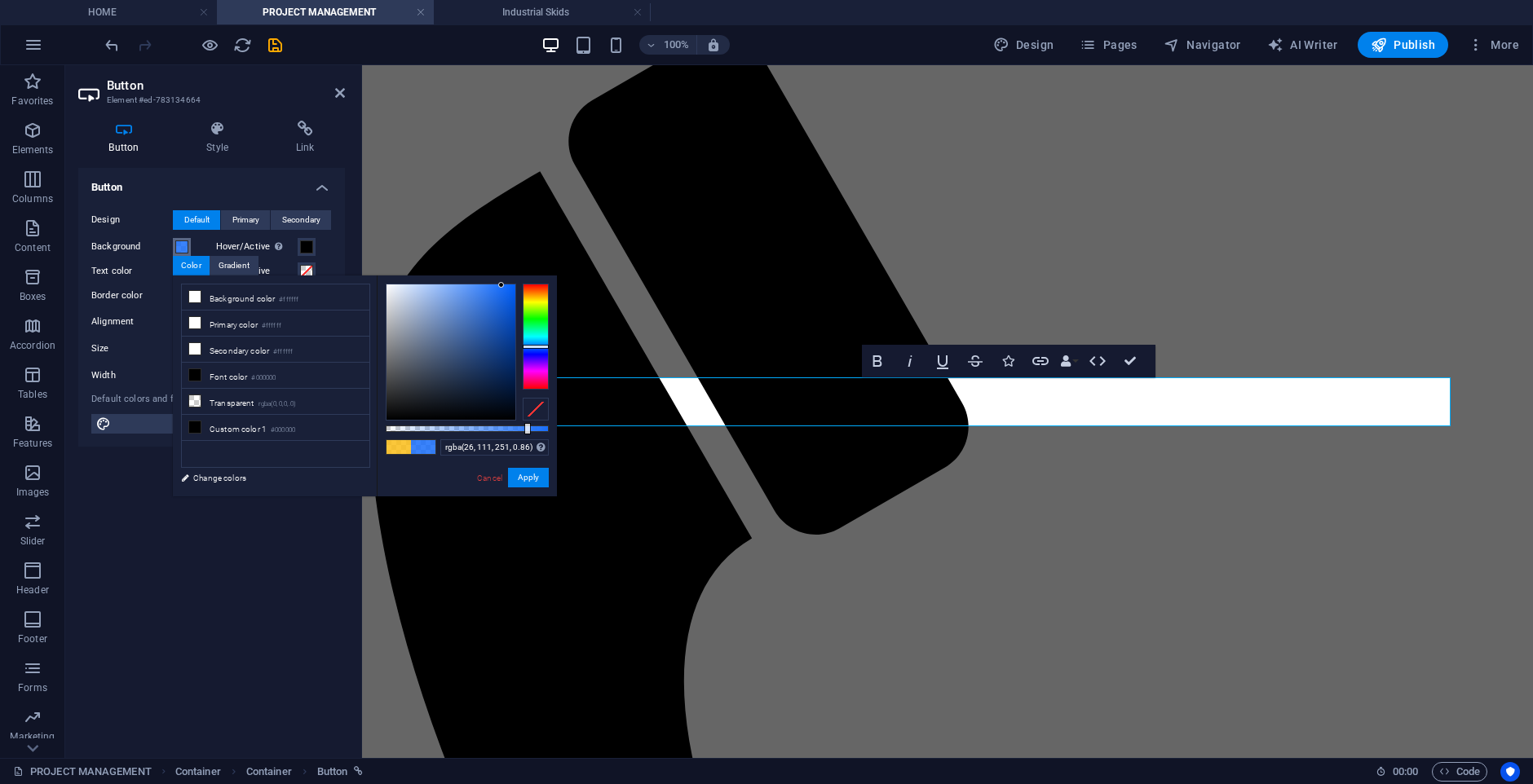 drag, startPoint x: 541, startPoint y: 333, endPoint x: 538, endPoint y: 346, distance: 13.341664 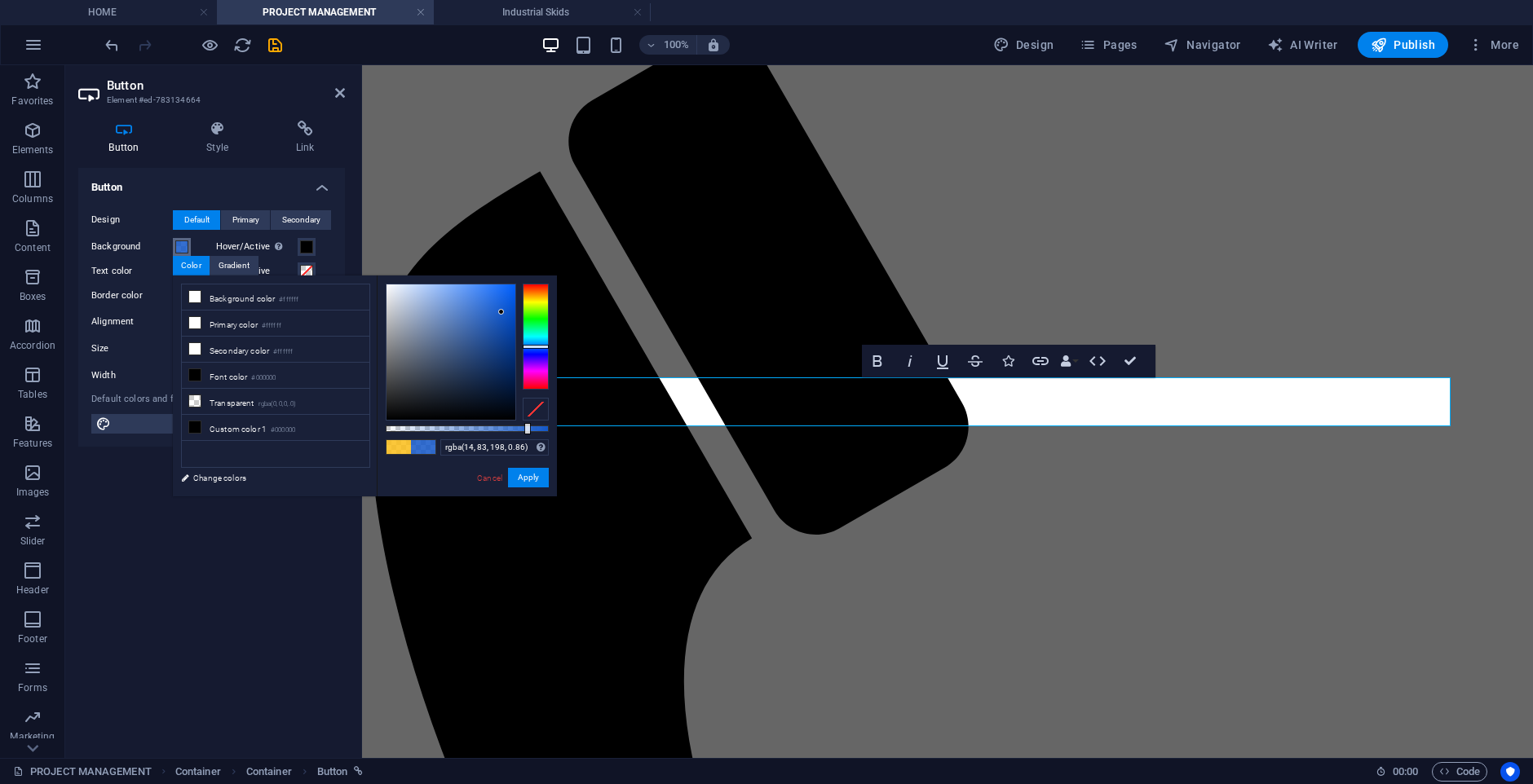 click at bounding box center (451, 352) 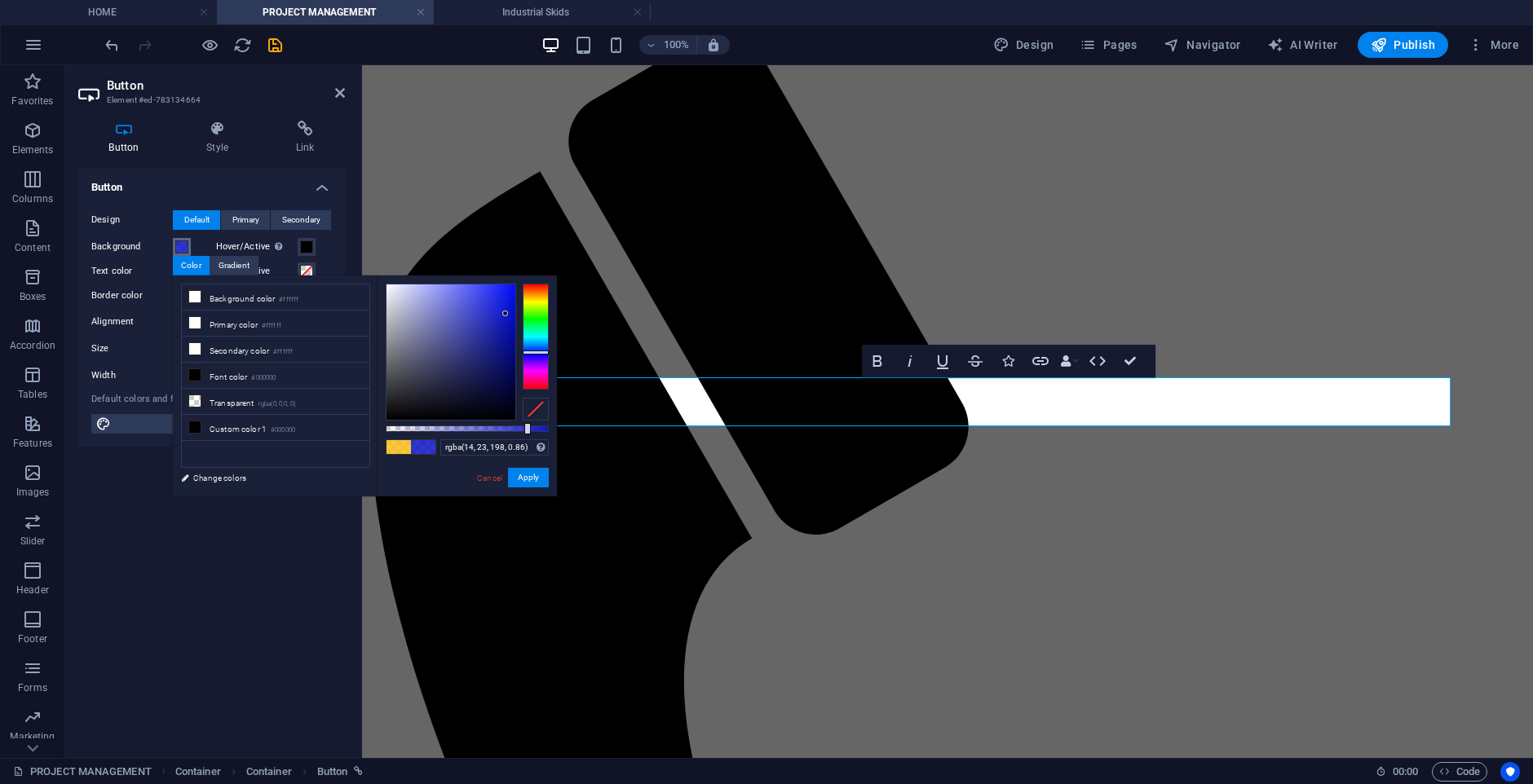 click at bounding box center (536, 352) 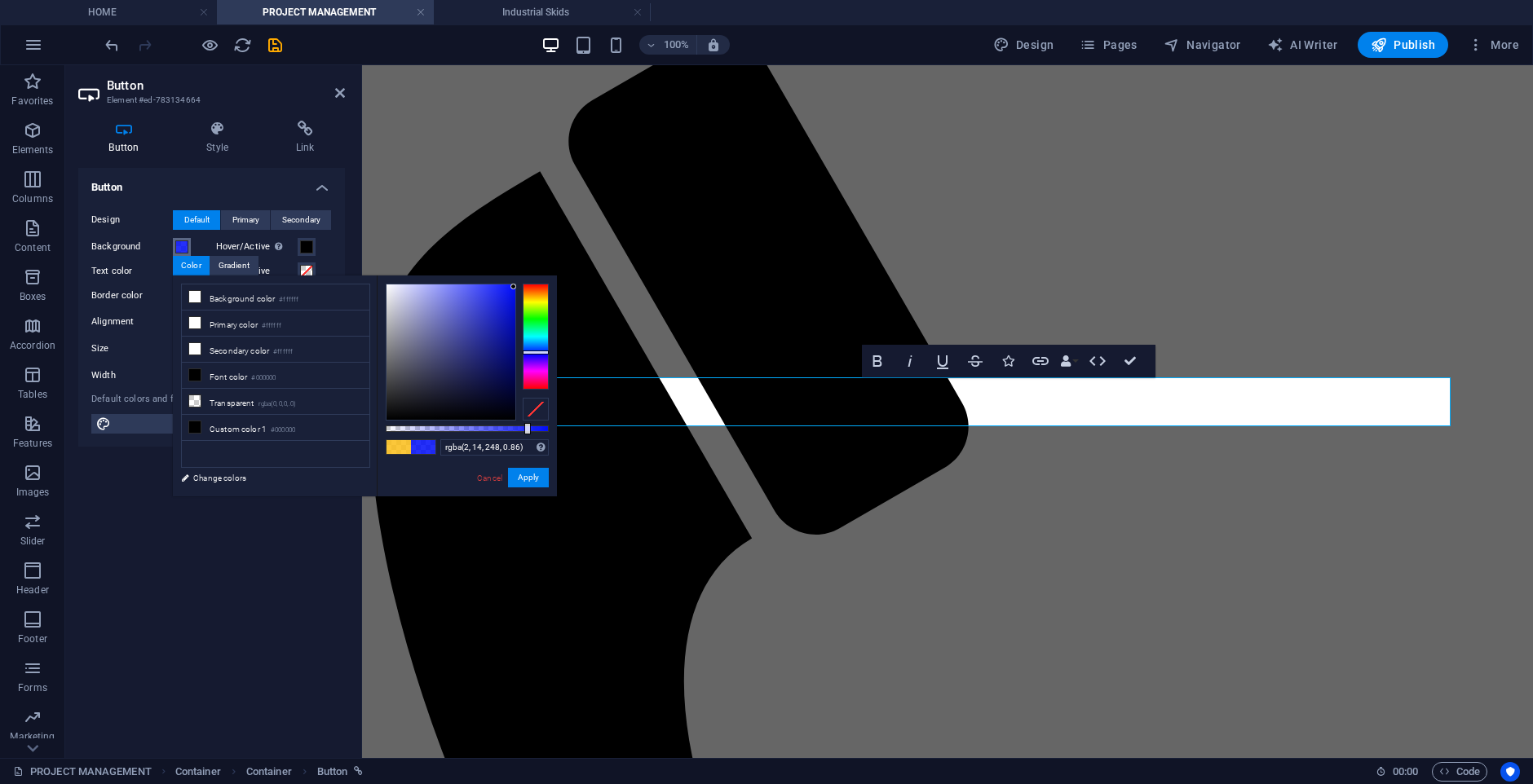 type on "rgba(0, 13, 255, 0.86)" 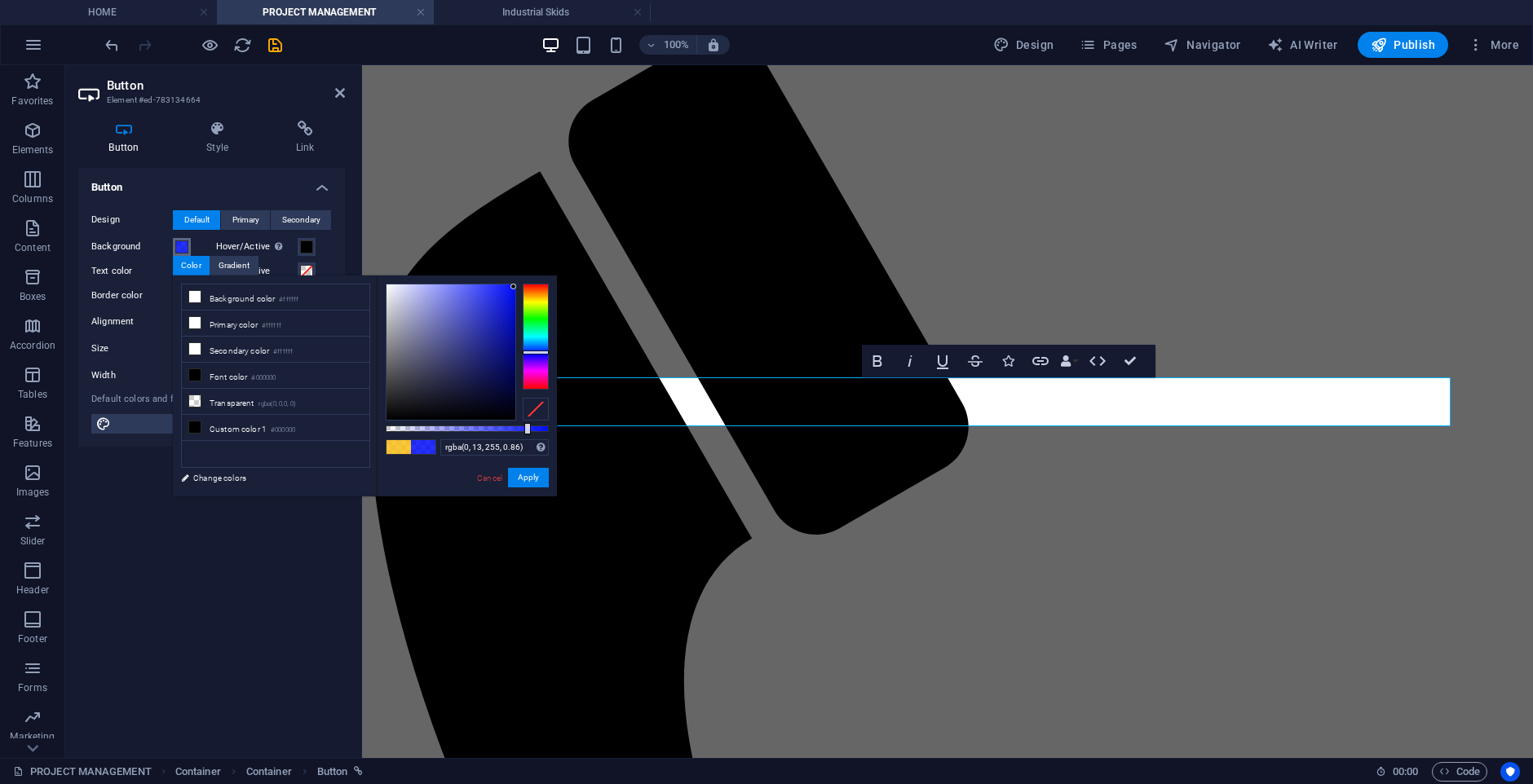 drag, startPoint x: 514, startPoint y: 315, endPoint x: 519, endPoint y: 268, distance: 47.26521 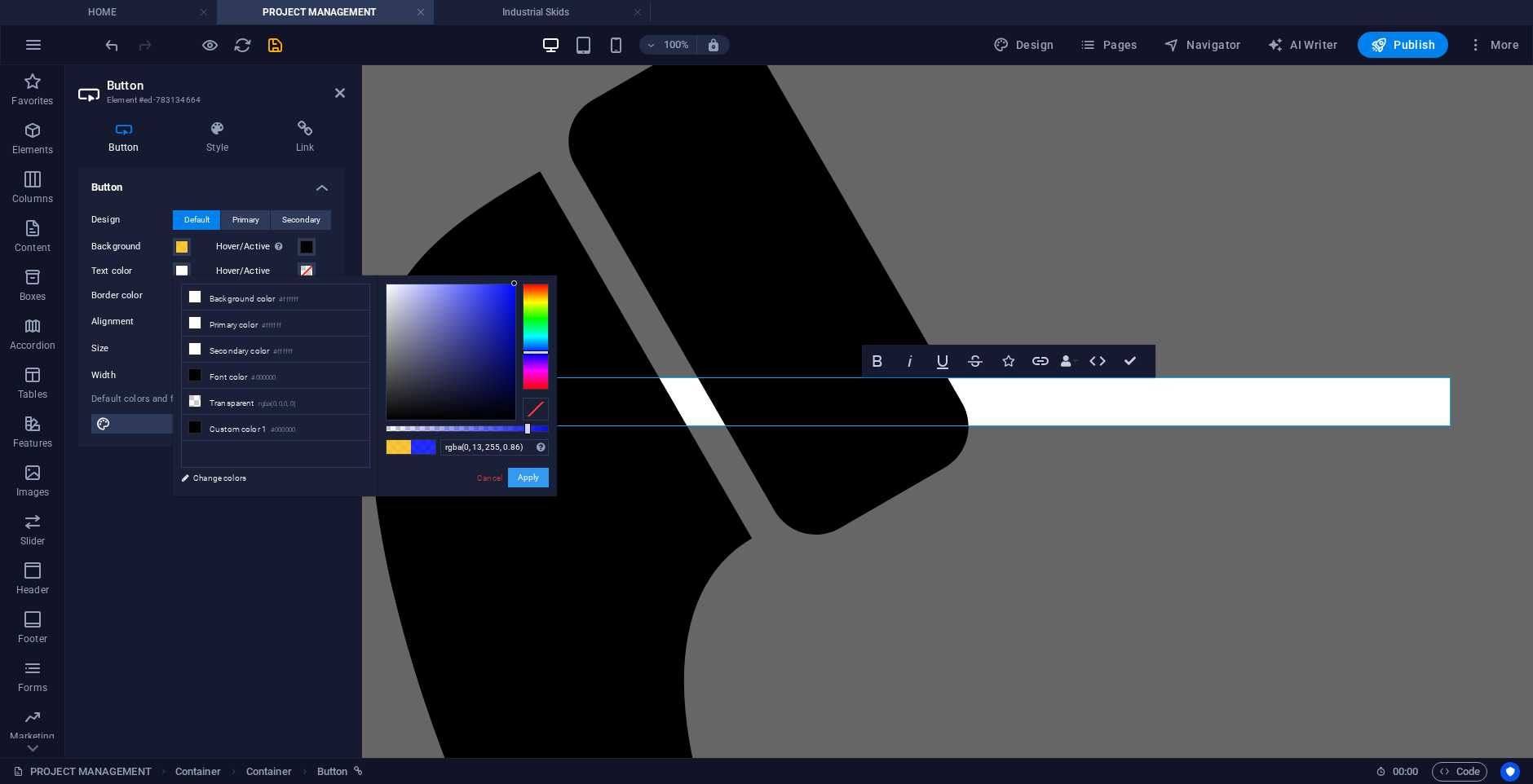 click on "Apply" at bounding box center [528, 478] 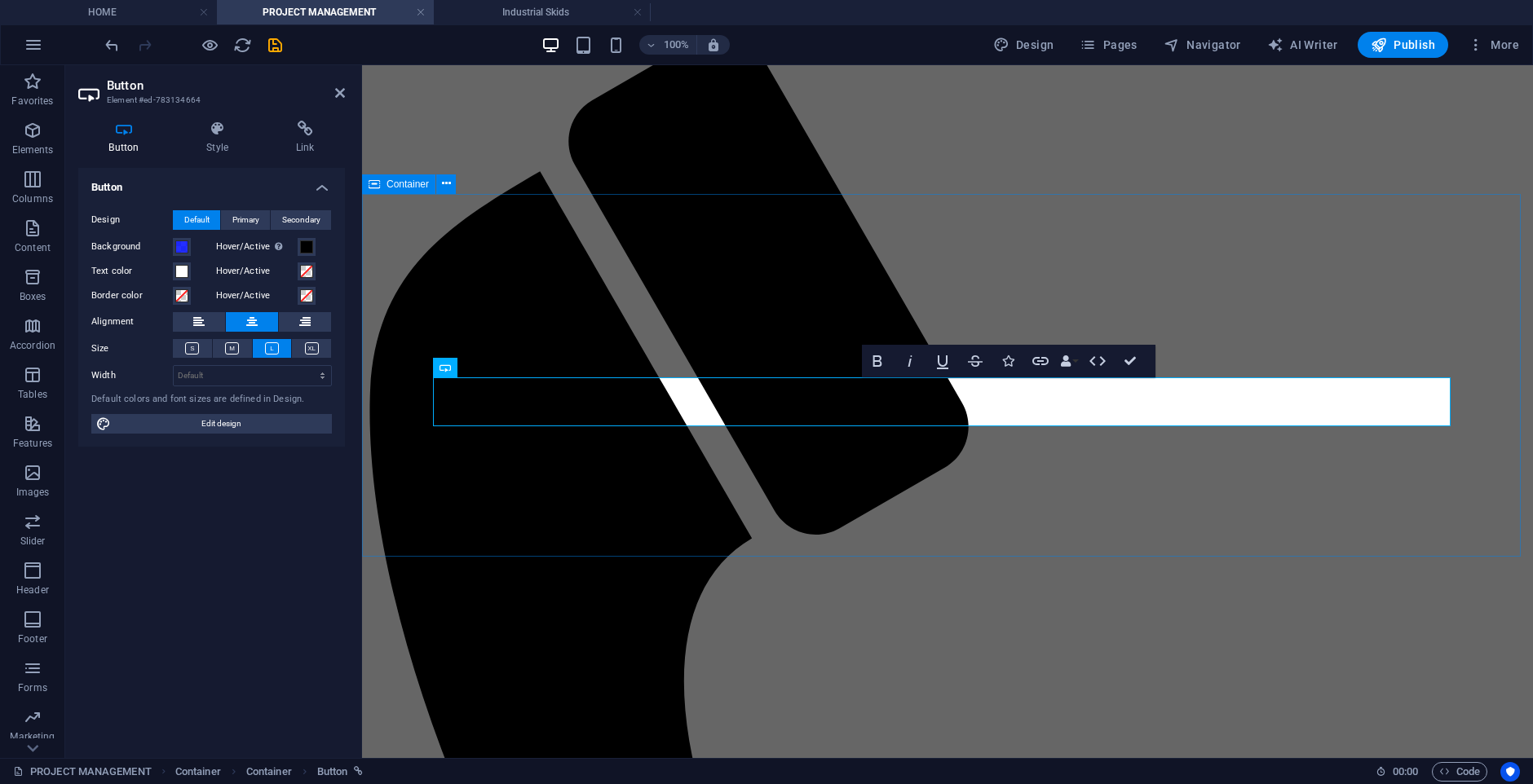 click on "More Information Contact Us" at bounding box center (948, 2769) 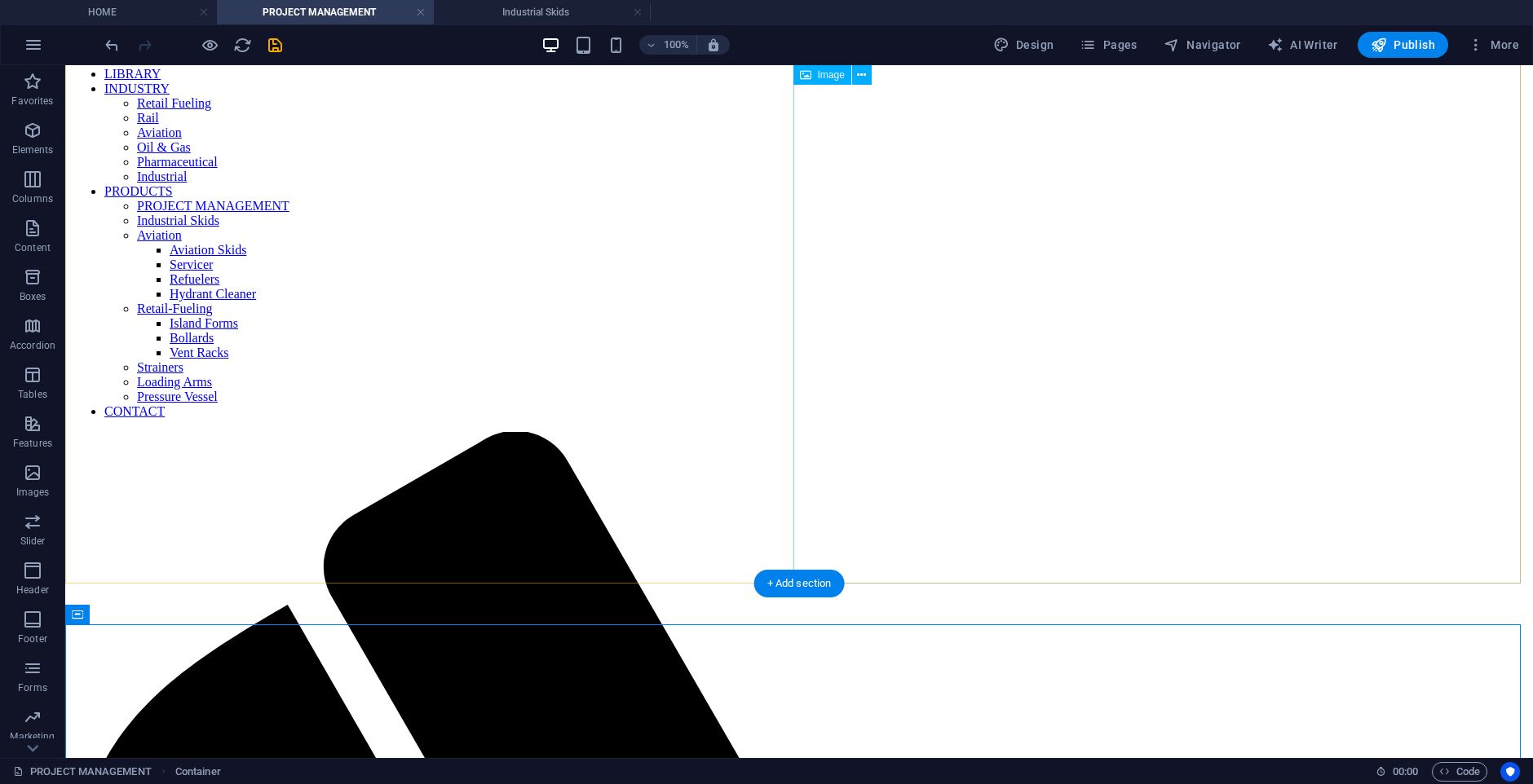 scroll, scrollTop: 0, scrollLeft: 0, axis: both 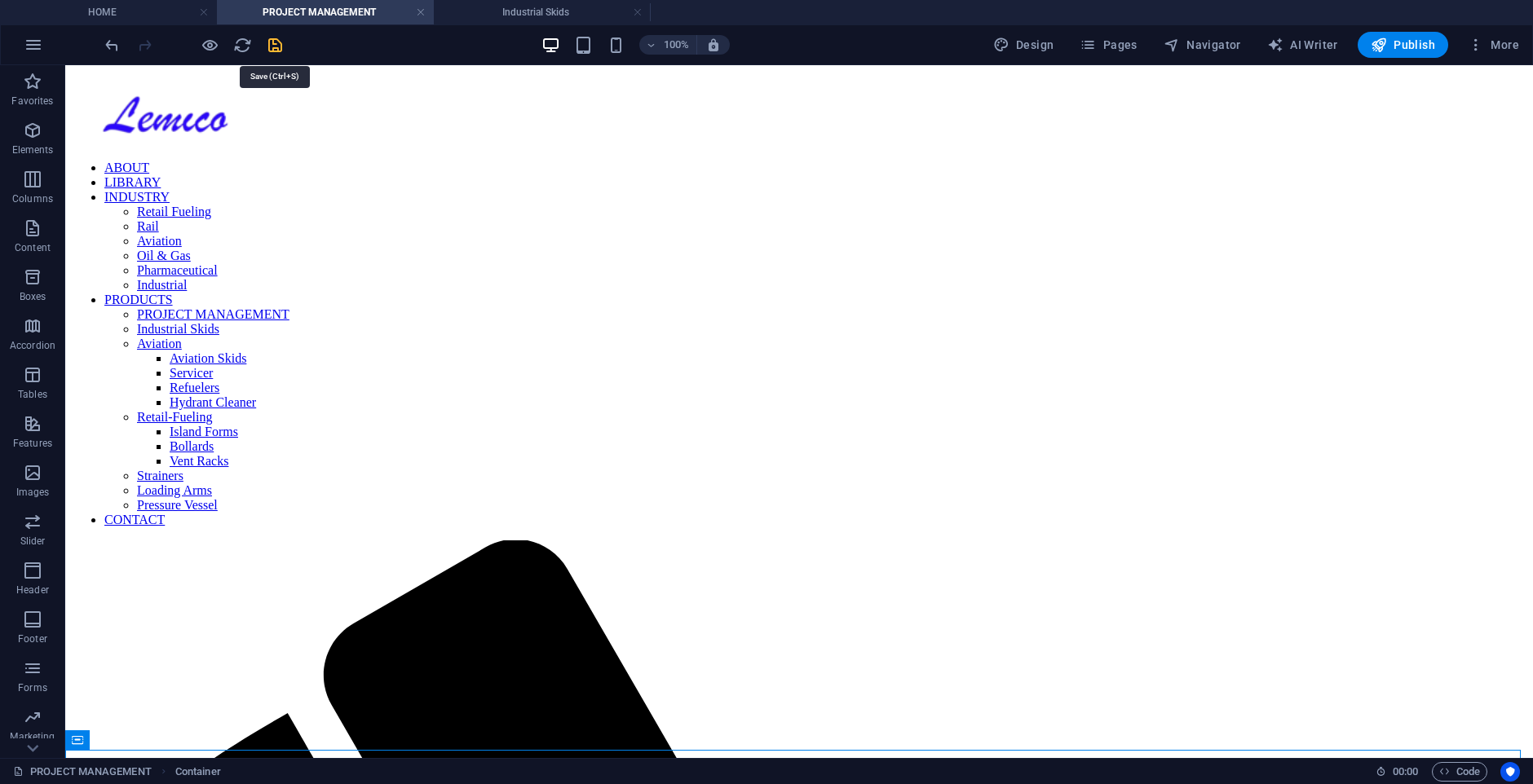 click at bounding box center [275, 45] 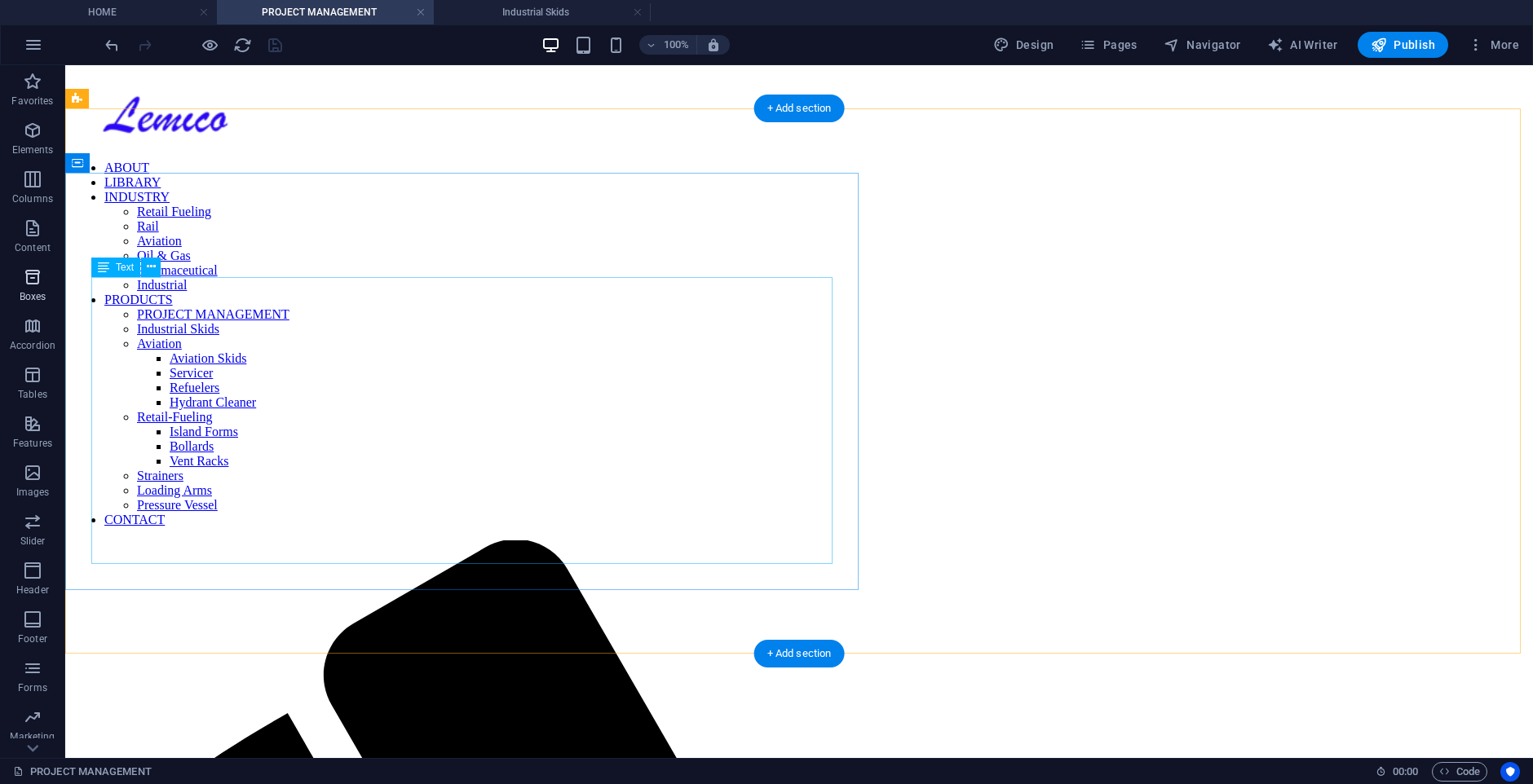scroll, scrollTop: 326, scrollLeft: 0, axis: vertical 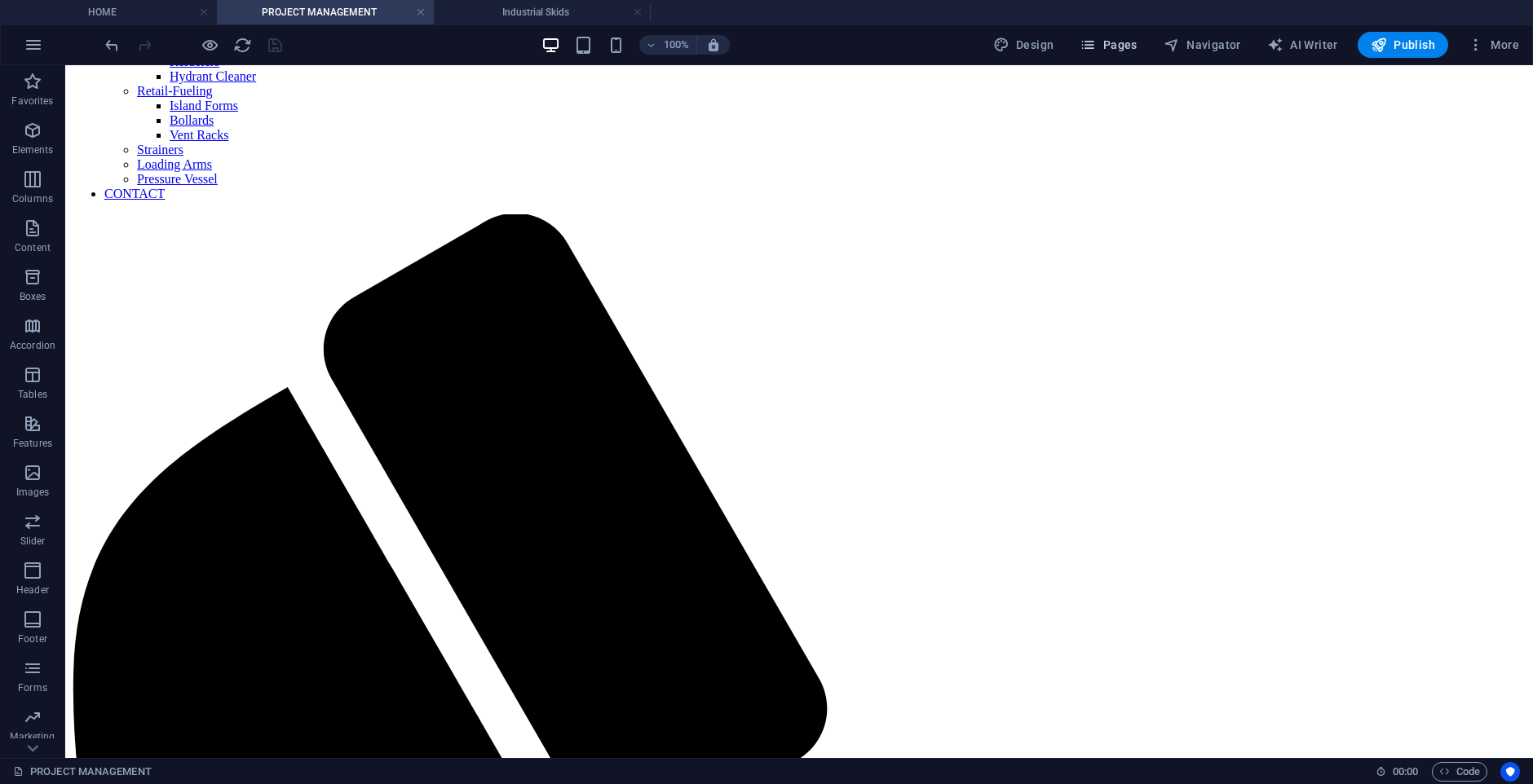 click on "Pages" at bounding box center [1108, 45] 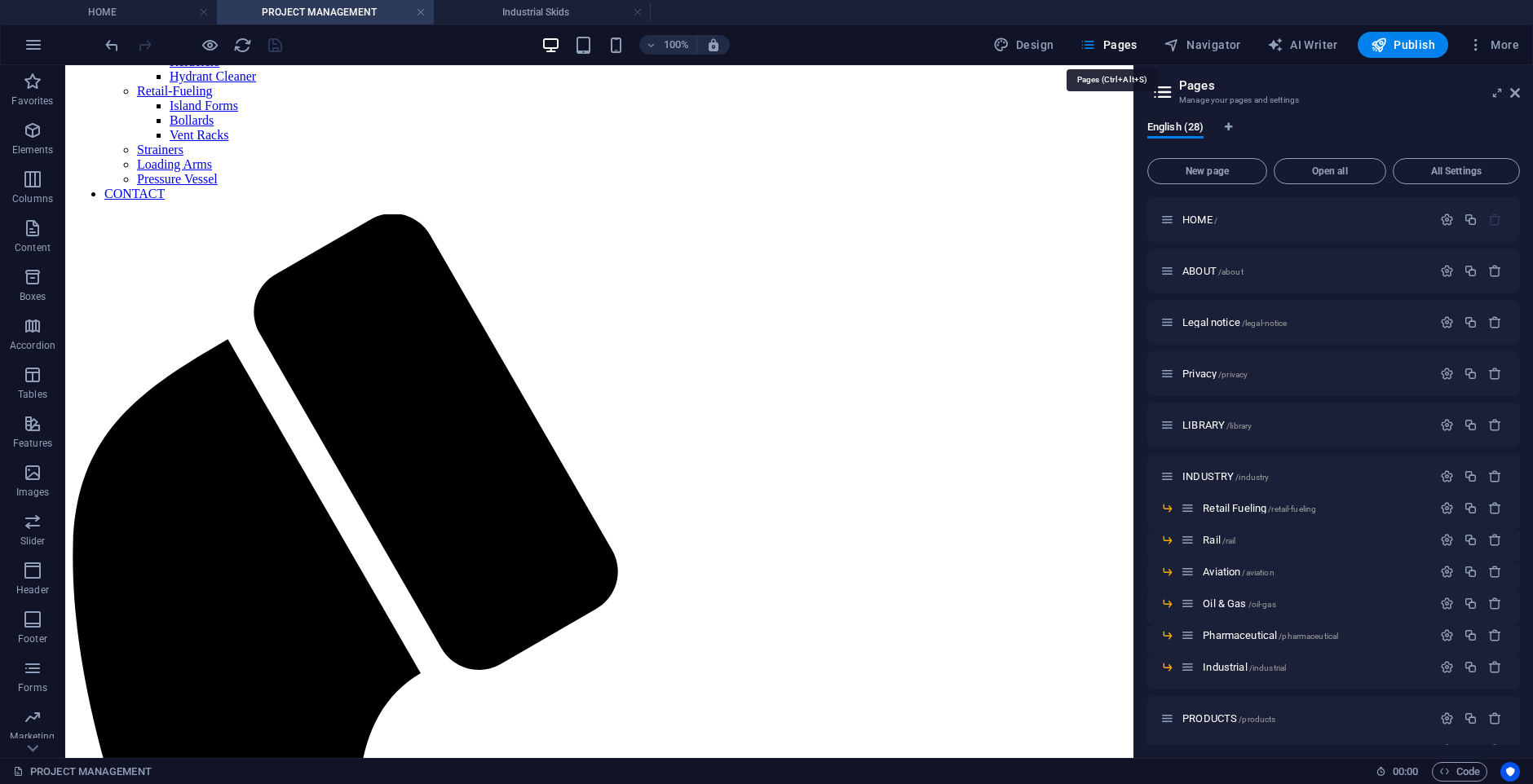 scroll, scrollTop: 340, scrollLeft: 0, axis: vertical 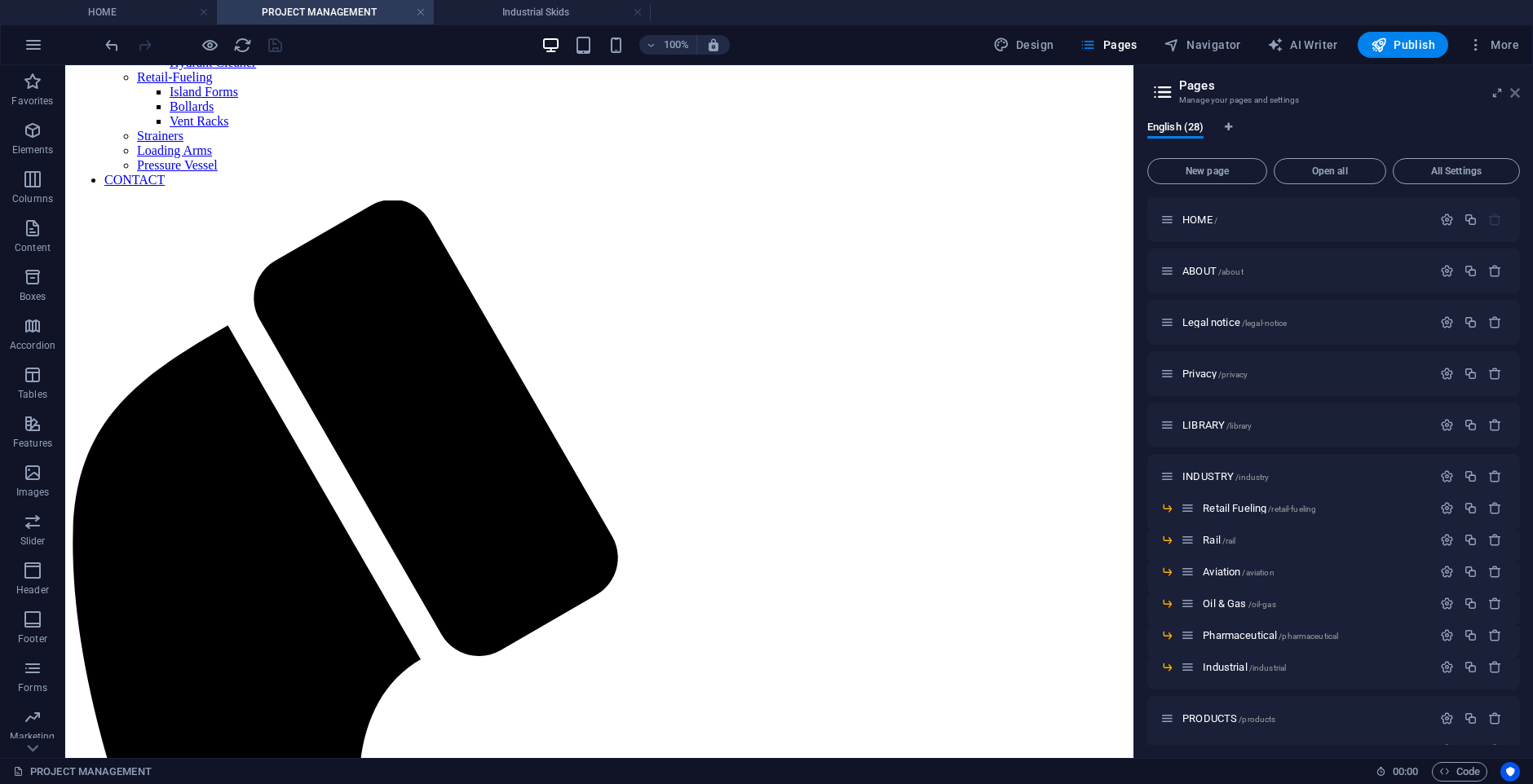 click at bounding box center (1515, 93) 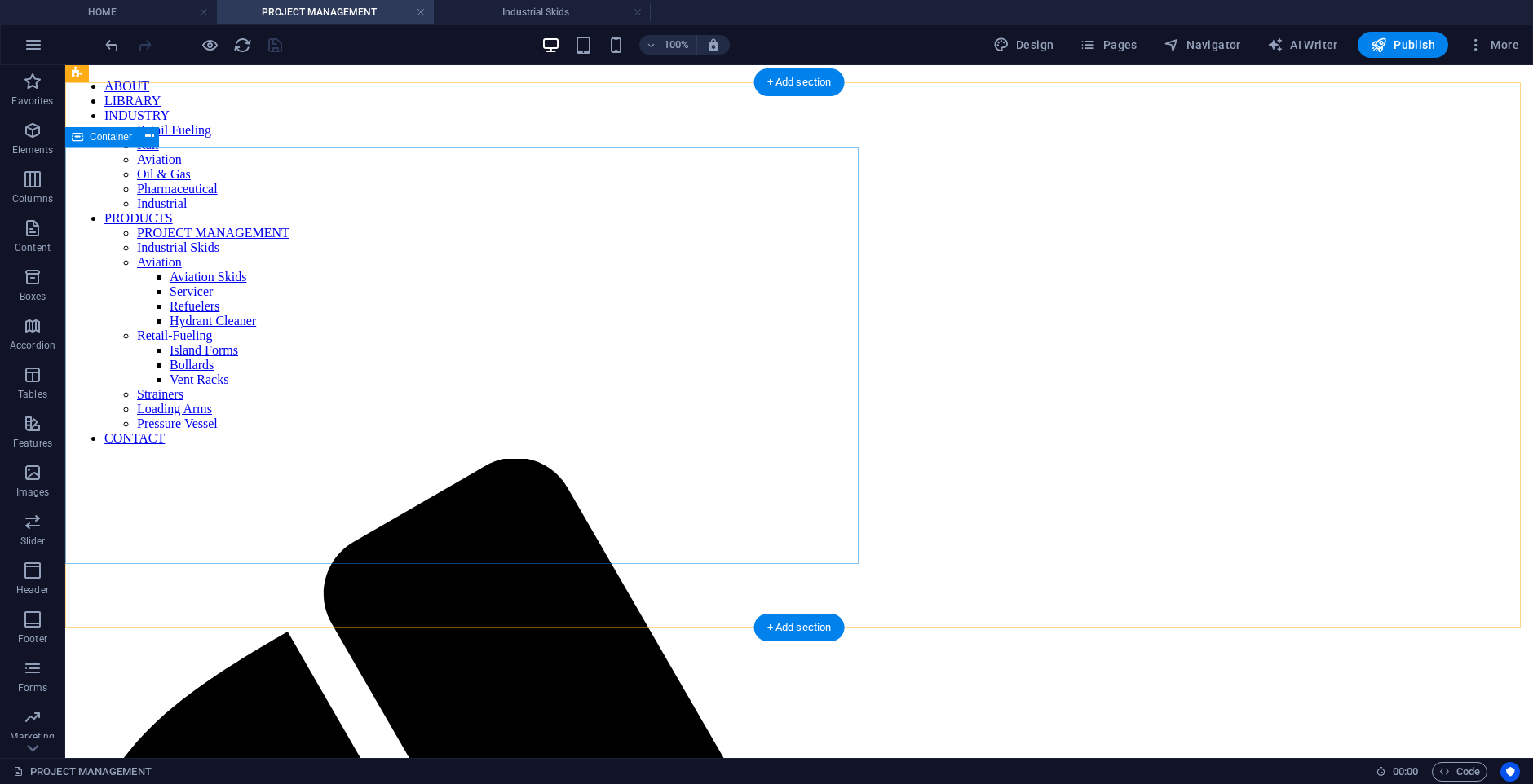 scroll, scrollTop: 0, scrollLeft: 0, axis: both 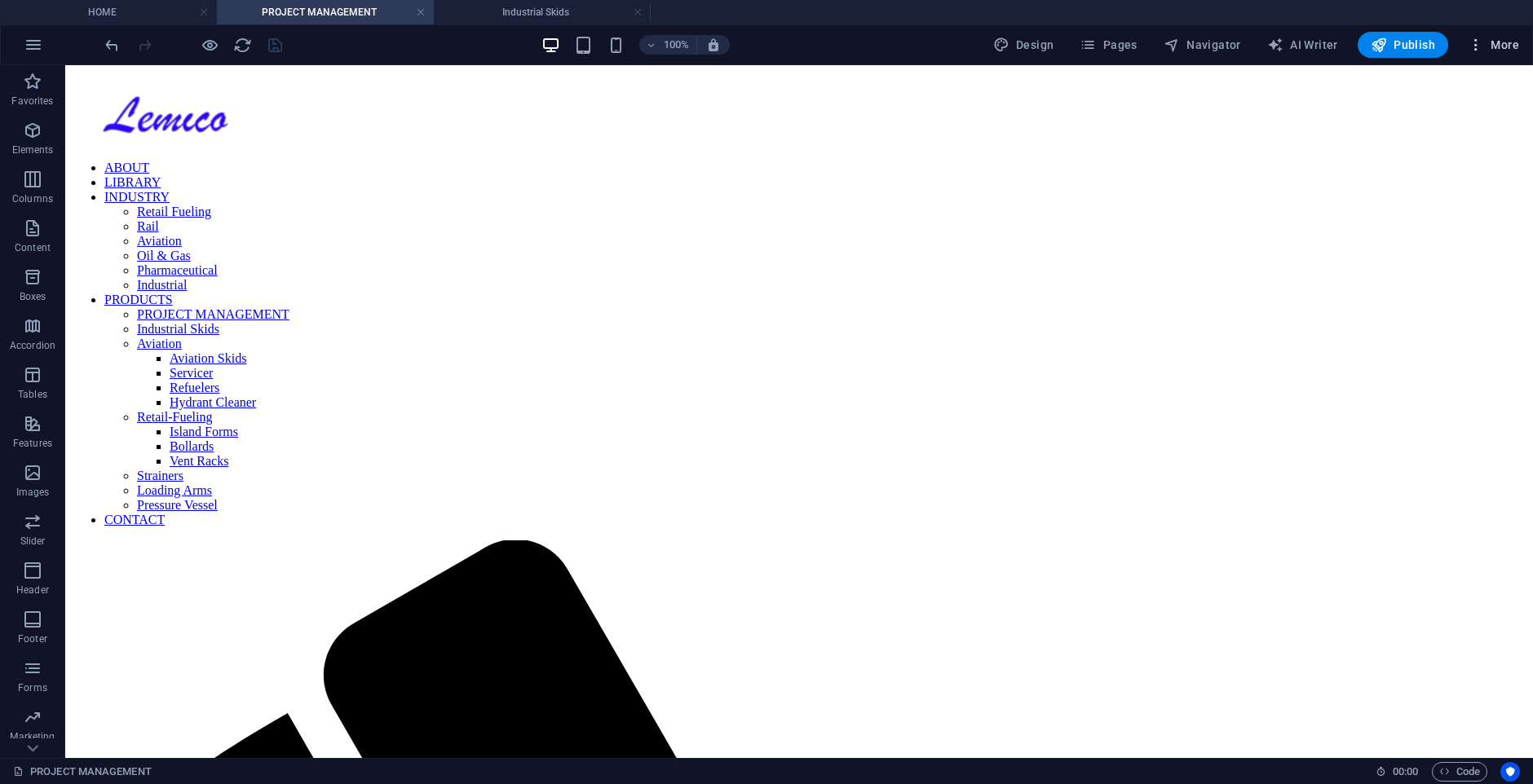 click on "More" at bounding box center [1493, 45] 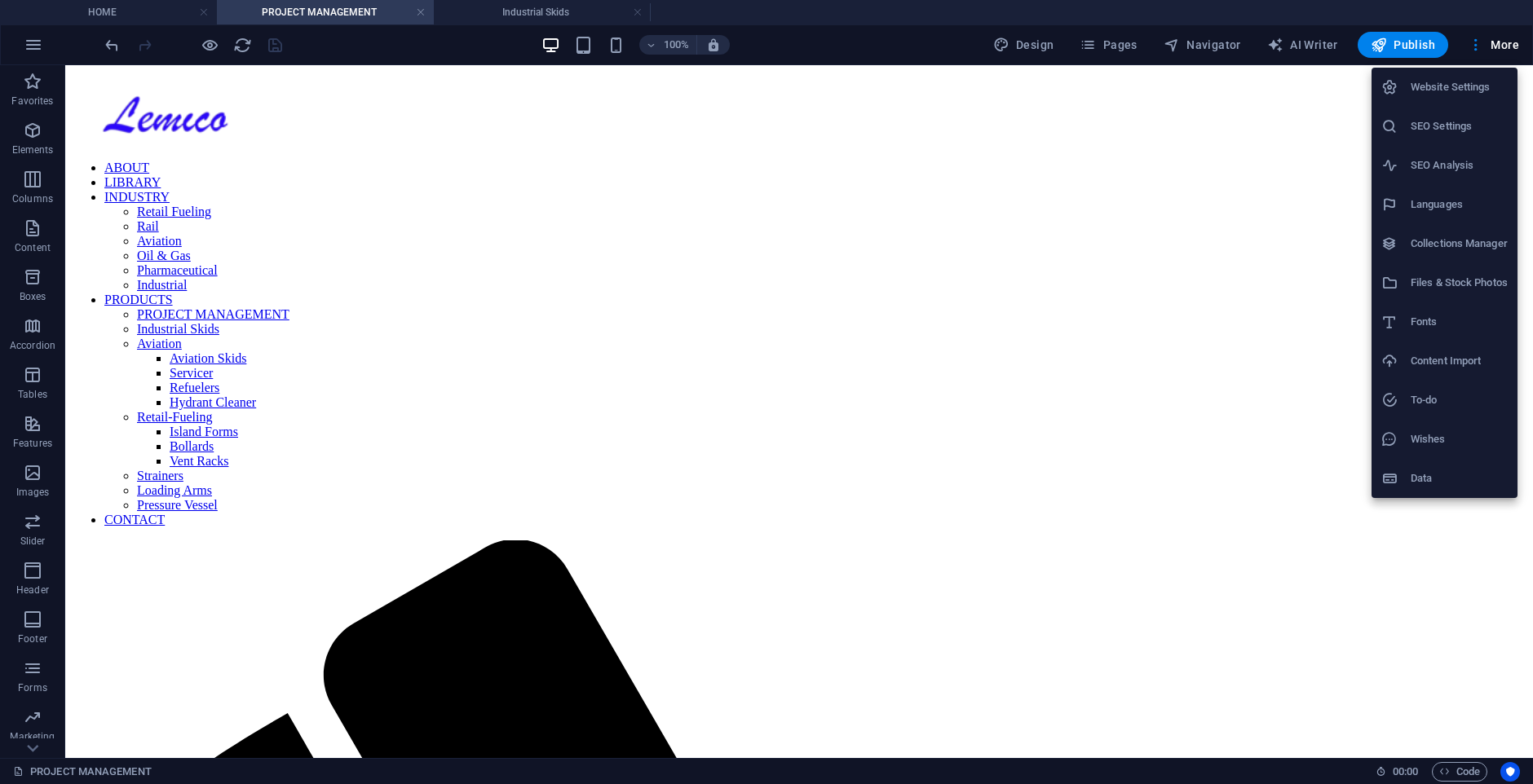 click on "Website Settings" at bounding box center [1459, 87] 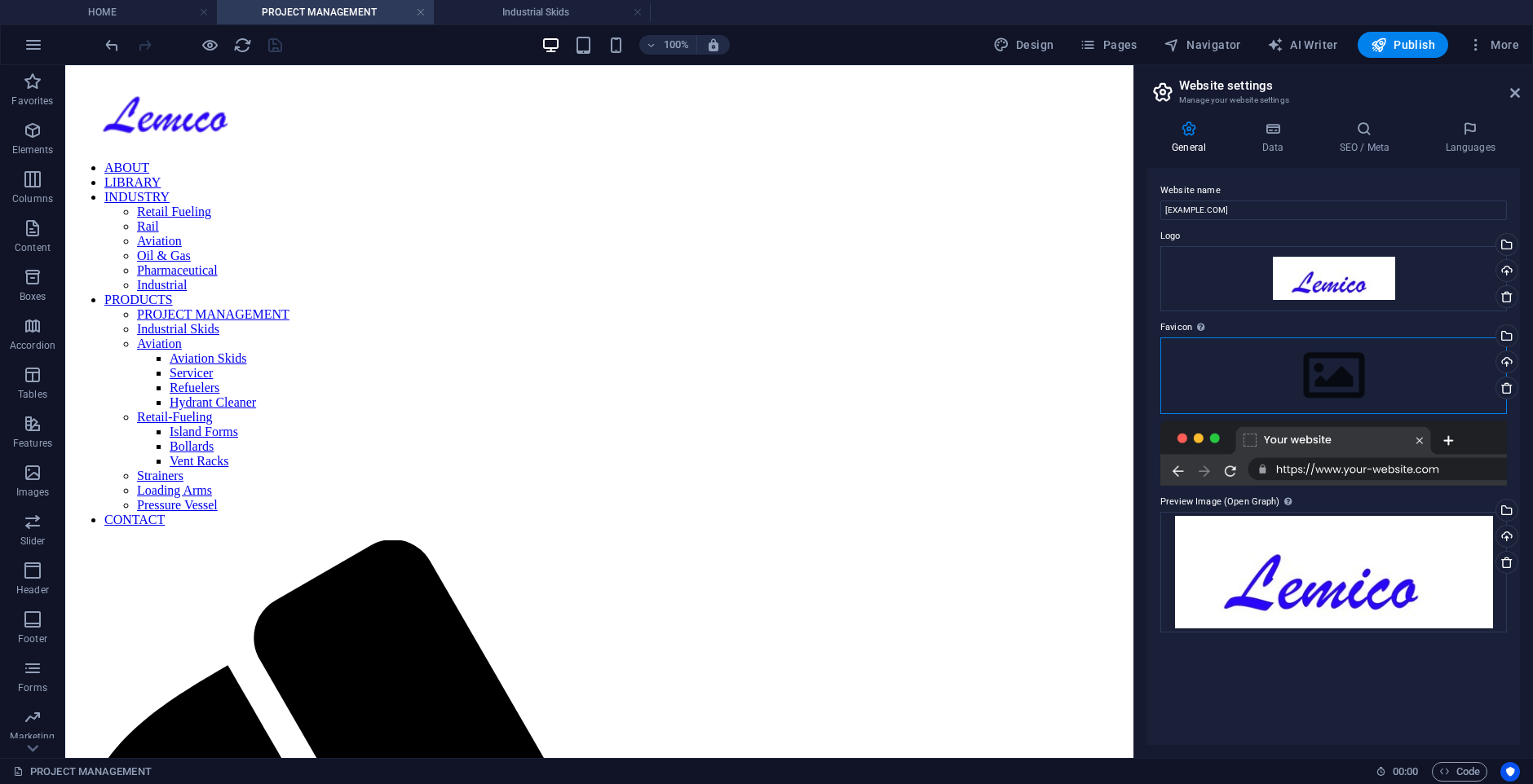 click on "Drag files here, click to choose files or select files from Files or our free stock photos & videos" at bounding box center (1333, 376) 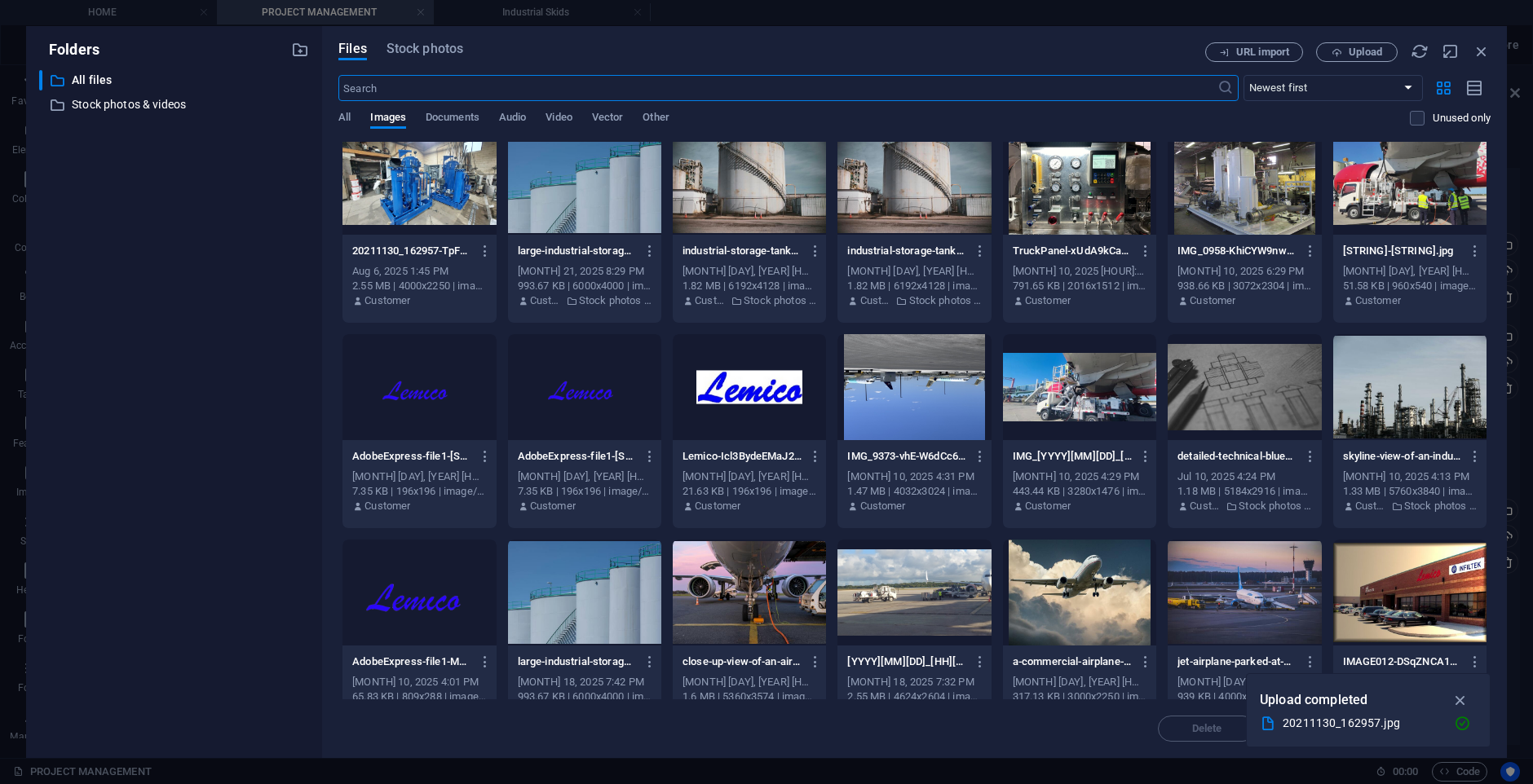 scroll, scrollTop: 0, scrollLeft: 0, axis: both 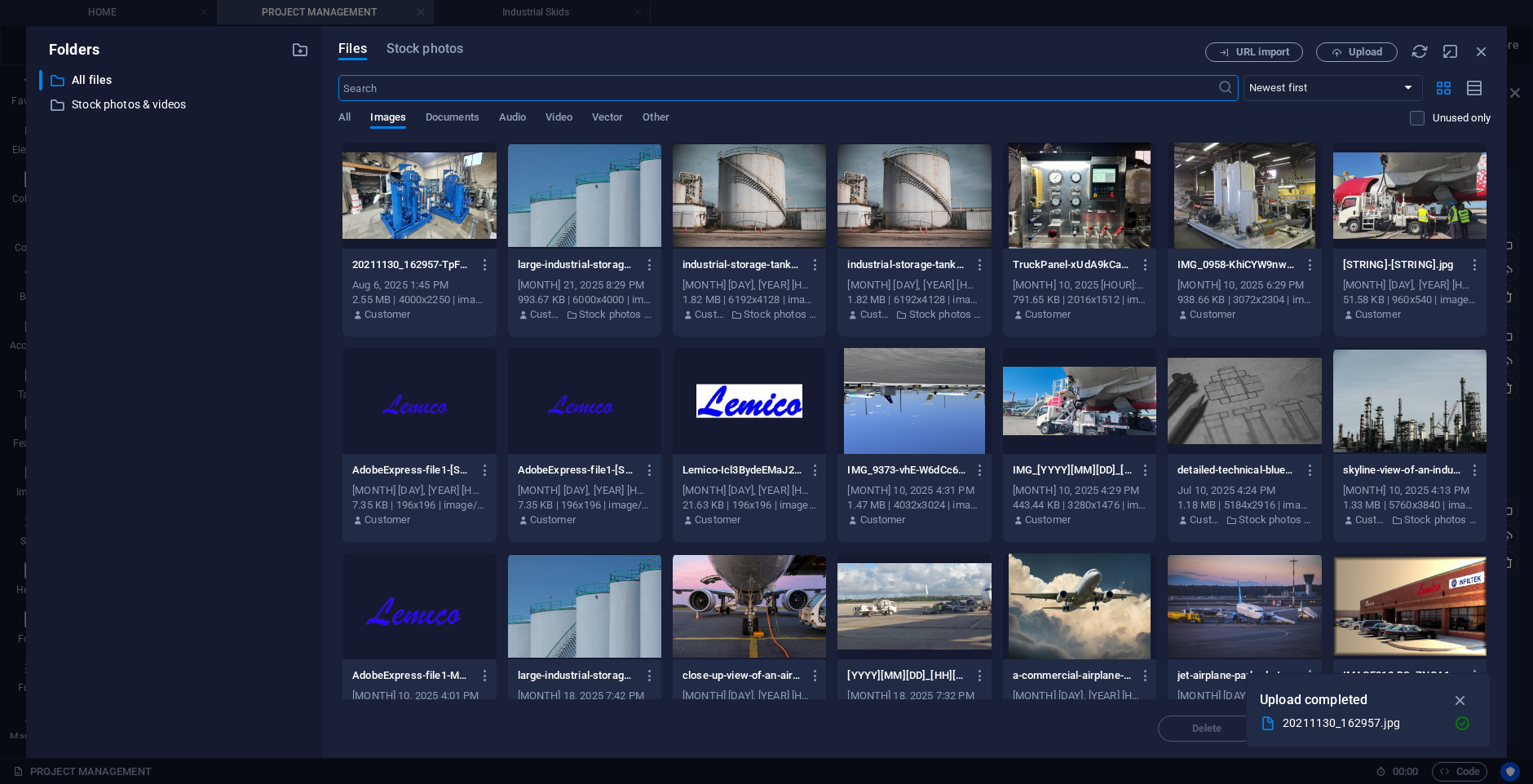 click at bounding box center [1244, 196] 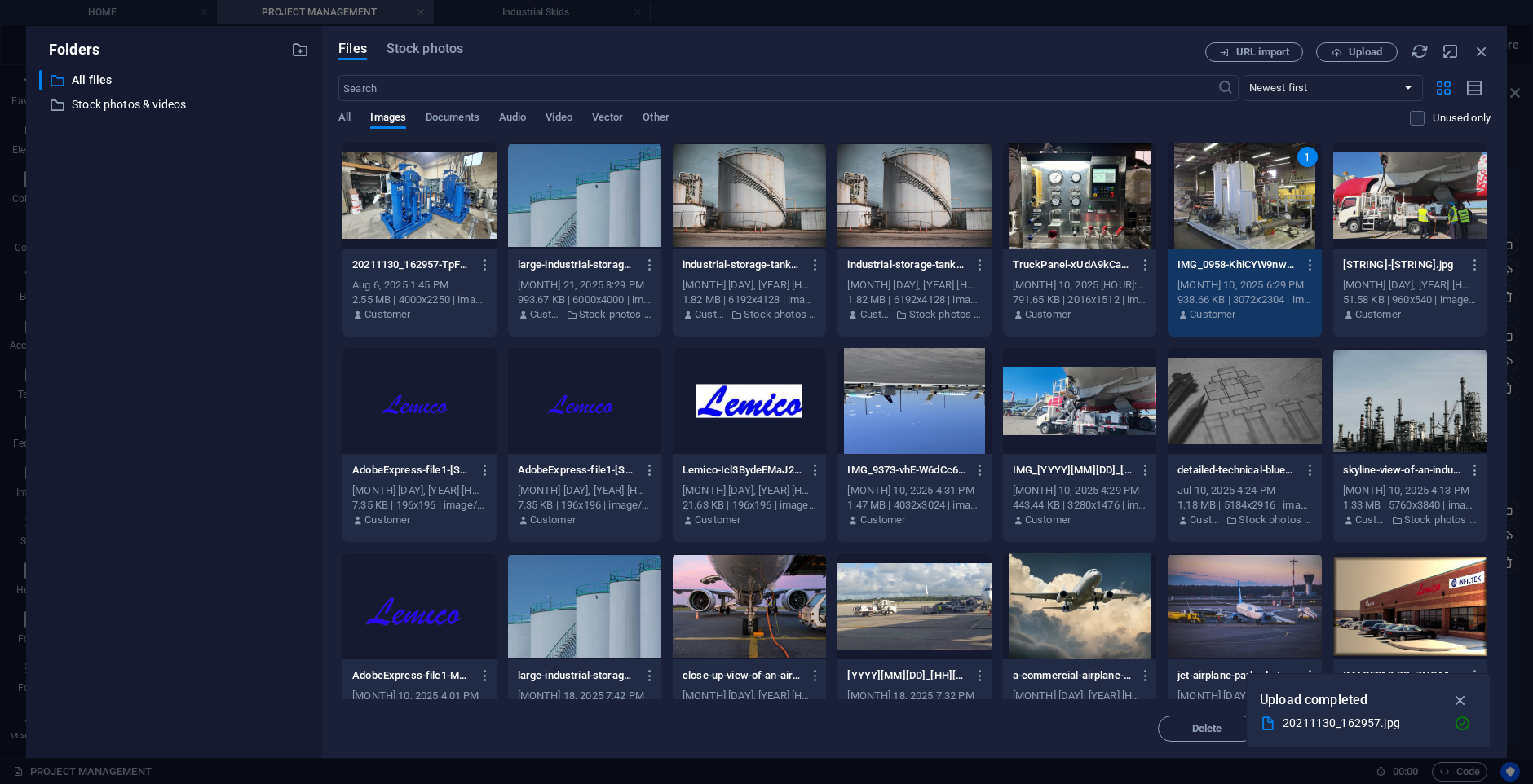 click on "1" at bounding box center (1244, 196) 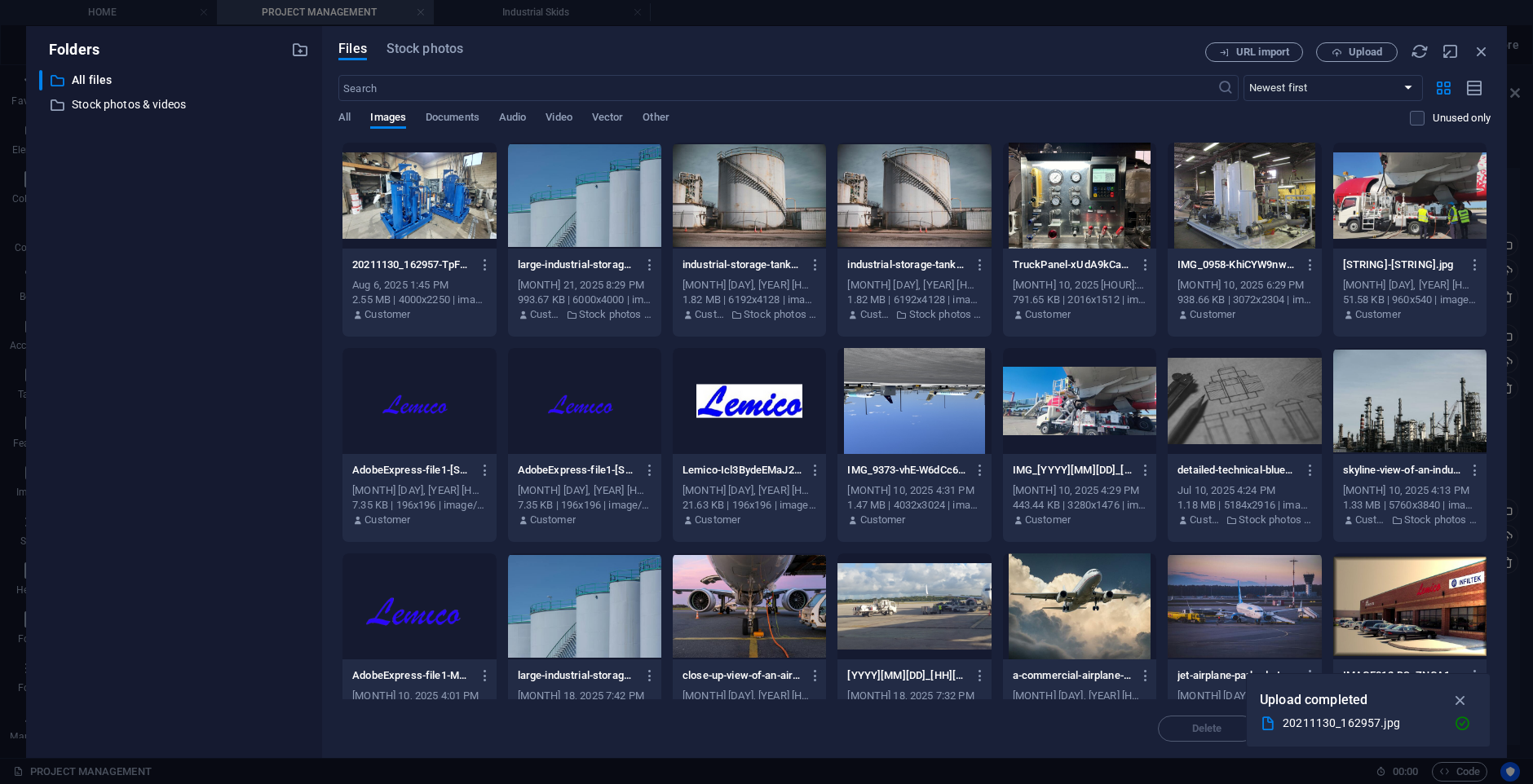 click at bounding box center (1244, 196) 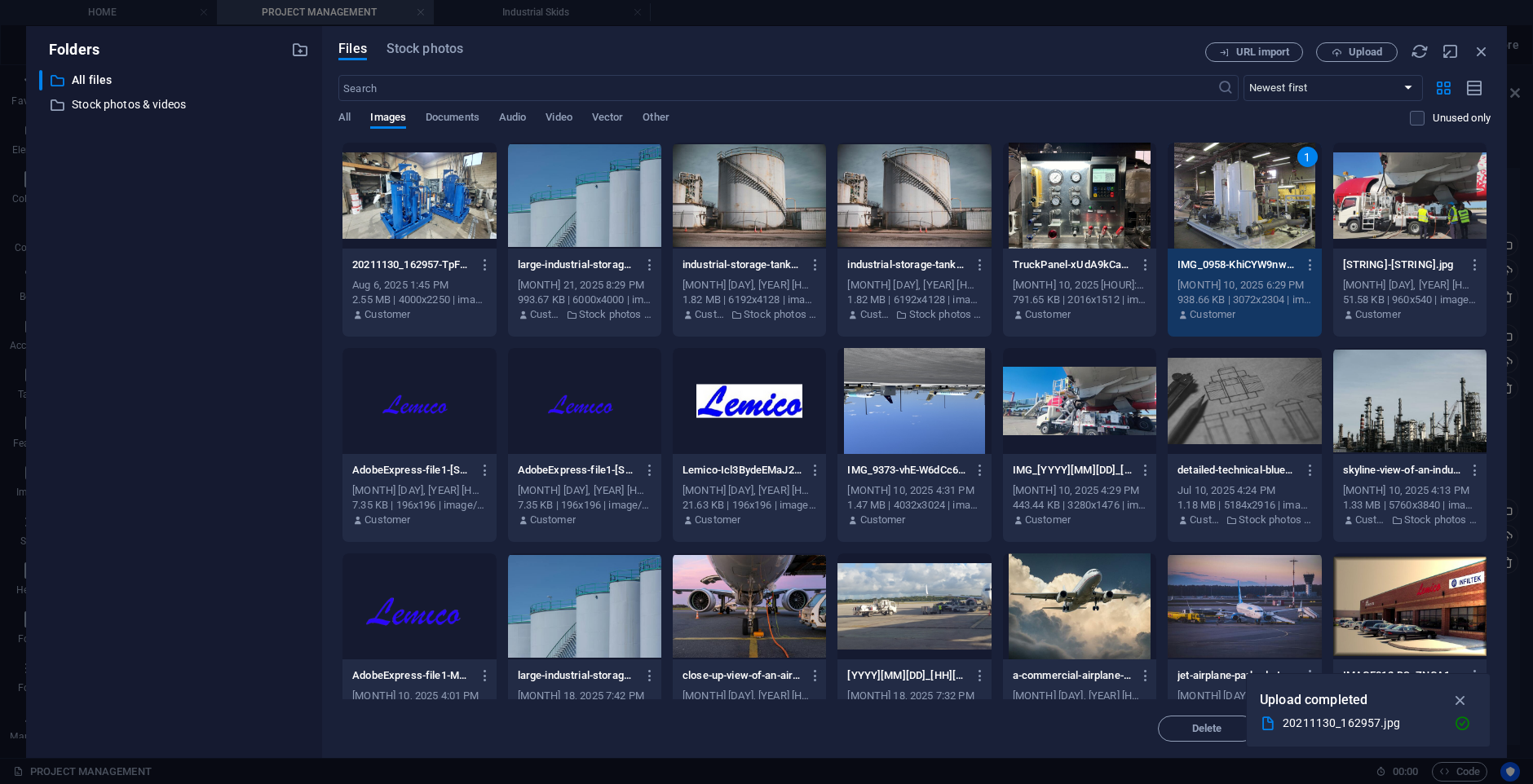 click on "1" at bounding box center (1244, 196) 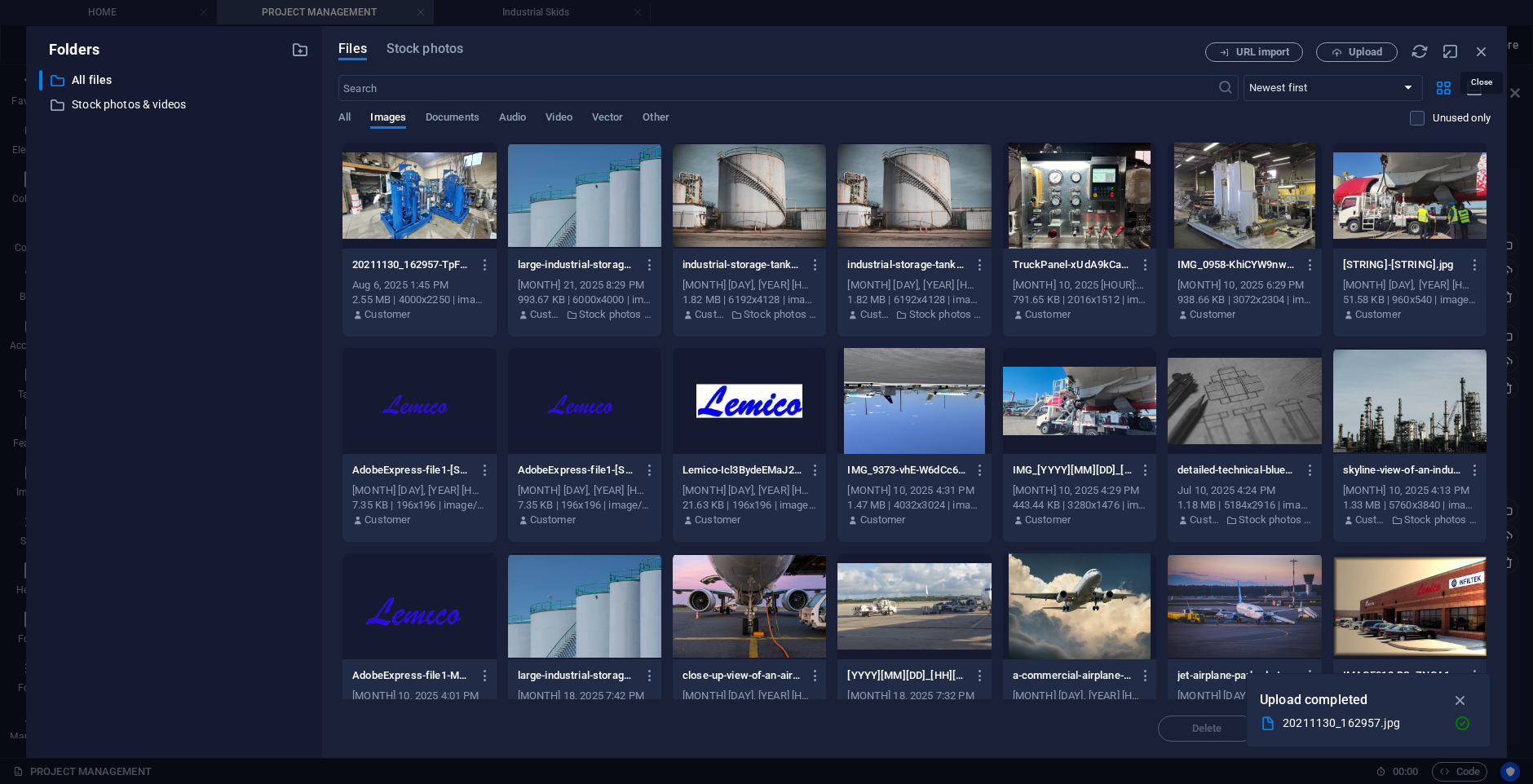 click at bounding box center (1482, 51) 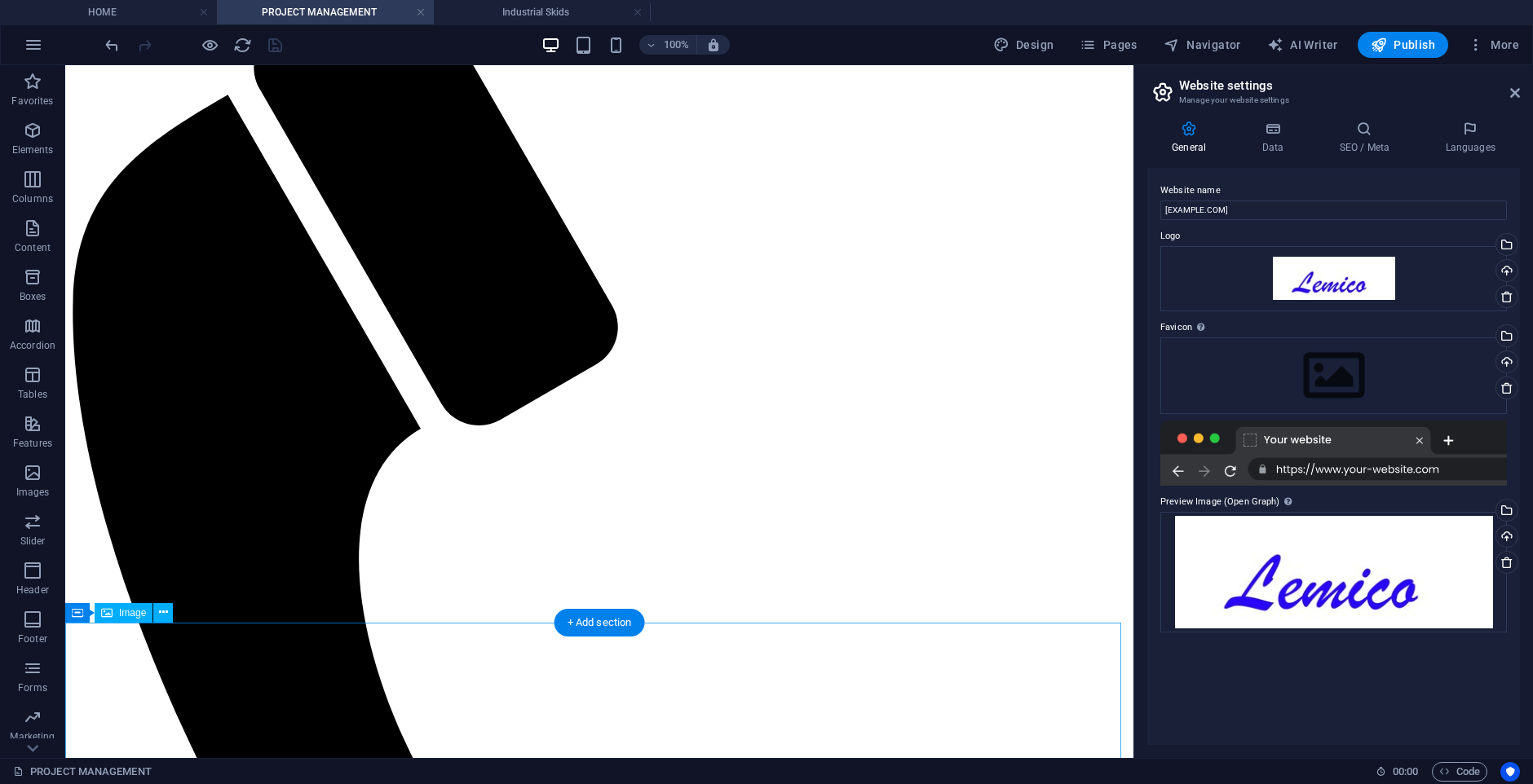 scroll, scrollTop: 950, scrollLeft: 0, axis: vertical 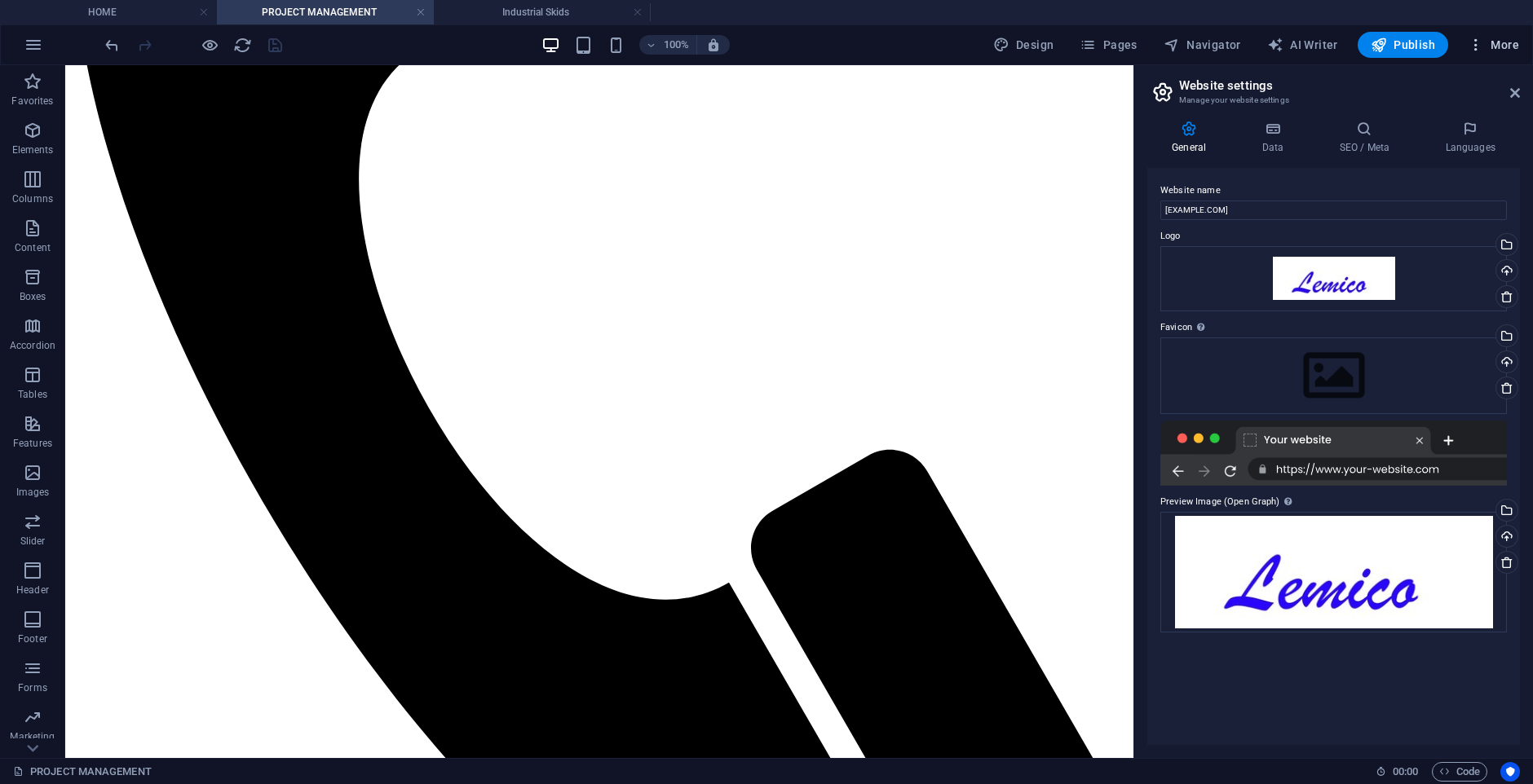 click on "More" at bounding box center (1493, 45) 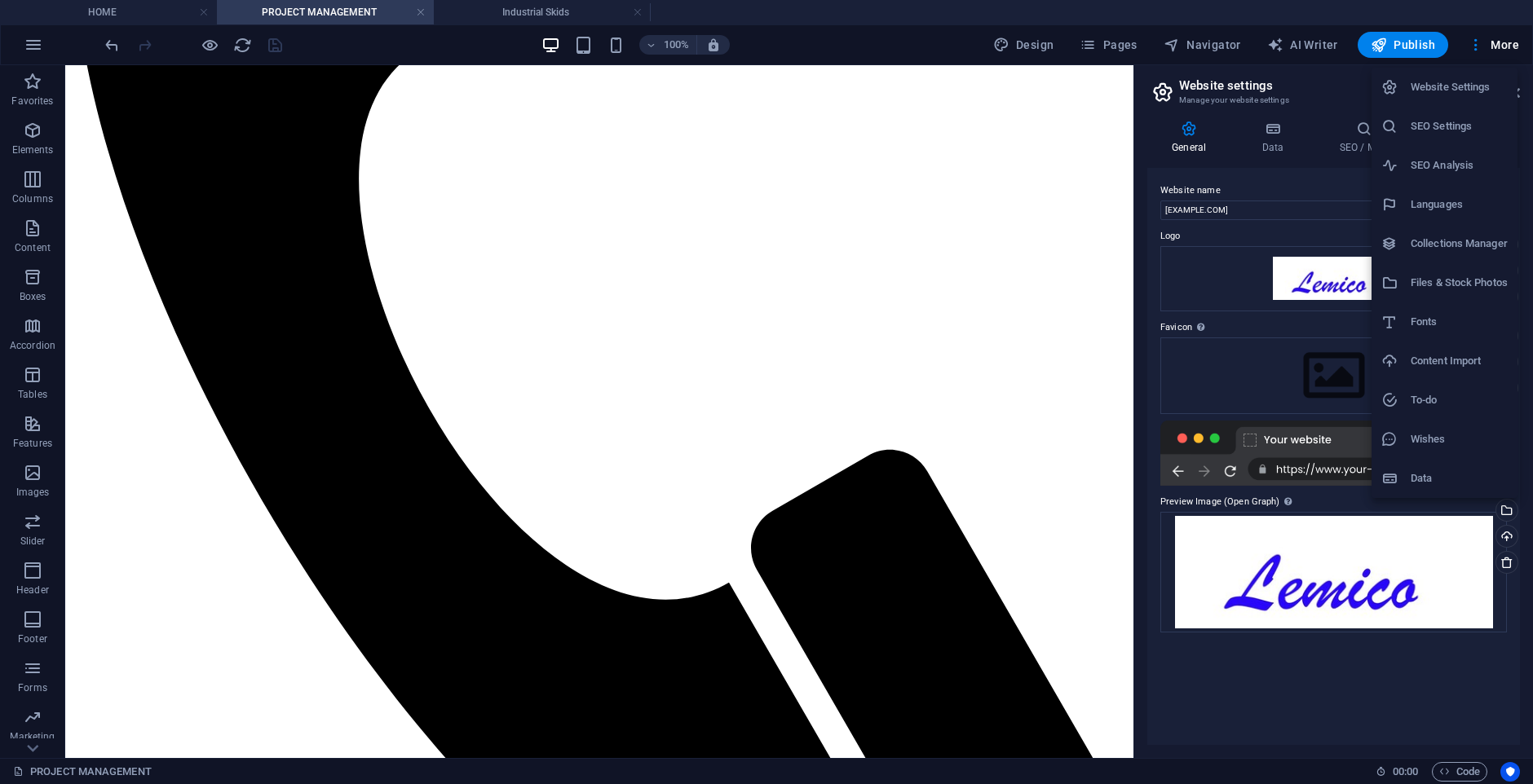 click on "SEO Settings" at bounding box center (1459, 126) 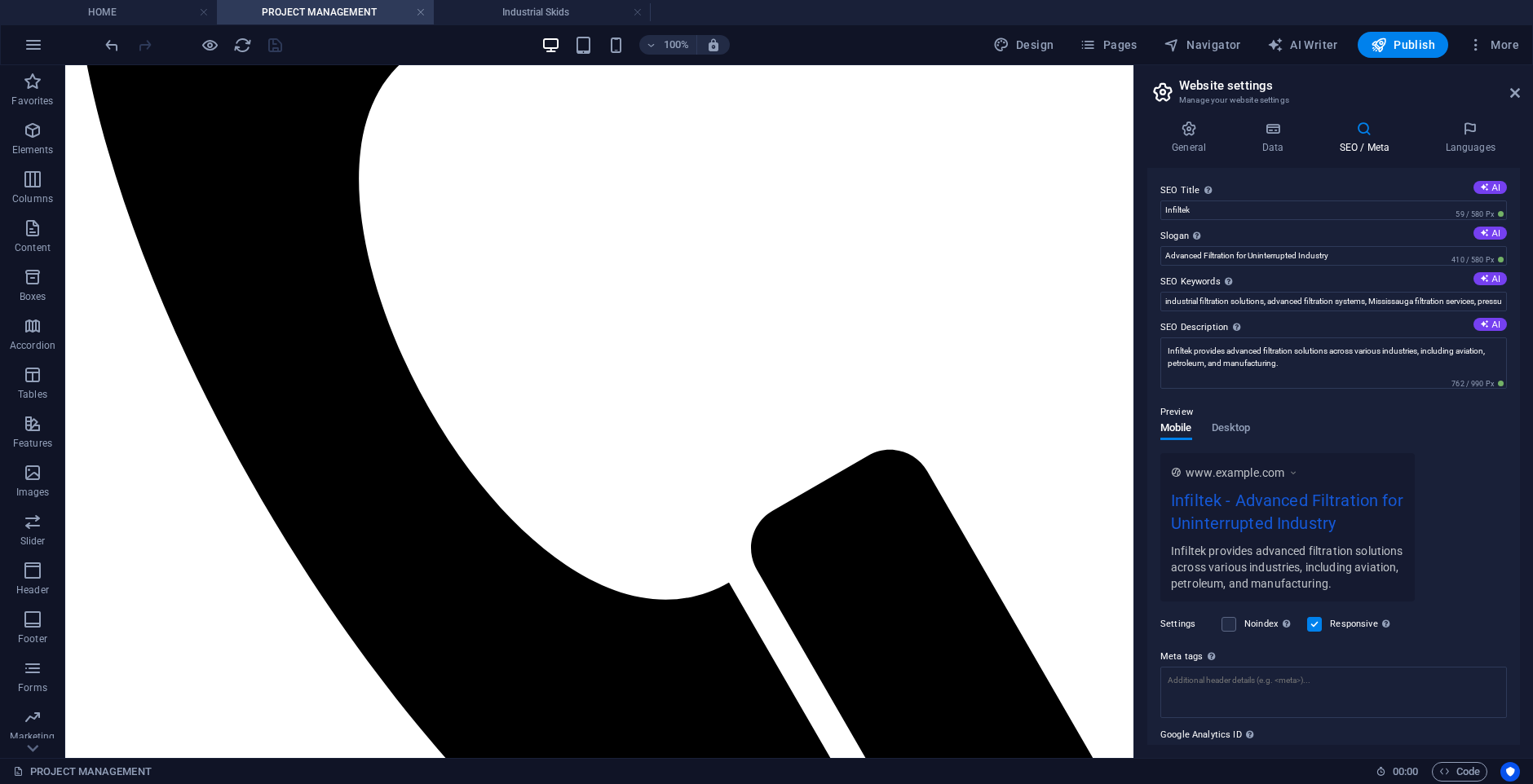 click on "Website settings" at bounding box center [1350, 86] 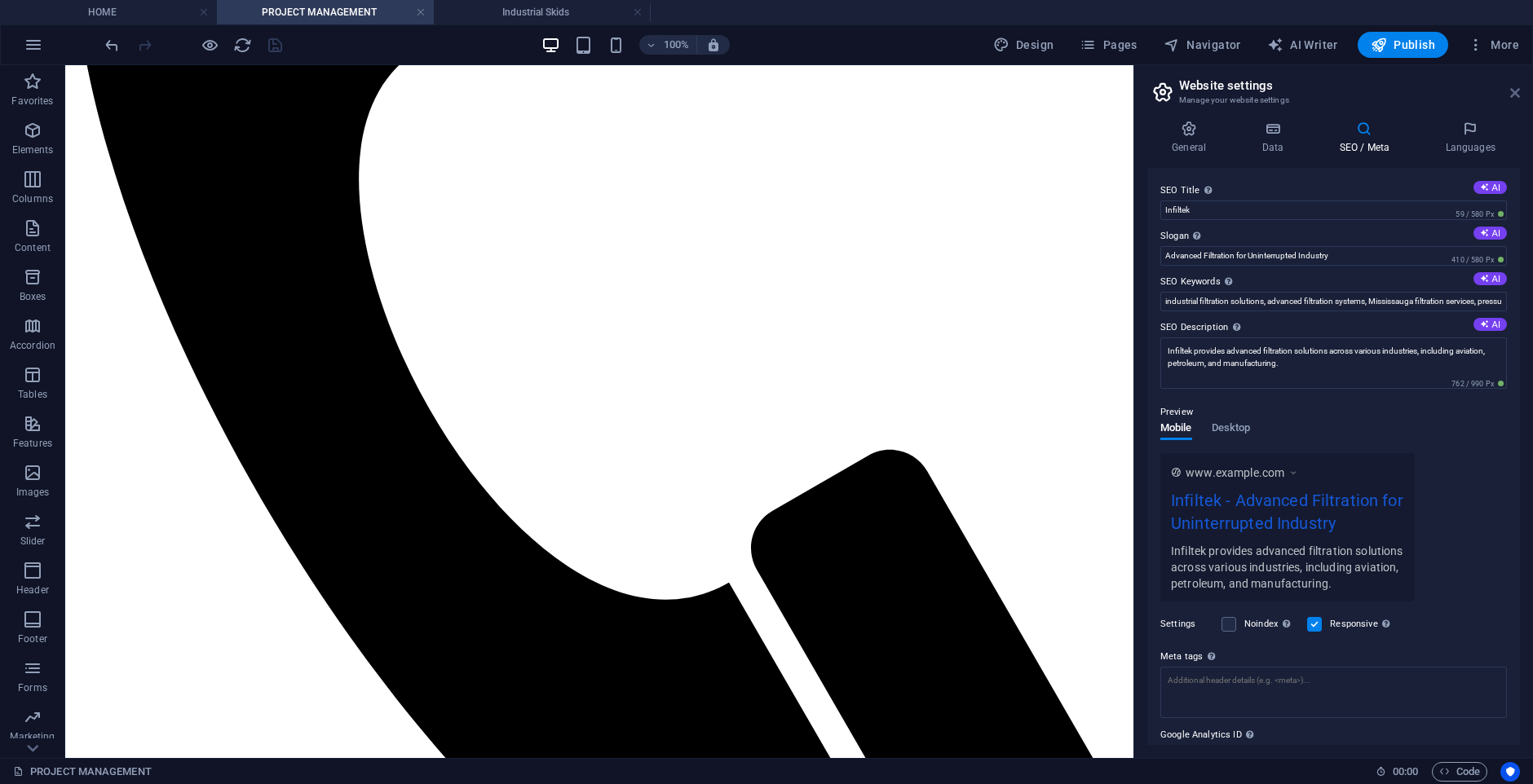click at bounding box center (1515, 93) 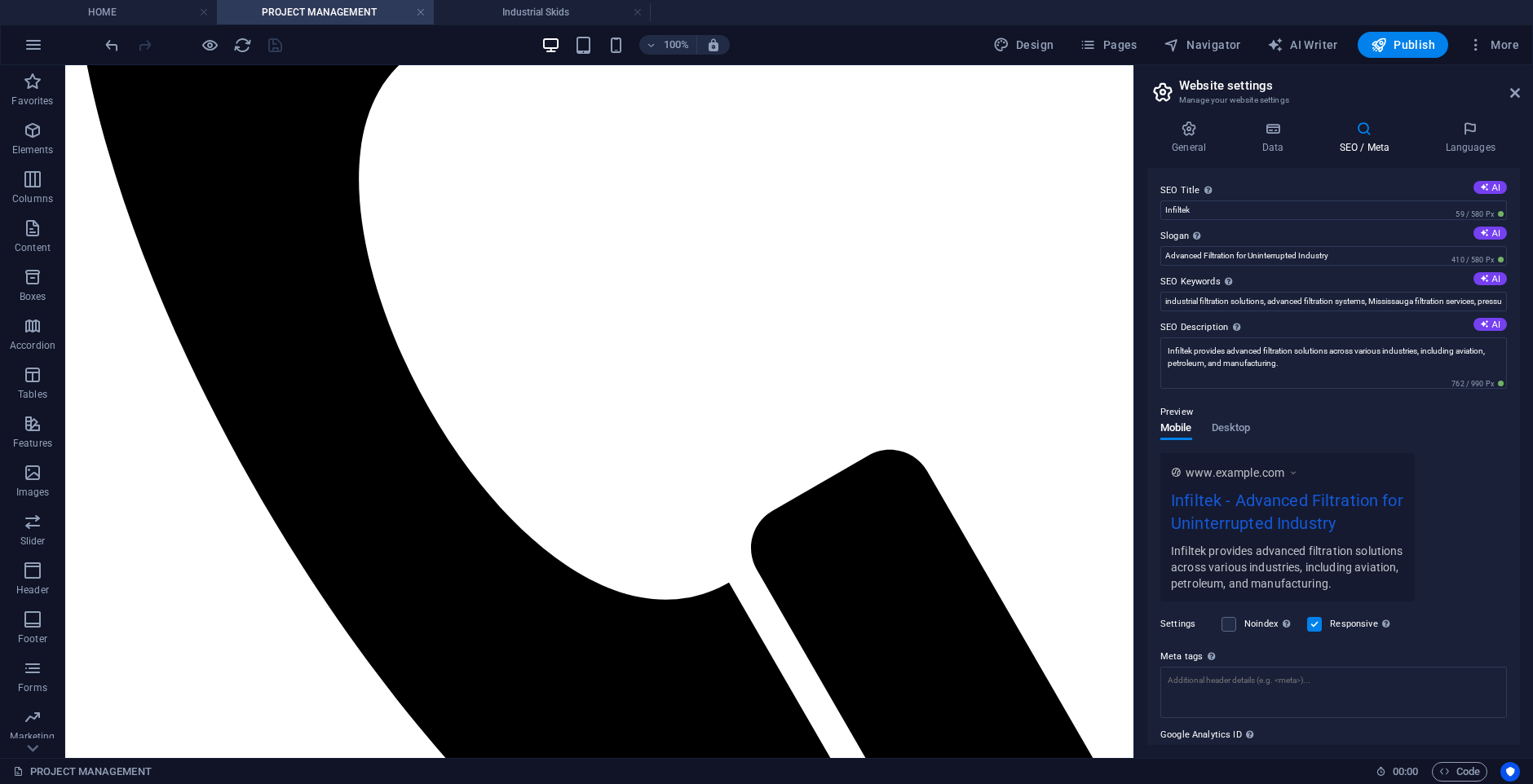 scroll, scrollTop: 896, scrollLeft: 0, axis: vertical 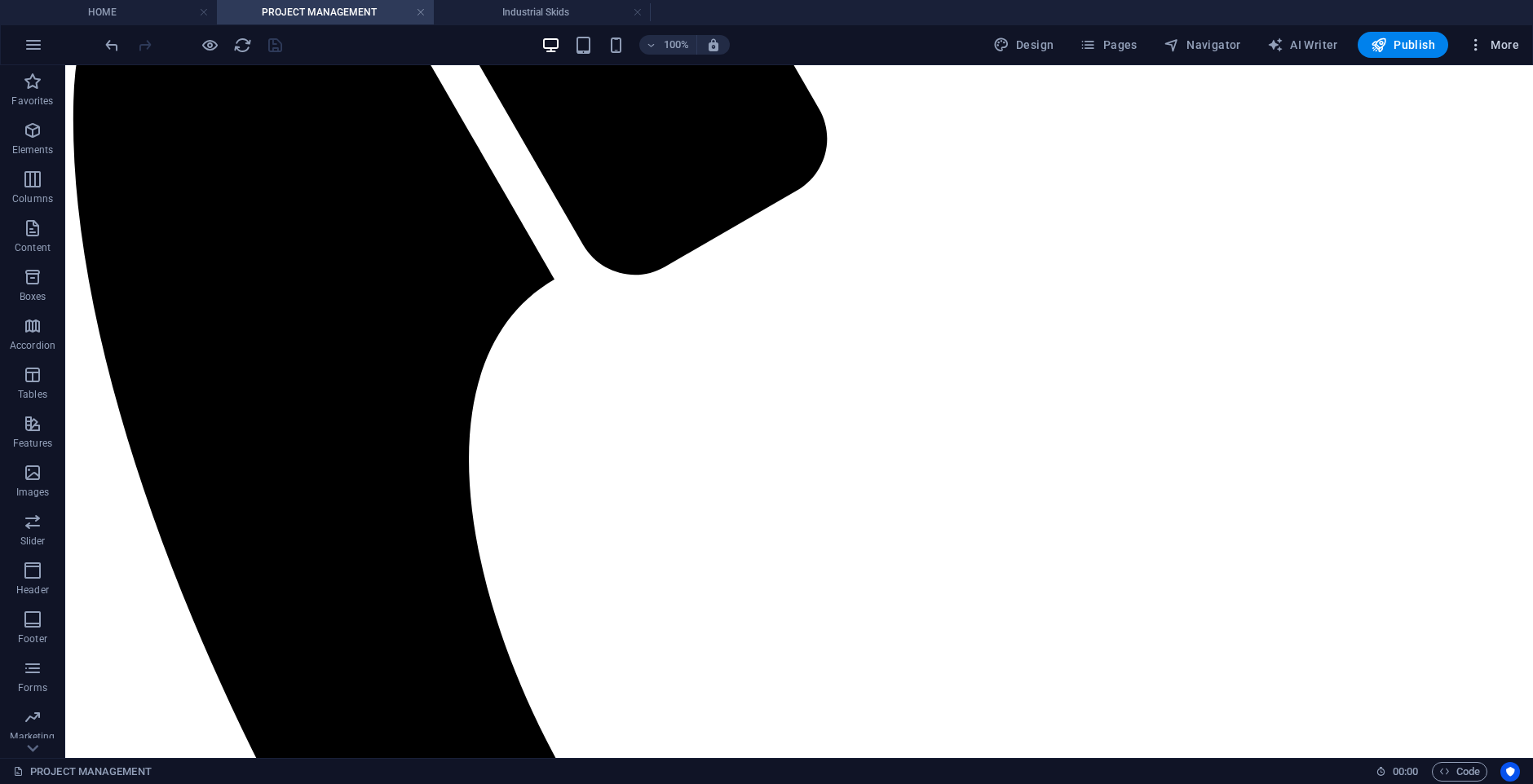 click at bounding box center [1476, 45] 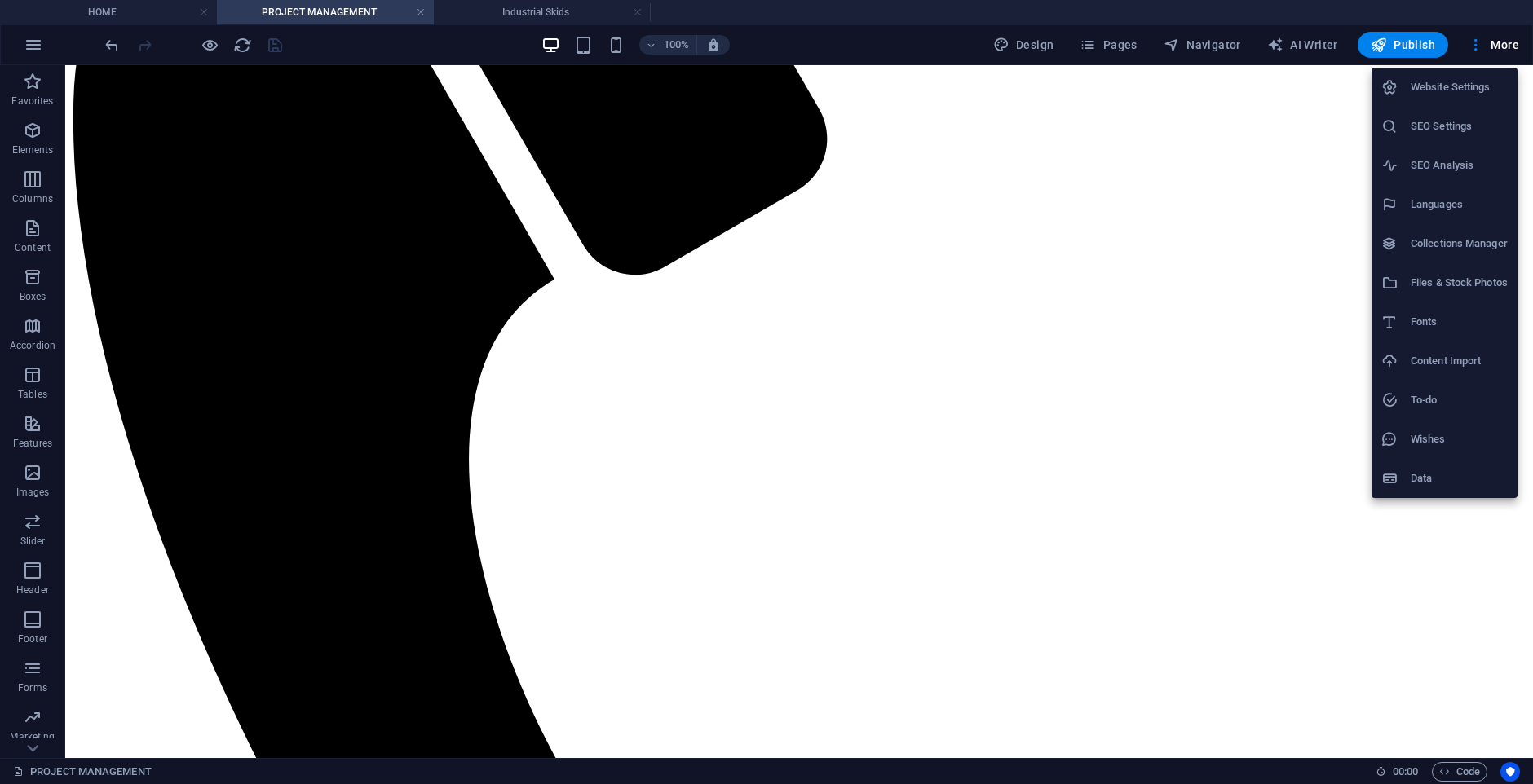 click on "Website Settings" at bounding box center (1459, 87) 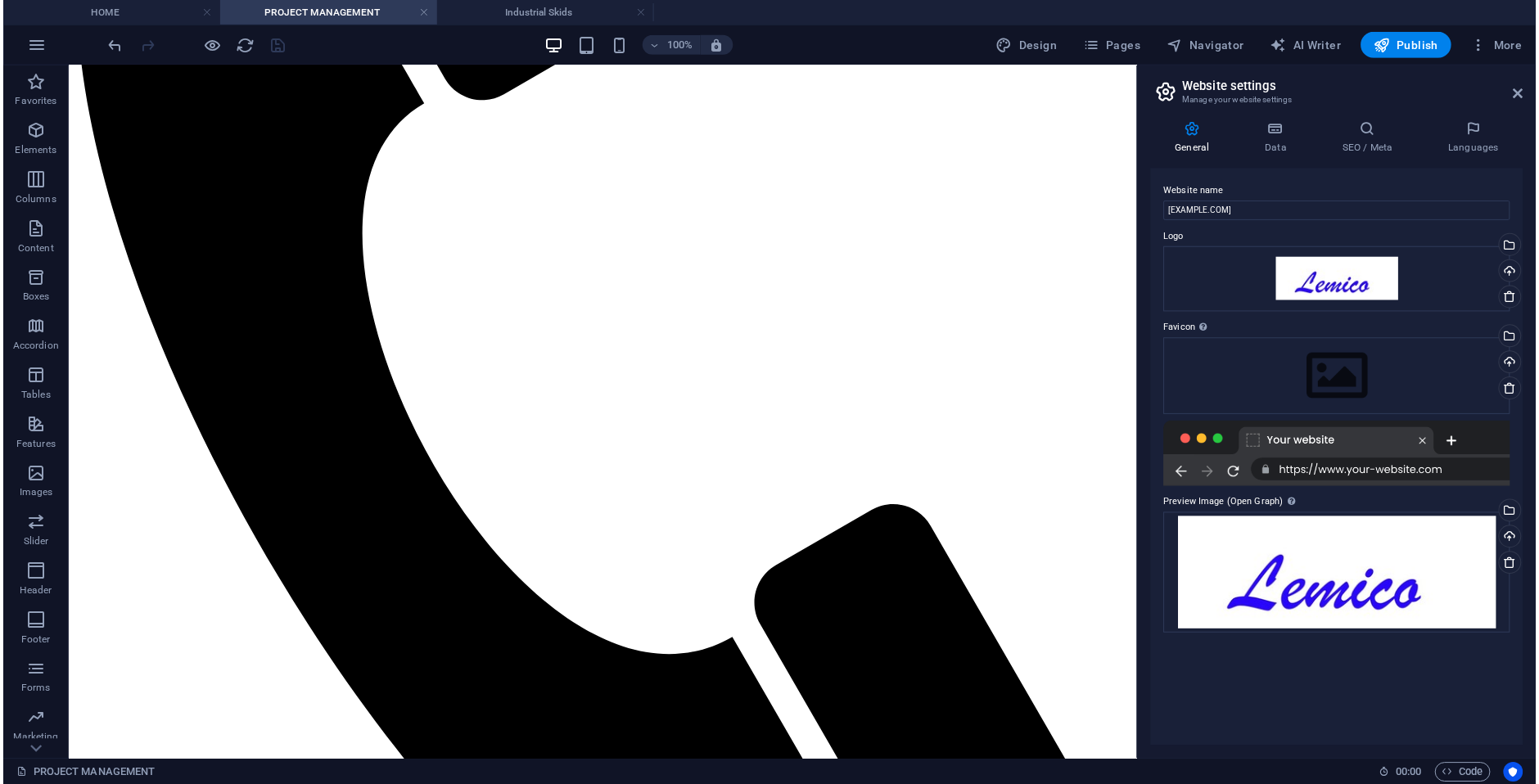 scroll, scrollTop: 954, scrollLeft: 0, axis: vertical 